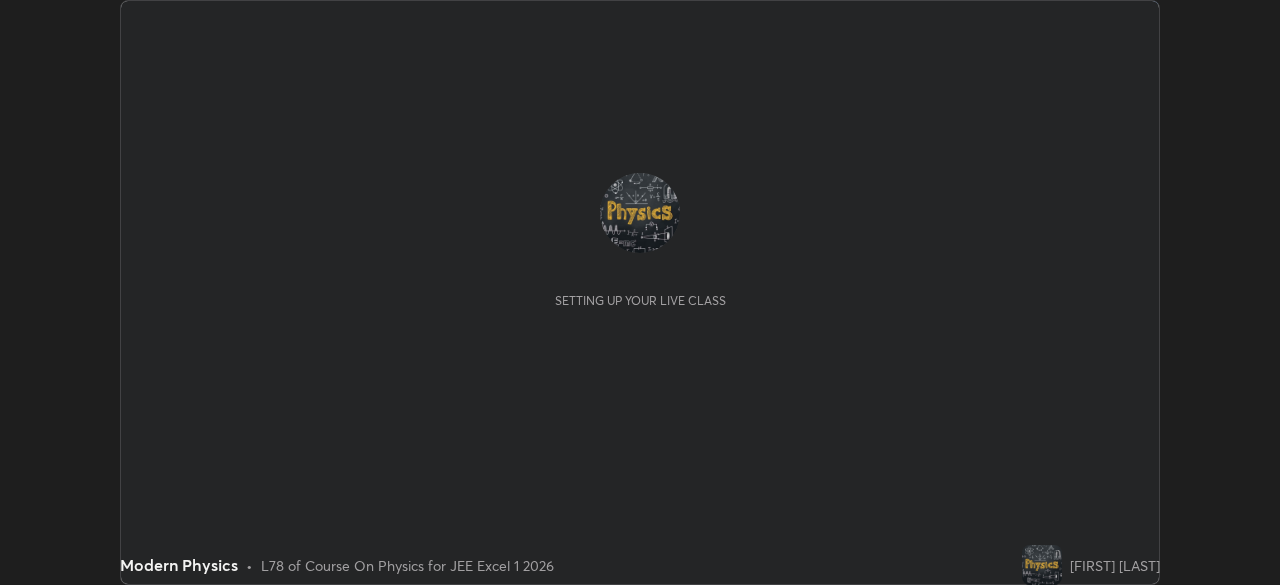 scroll, scrollTop: 0, scrollLeft: 0, axis: both 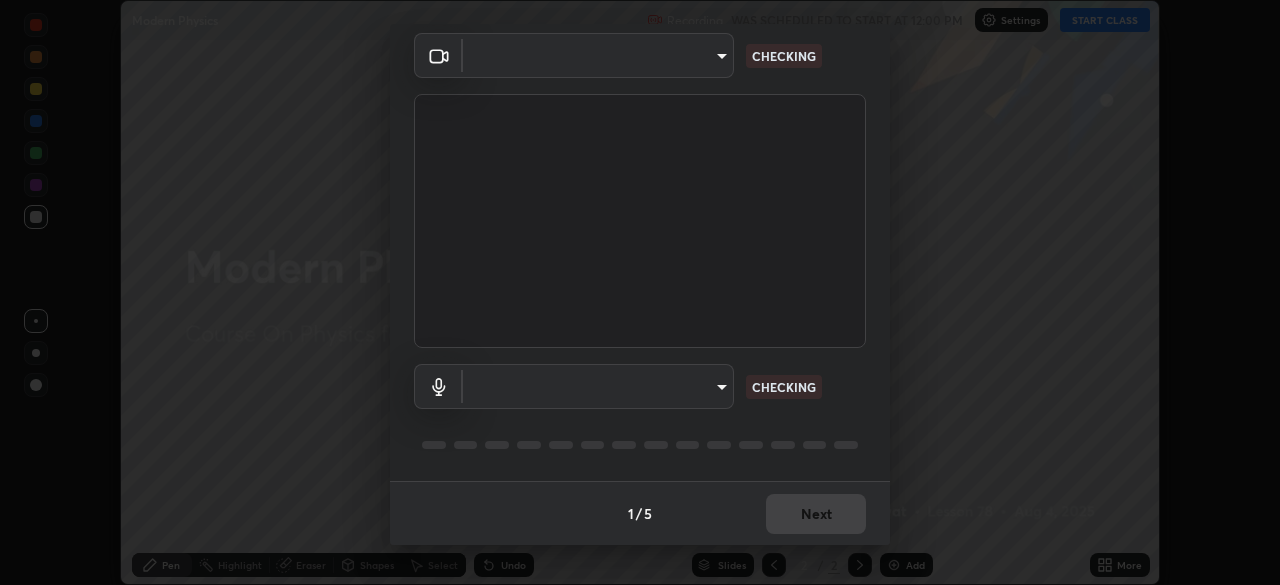 click on "Erase all Modern Physics Recording WAS SCHEDULED TO START AT  12:00 PM Settings START CLASS Setting up your live class Modern Physics • L78 of Course On Physics for JEE Excel 1 2026 [FIRST] [LAST] Pen Highlight Eraser Shapes Select Undo Slides 2 / 2 Add More No doubts shared Encourage your learners to ask a doubt for better clarity Report an issue Reason for reporting Buffering Chat not working Audio - Video sync issue Educator video quality low ​ Attach an image Report Media settings ​ CHECKING ​ CHECKING 1 / 5 Next" at bounding box center (640, 292) 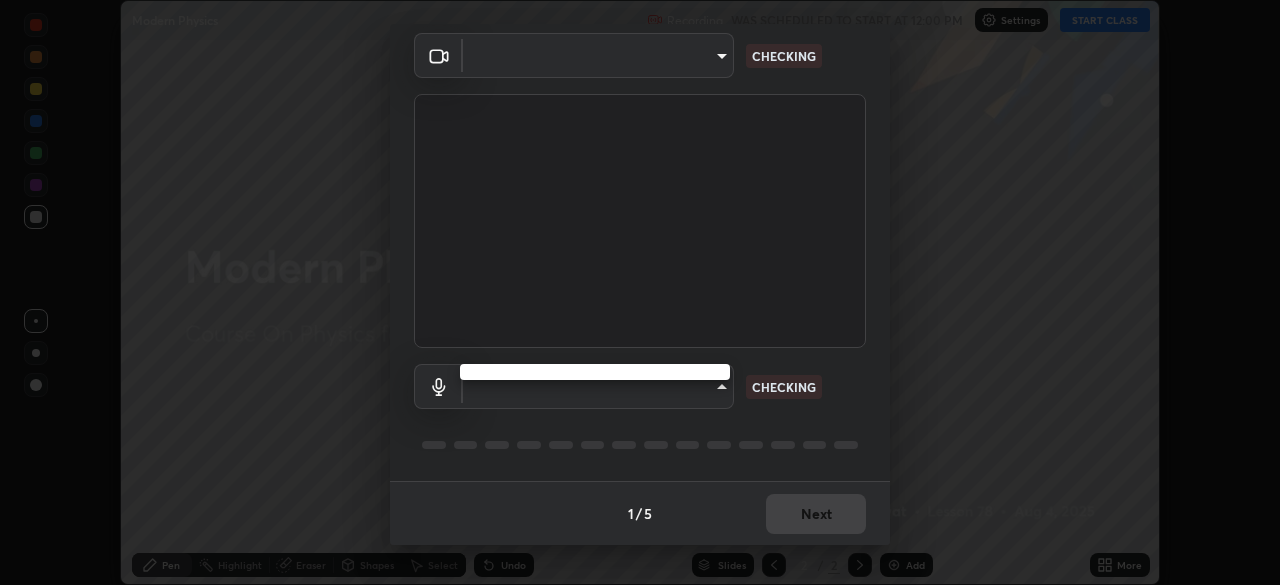 type on "2e9b027d6a4255688e554df818383ce9ed5f881db366686a8468352ce6a31e43" 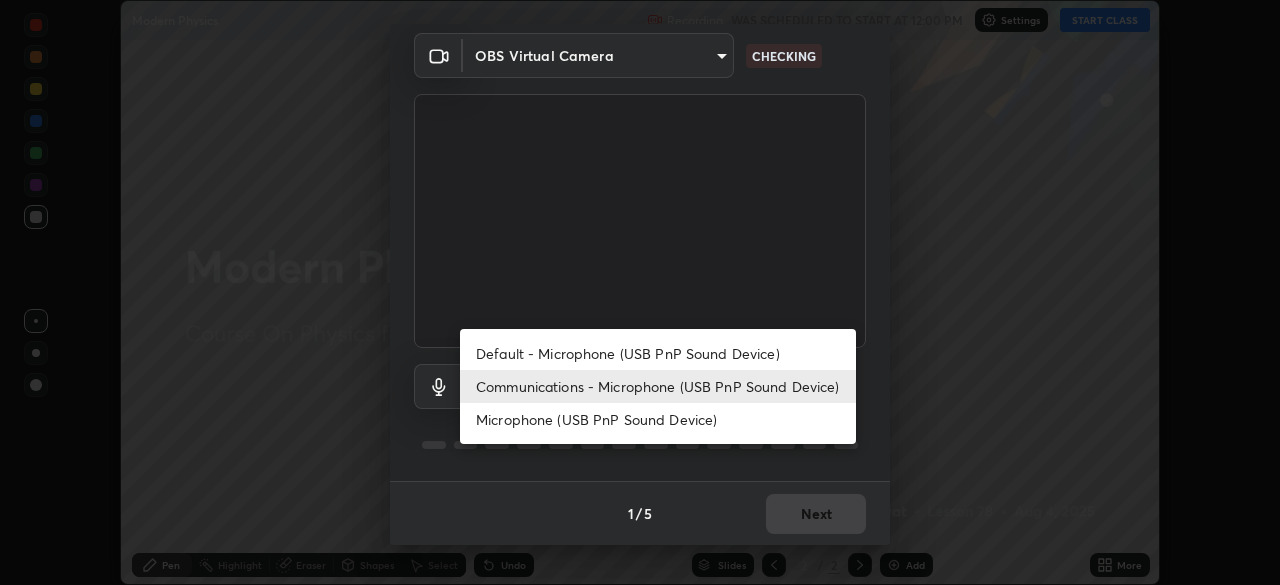 click on "Microphone (USB PnP Sound Device)" at bounding box center [658, 419] 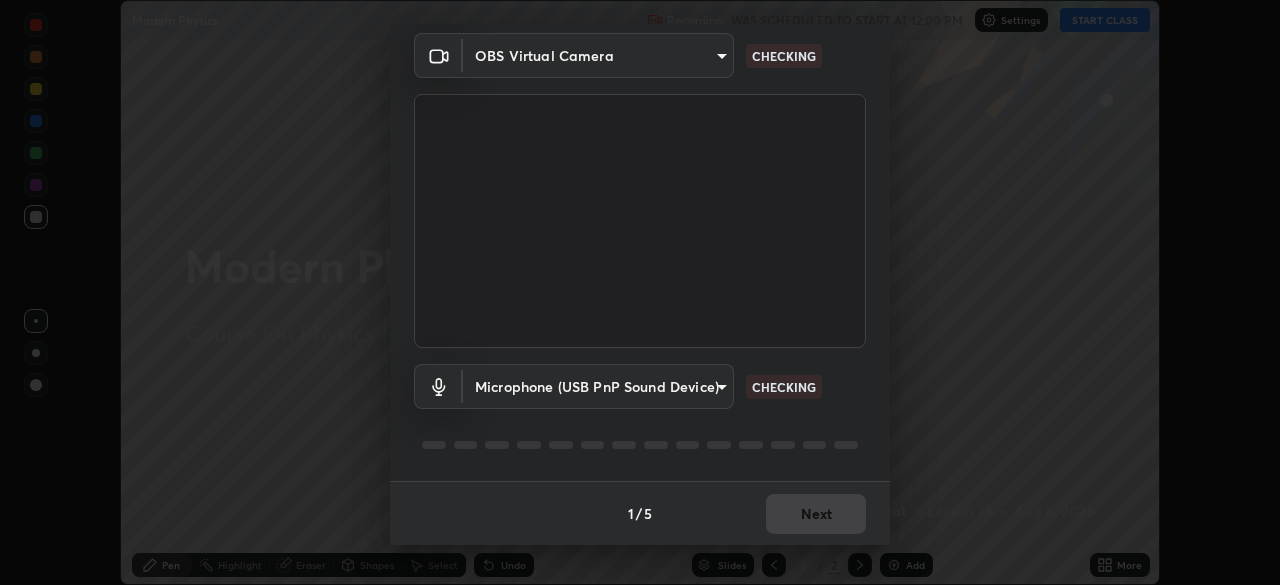 click on "Erase all Modern Physics Recording WAS SCHEDULED TO START AT  12:00 PM Settings START CLASS Setting up your live class Modern Physics • L78 of Course On Physics for JEE Excel 1 2026 [FIRST] [LAST] Pen Highlight Eraser Shapes Select Undo Slides 2 / 2 Add More No doubts shared Encourage your learners to ask a doubt for better clarity Report an issue Reason for reporting Buffering Chat not working Audio - Video sync issue Educator video quality low ​ Attach an image Report Media settings OBS Virtual Camera [HASH] CHECKING Microphone (USB PnP Sound Device) [HASH] CHECKING 1 / 5 Next" at bounding box center (640, 292) 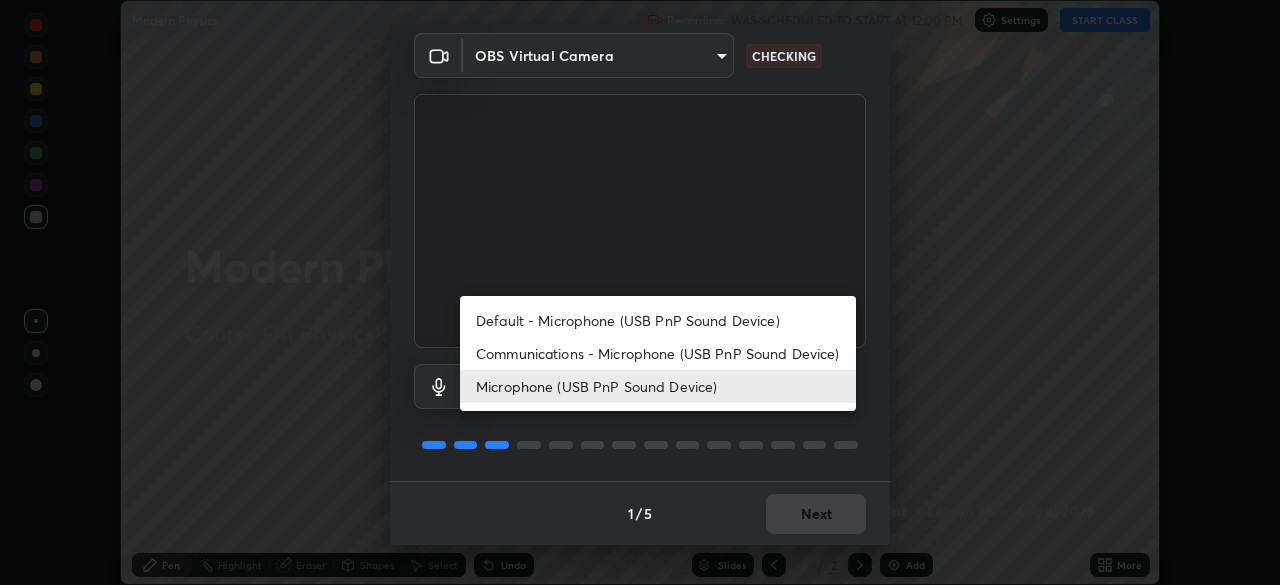 click on "Communications - Microphone (USB PnP Sound Device)" at bounding box center [658, 353] 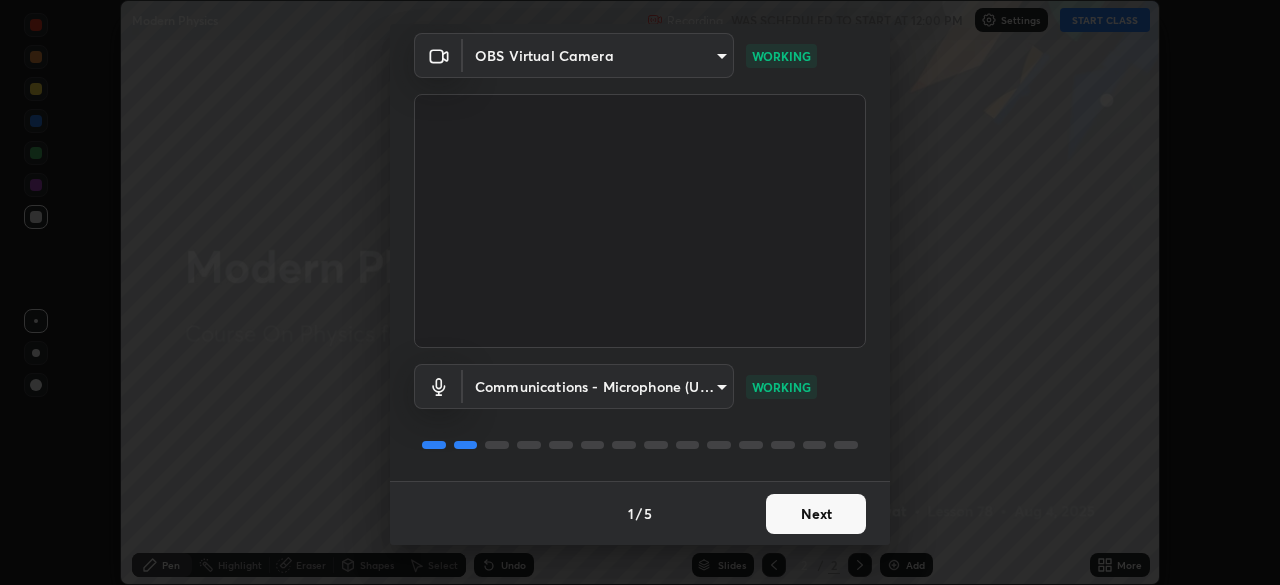 click on "Next" at bounding box center [816, 514] 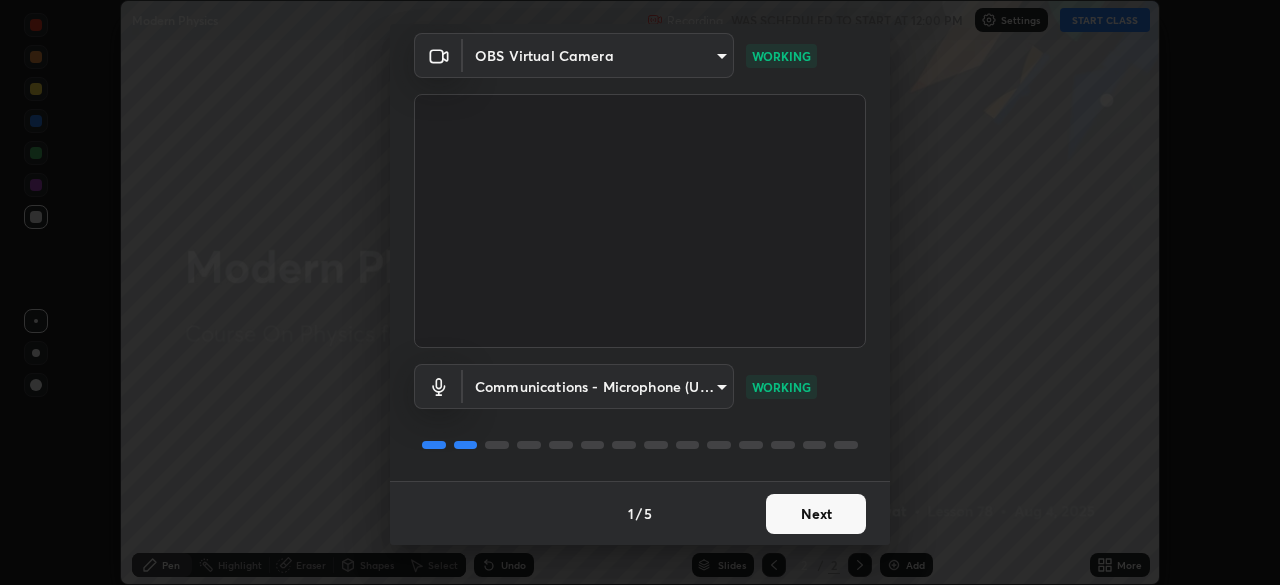 scroll, scrollTop: 0, scrollLeft: 0, axis: both 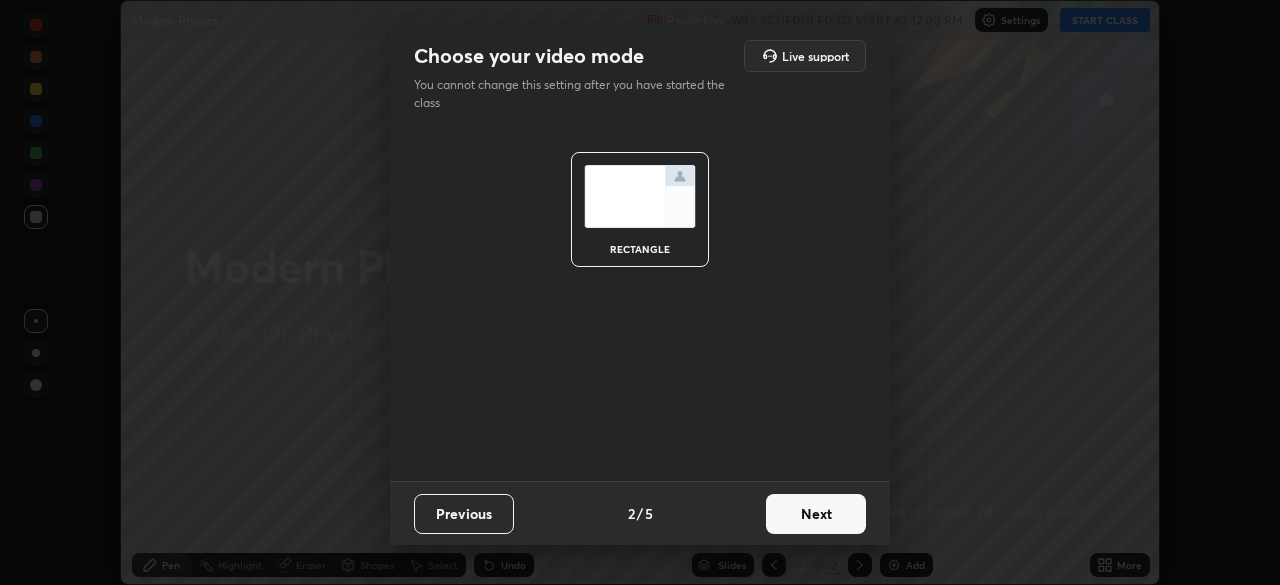 click on "Next" at bounding box center [816, 514] 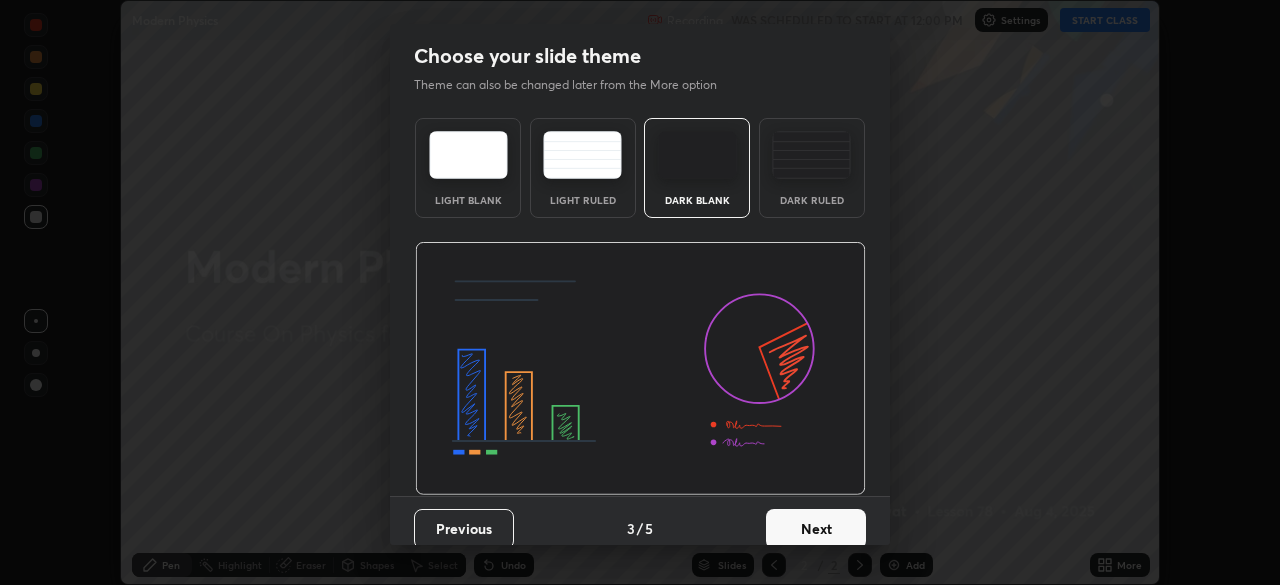 click on "Next" at bounding box center (816, 529) 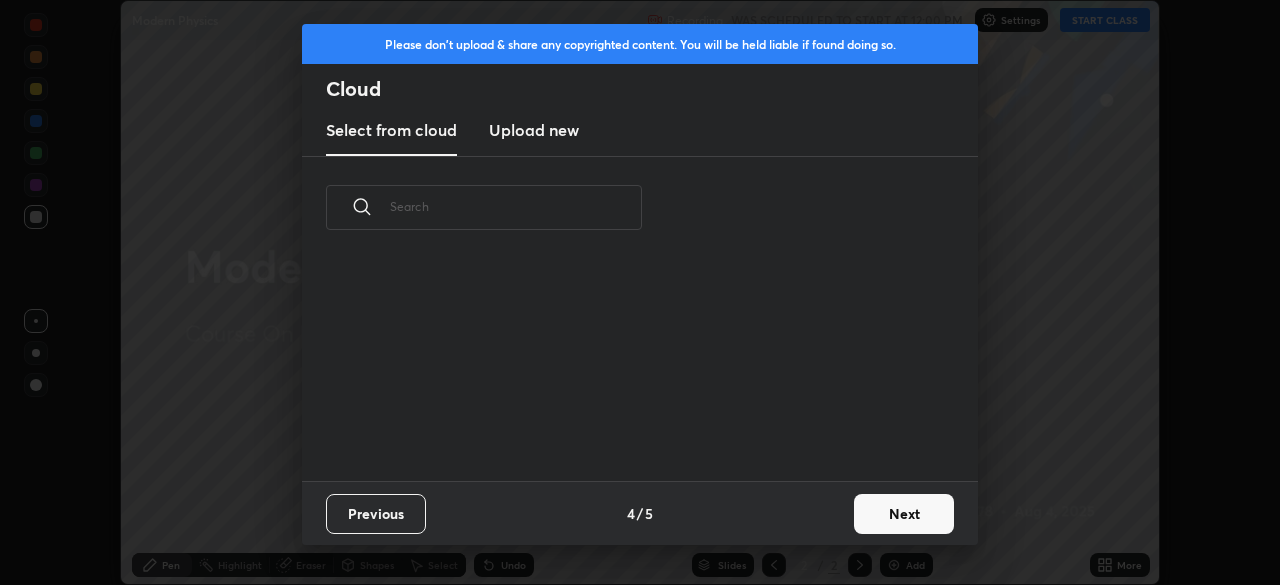 click on "Next" at bounding box center (904, 514) 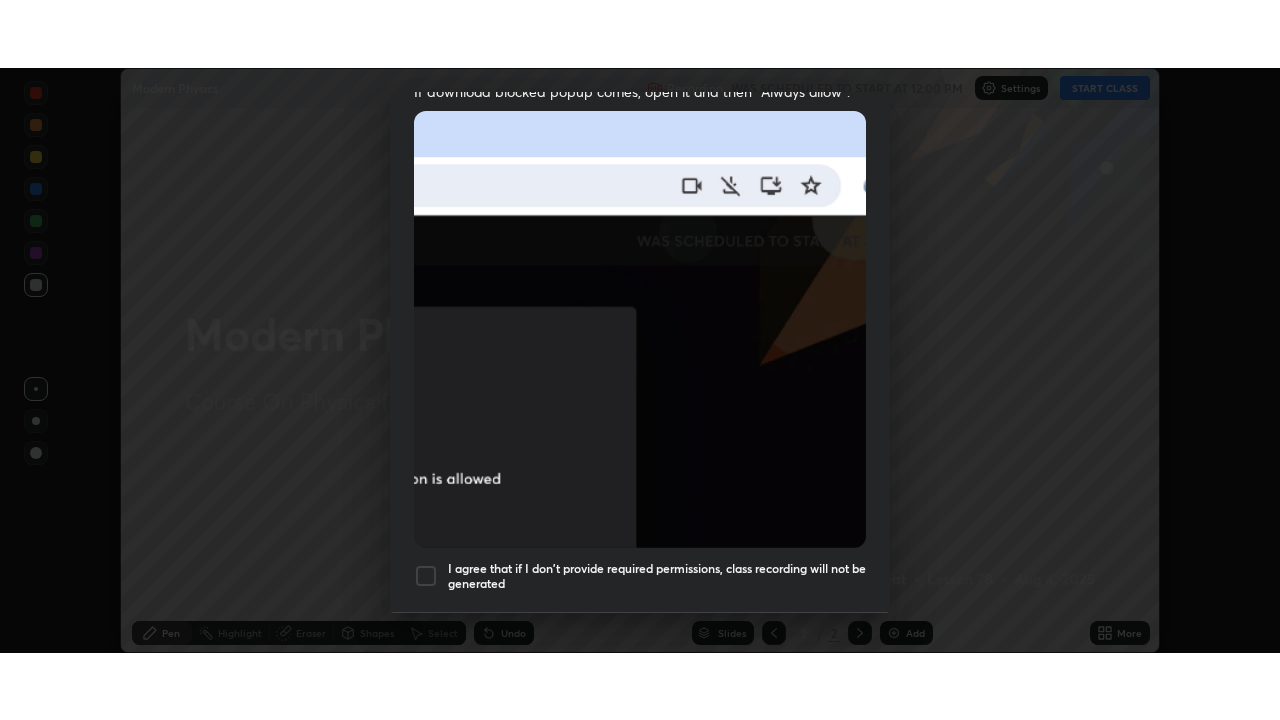 scroll, scrollTop: 479, scrollLeft: 0, axis: vertical 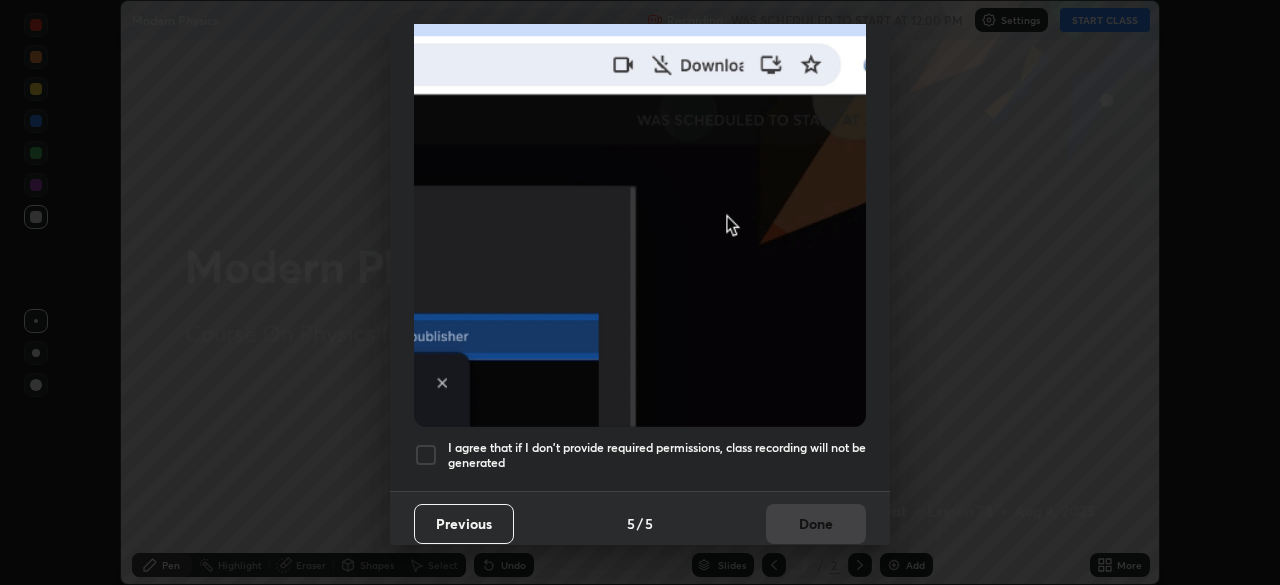 click on "I agree that if I don't provide required permissions, class recording will not be generated" at bounding box center (657, 455) 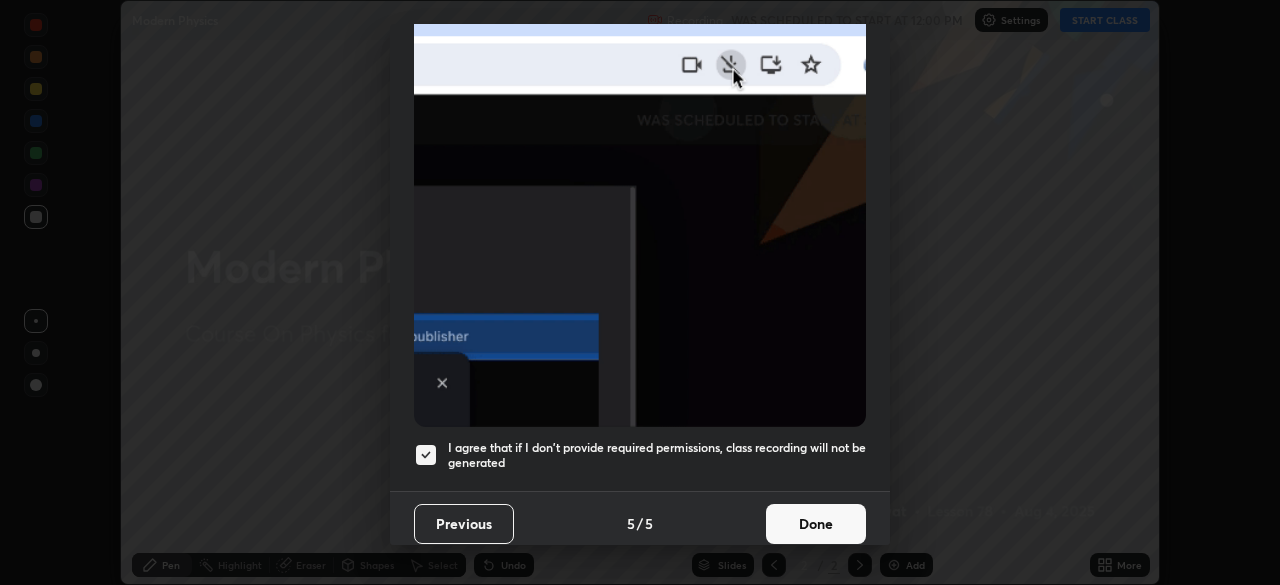 click on "Done" at bounding box center [816, 524] 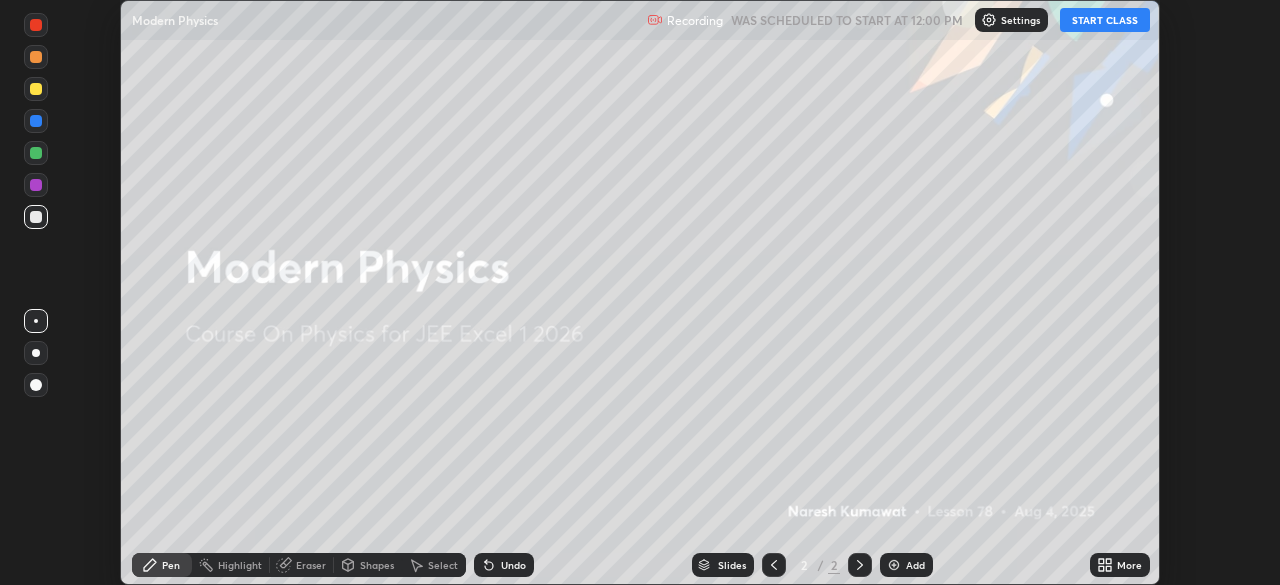 click on "Add" at bounding box center [915, 565] 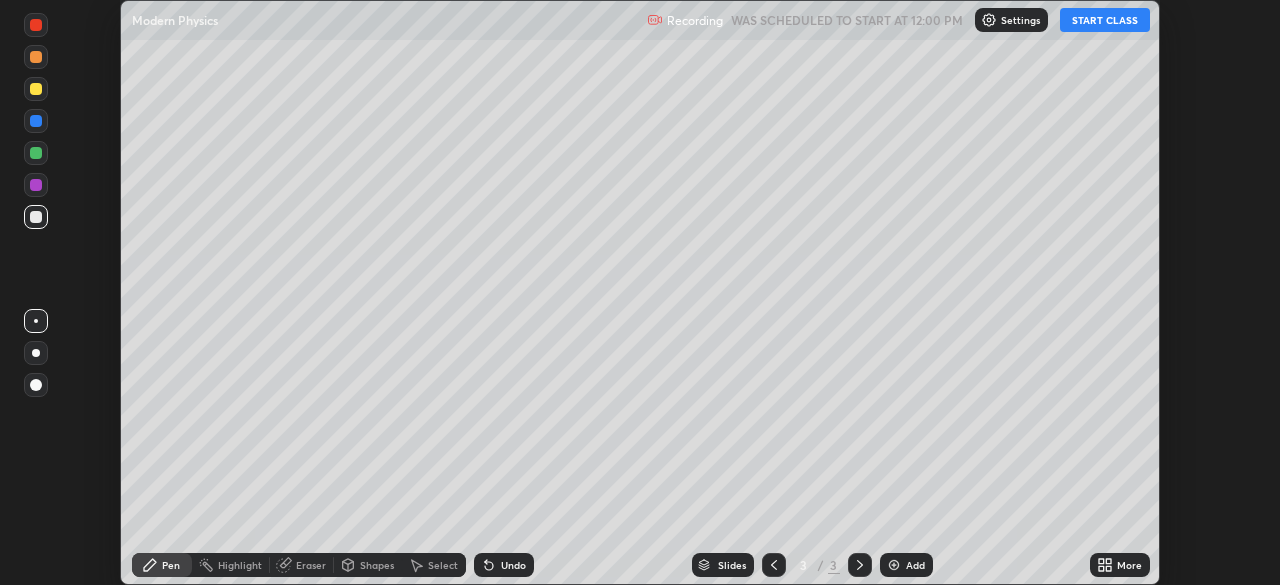click on "START CLASS" at bounding box center [1105, 20] 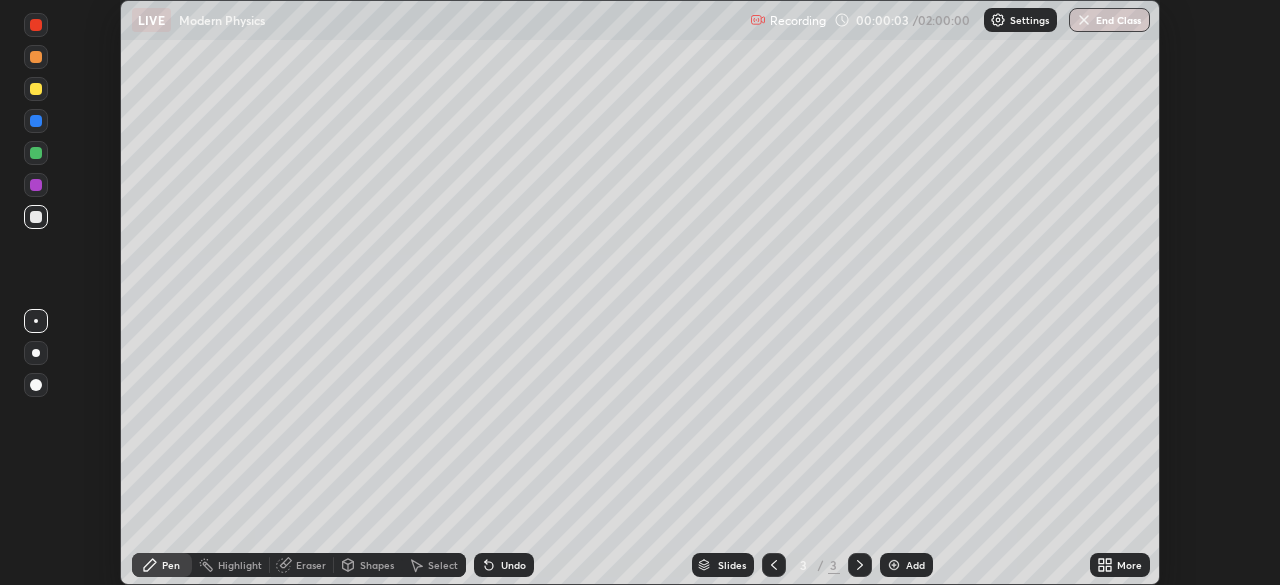 click on "More" at bounding box center (1129, 565) 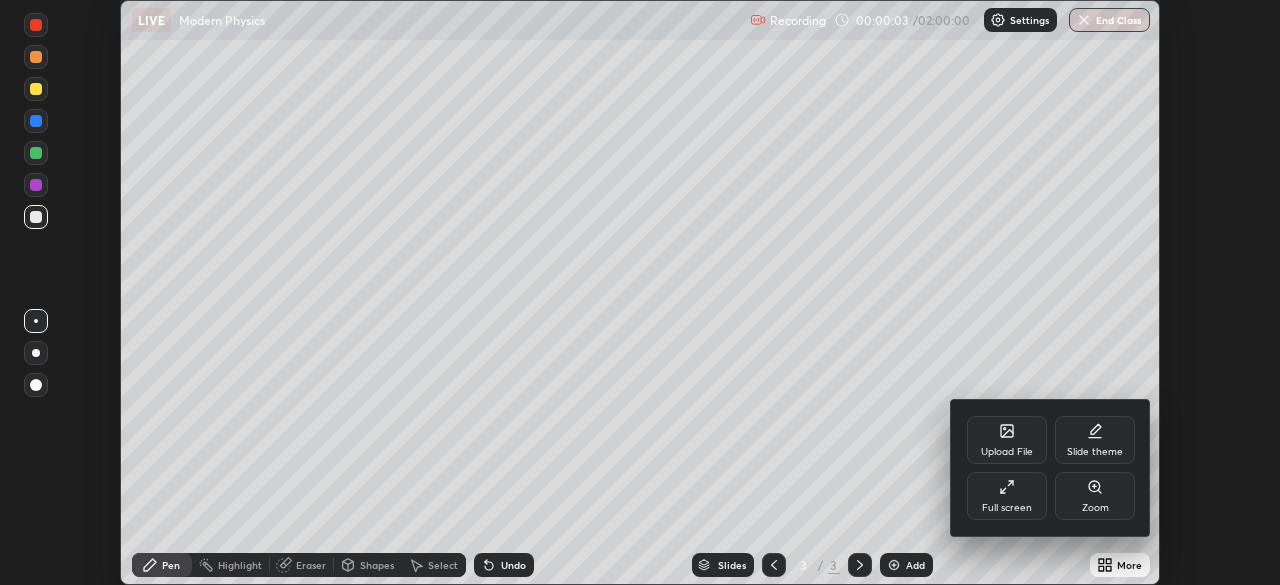 click on "Full screen" at bounding box center [1007, 508] 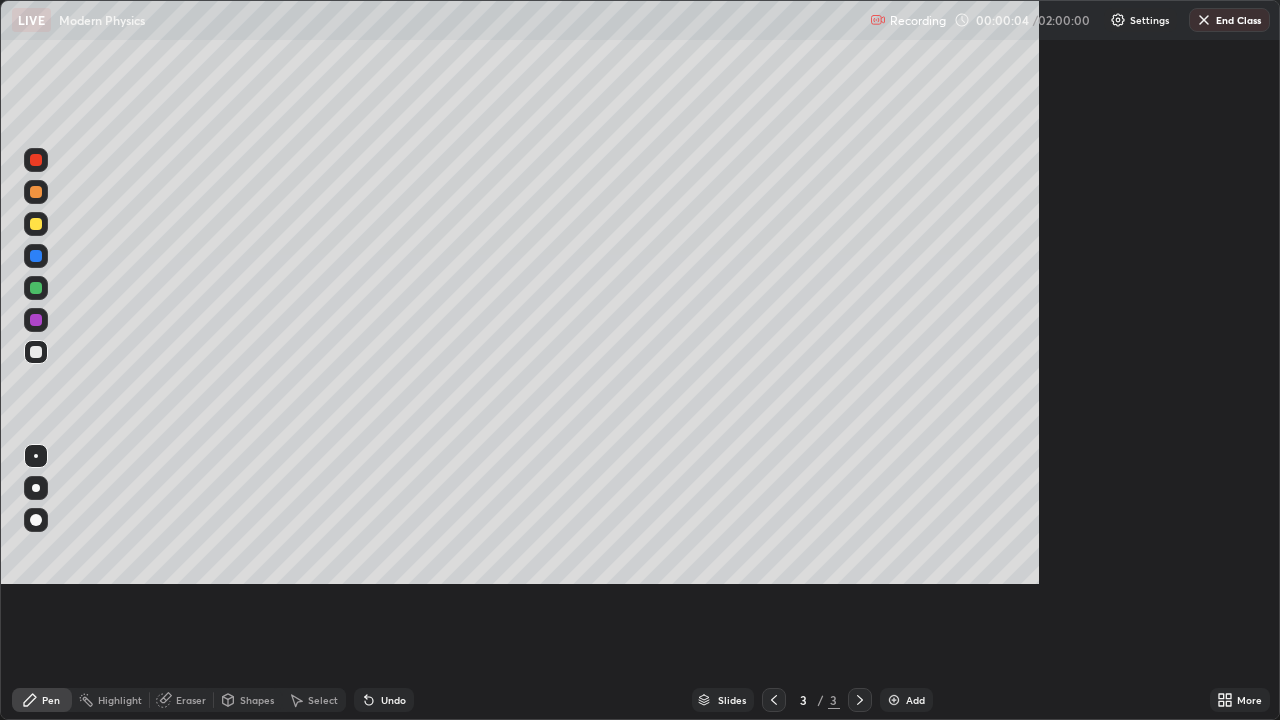 scroll, scrollTop: 99280, scrollLeft: 98720, axis: both 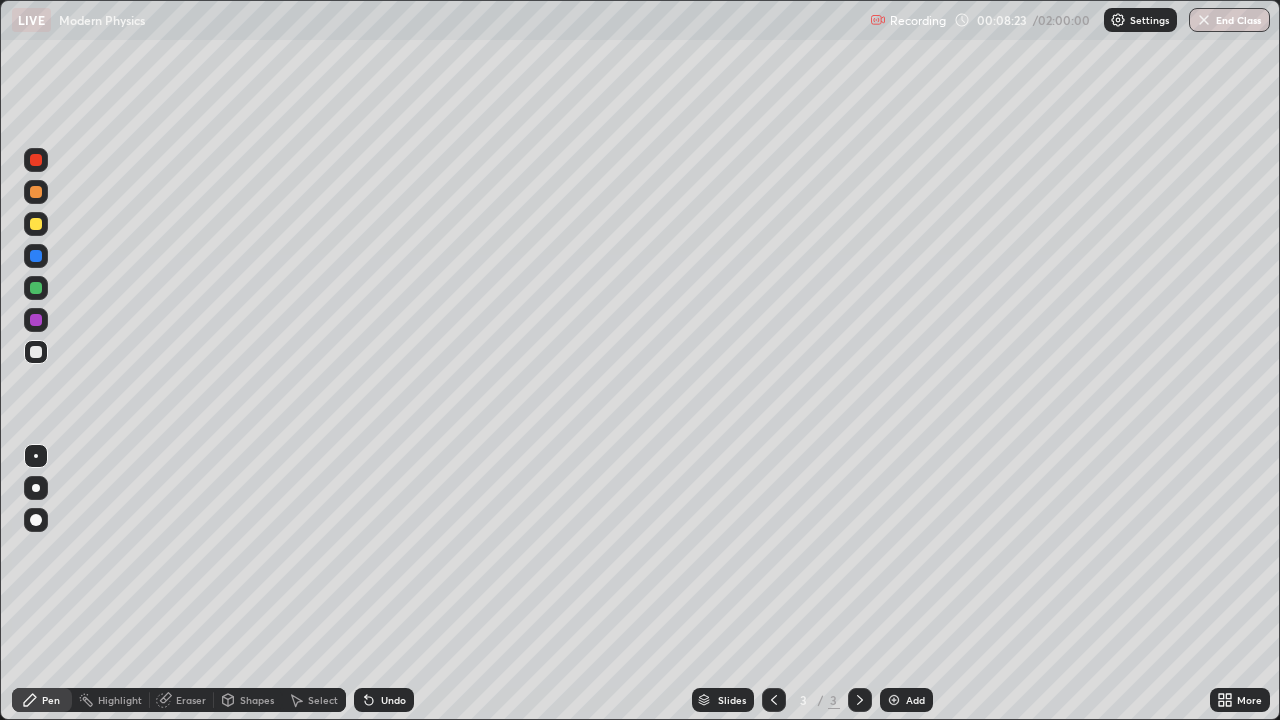 click 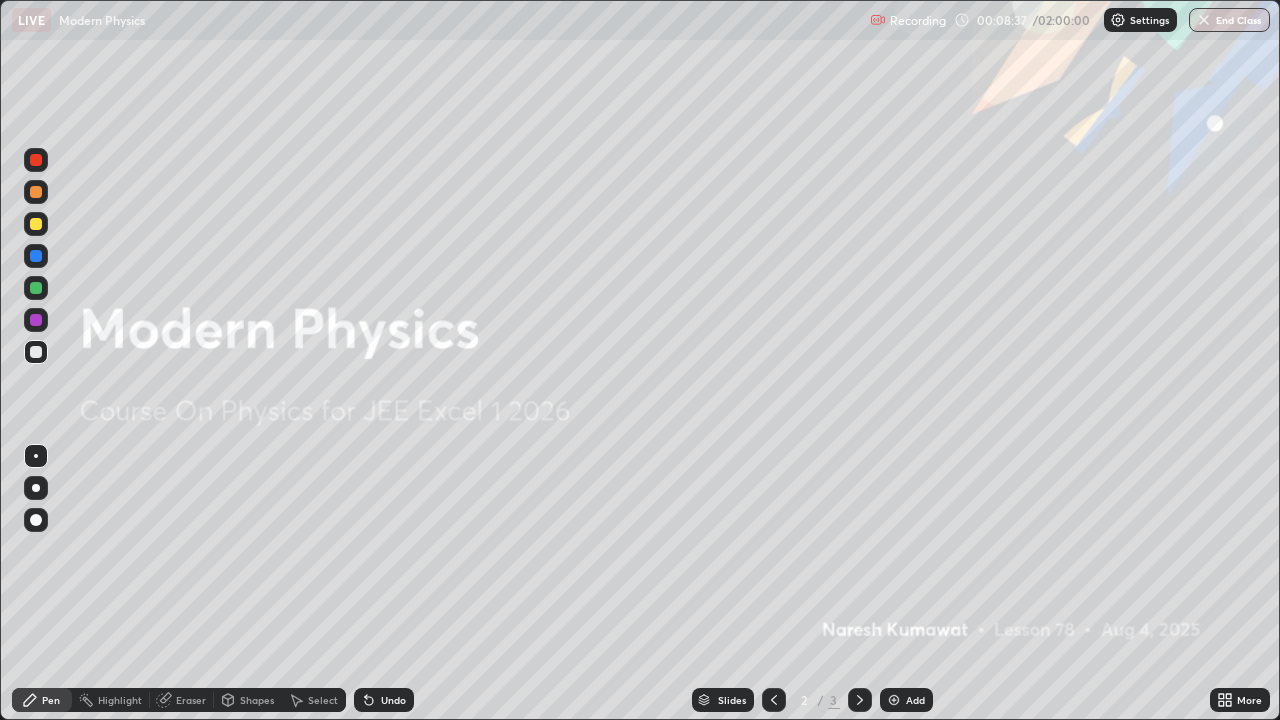 click at bounding box center [36, 520] 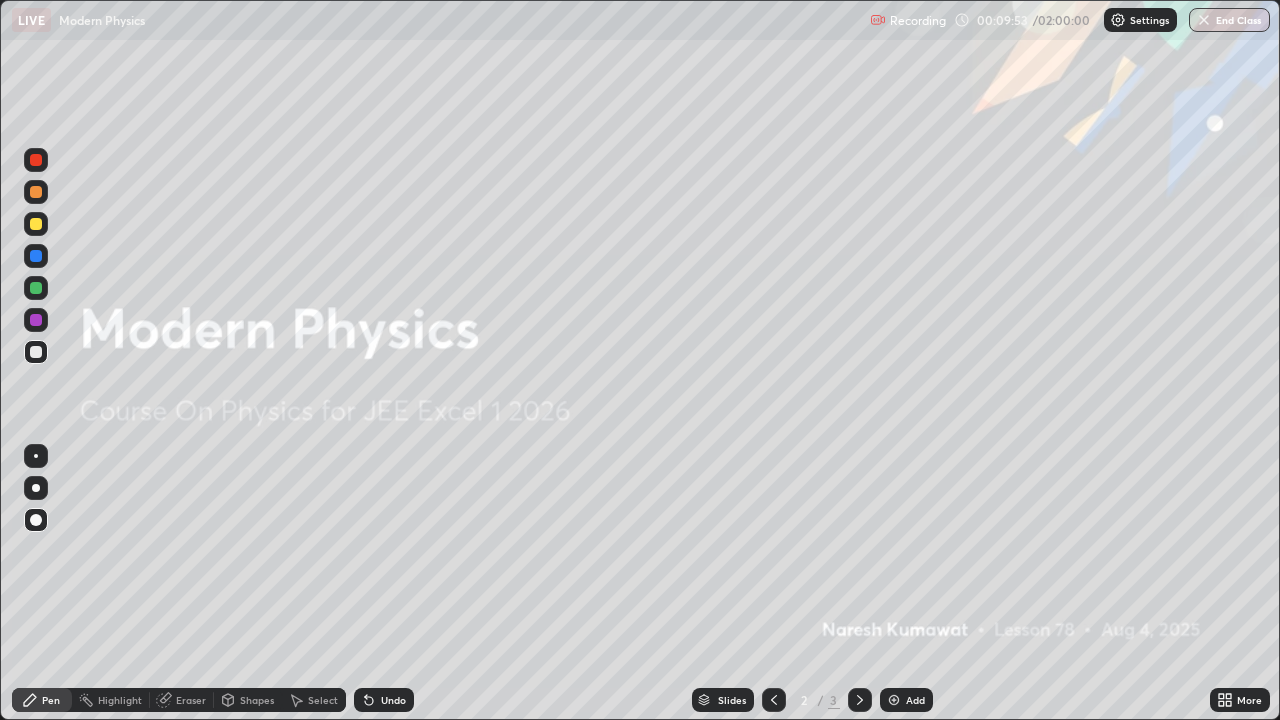 click at bounding box center (860, 700) 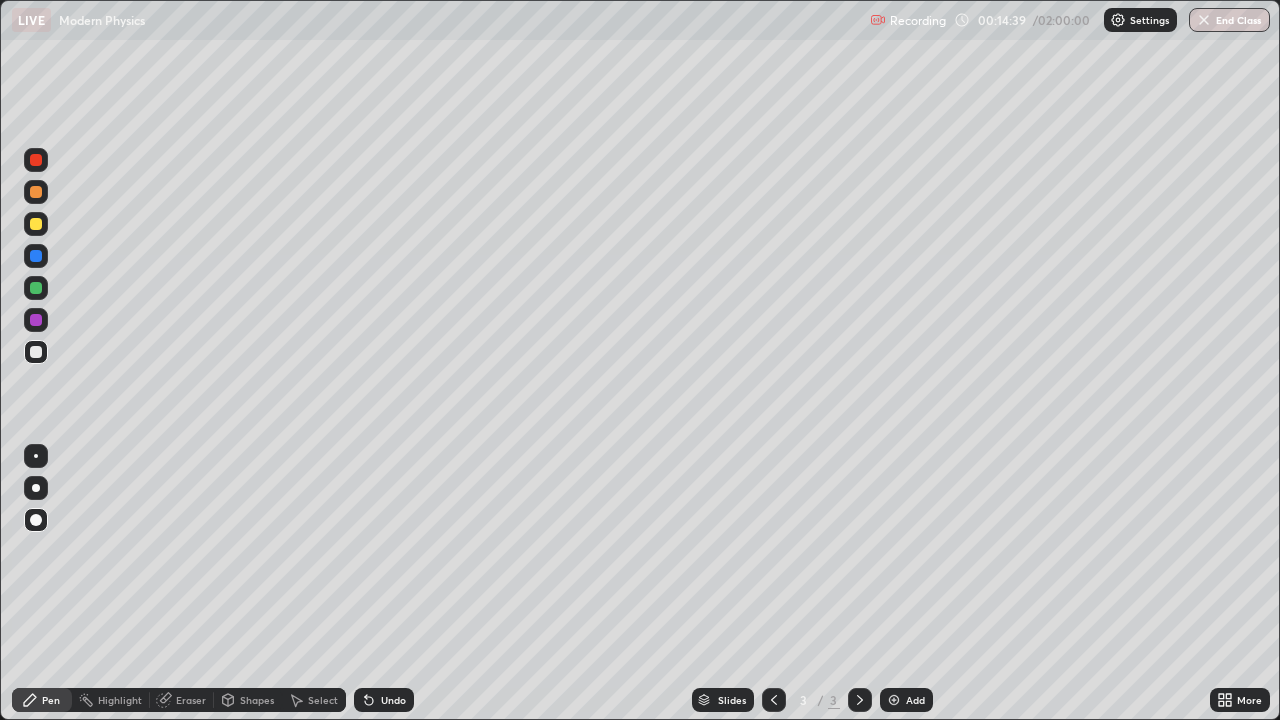 click on "Pen" at bounding box center [42, 700] 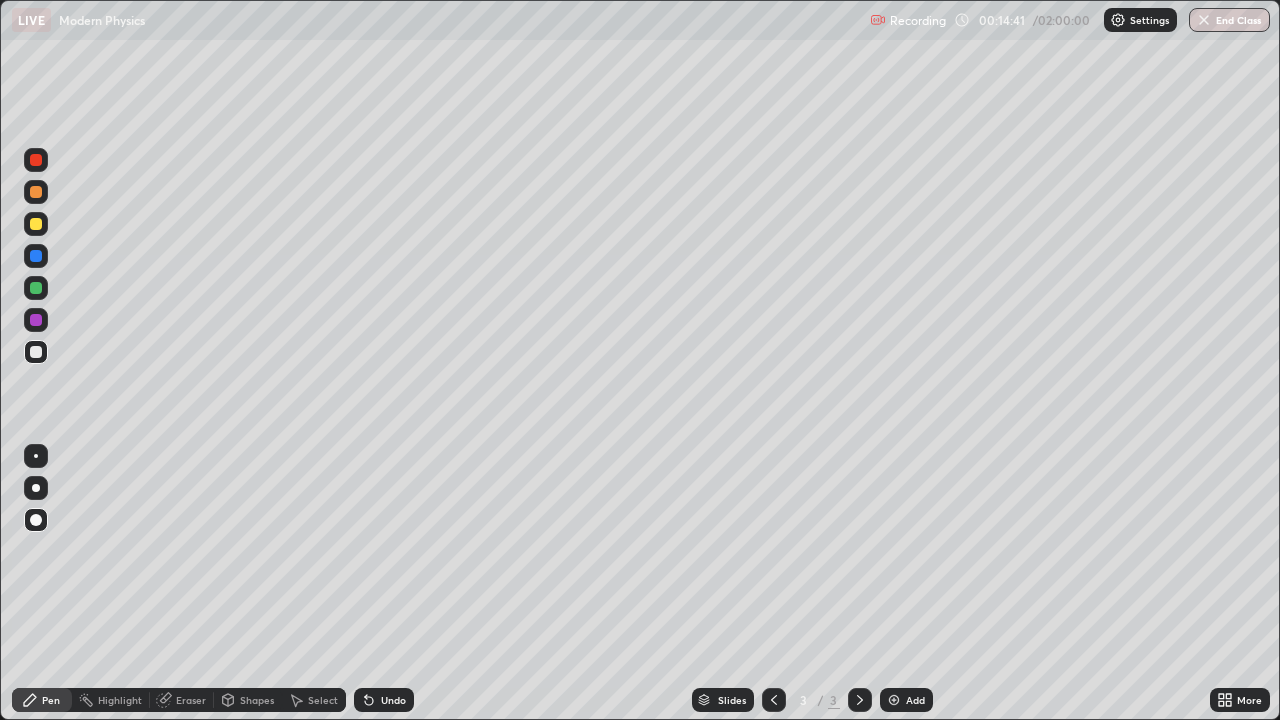click at bounding box center (36, 456) 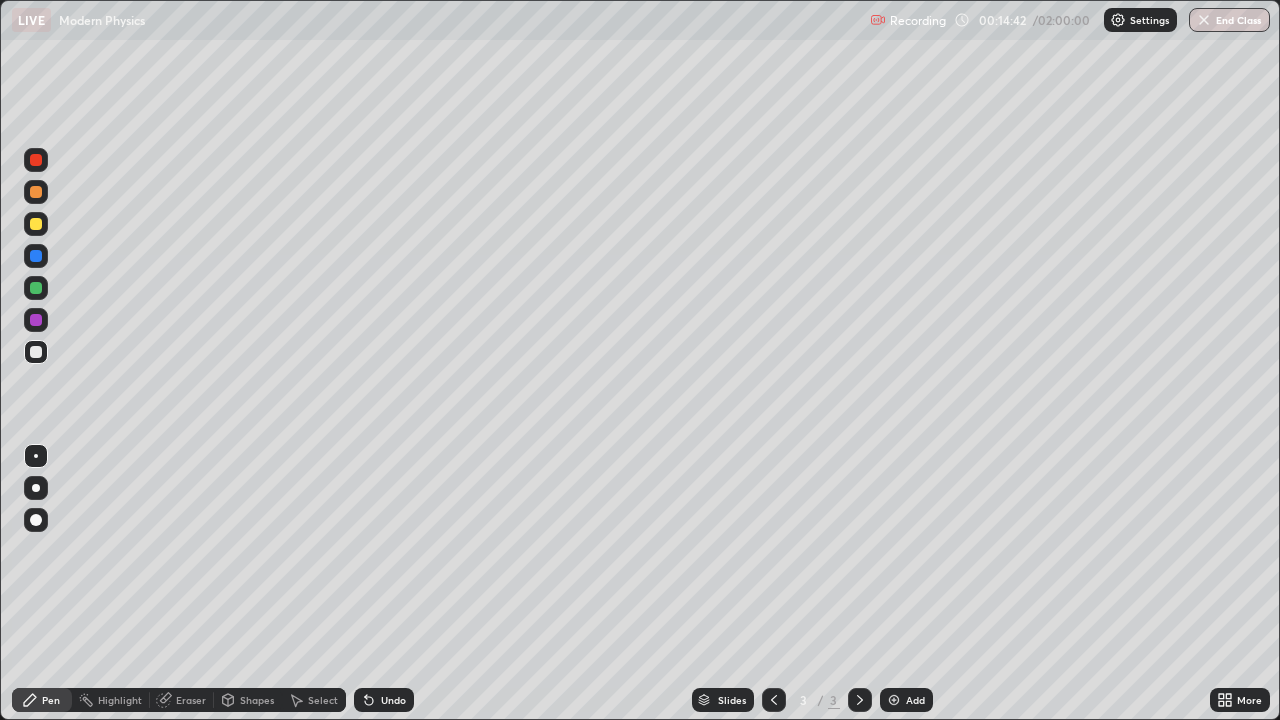 click on "Eraser" at bounding box center (191, 700) 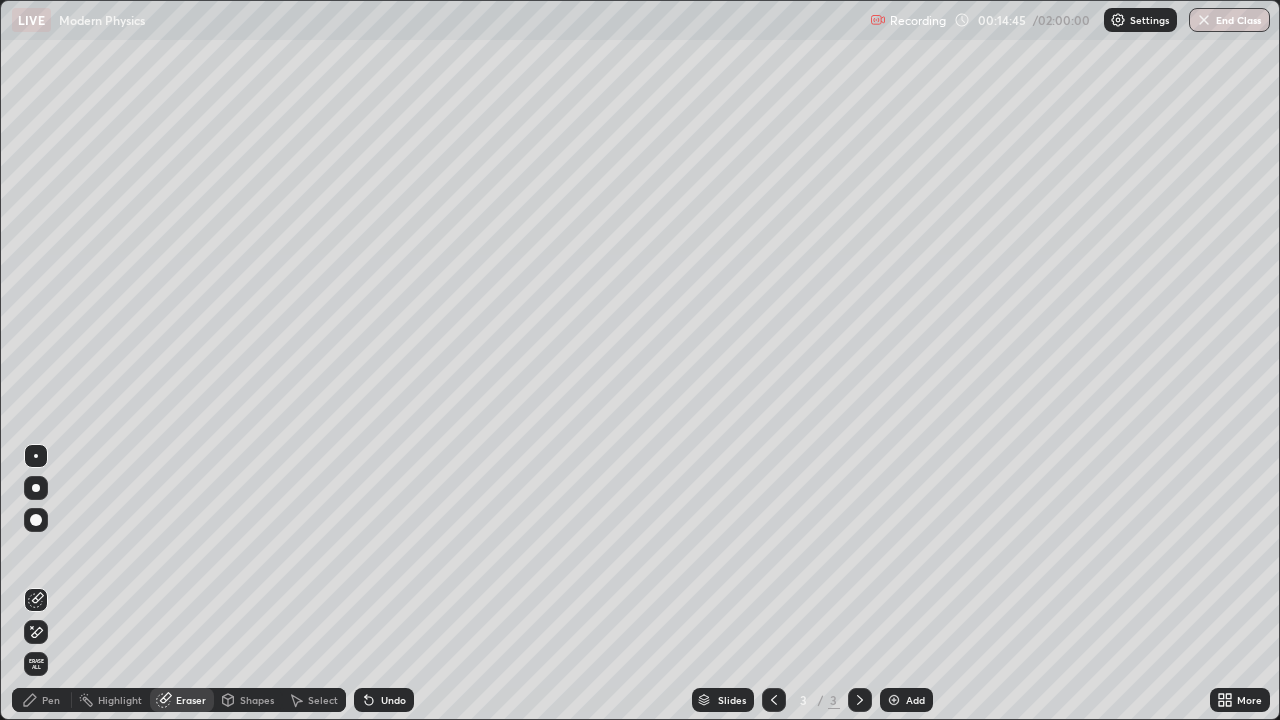 click on "Pen" at bounding box center (51, 700) 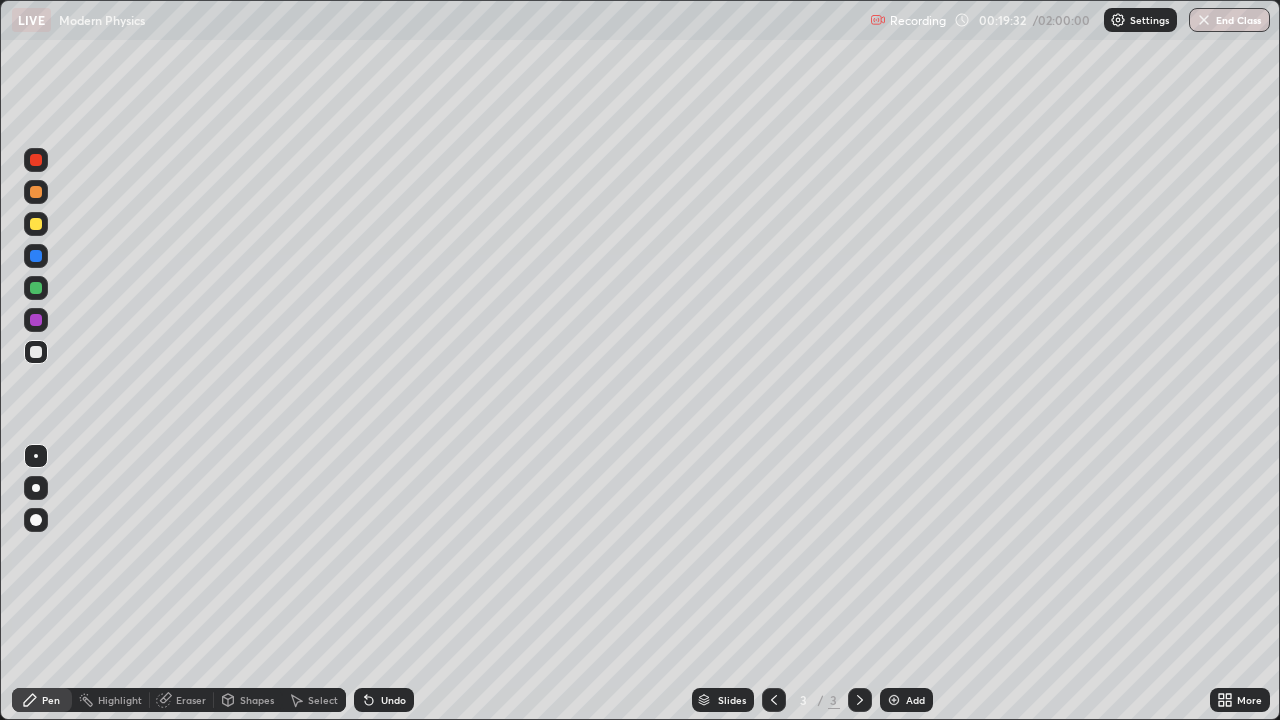 click on "Eraser" at bounding box center (191, 700) 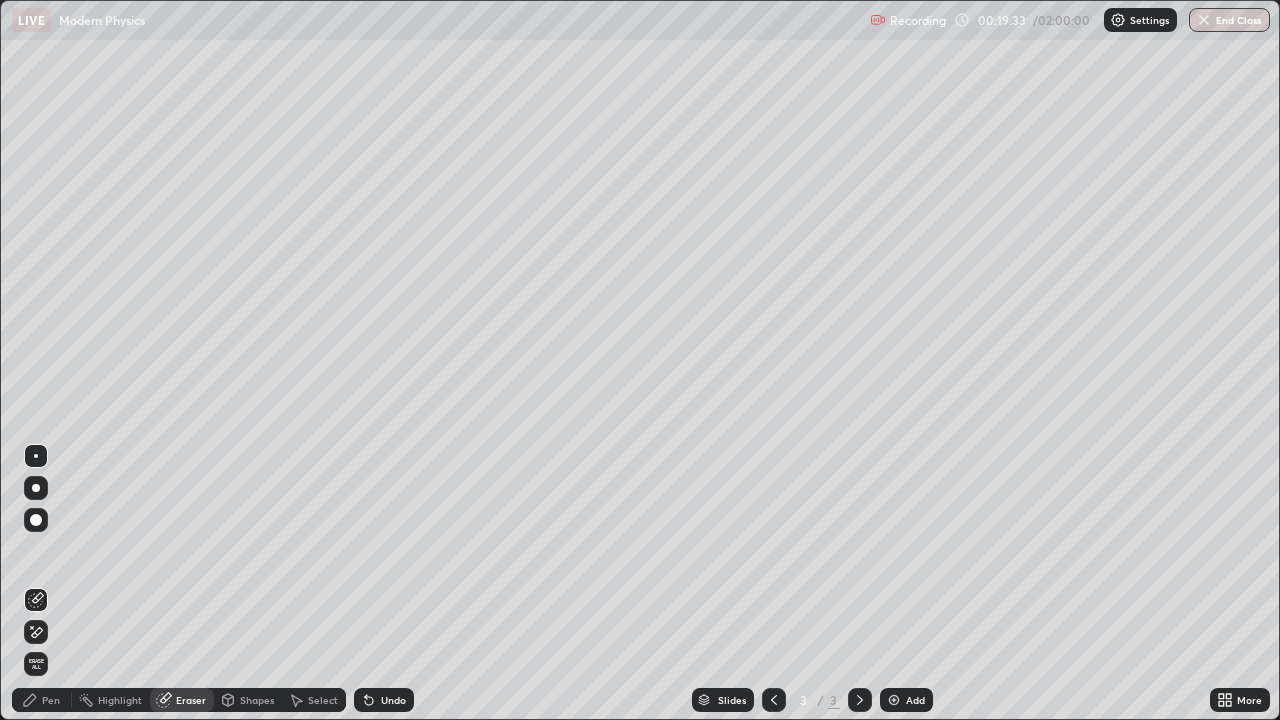 click on "Erase all" at bounding box center [36, 664] 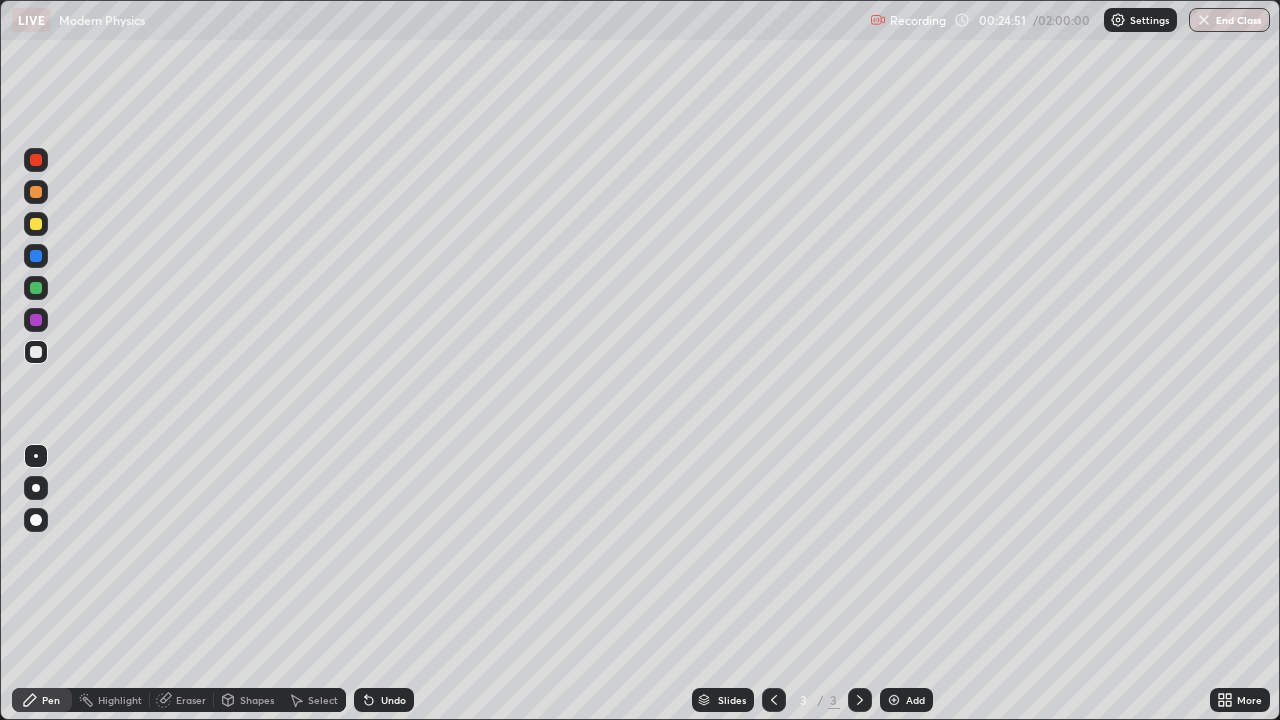 click on "Undo" at bounding box center [384, 700] 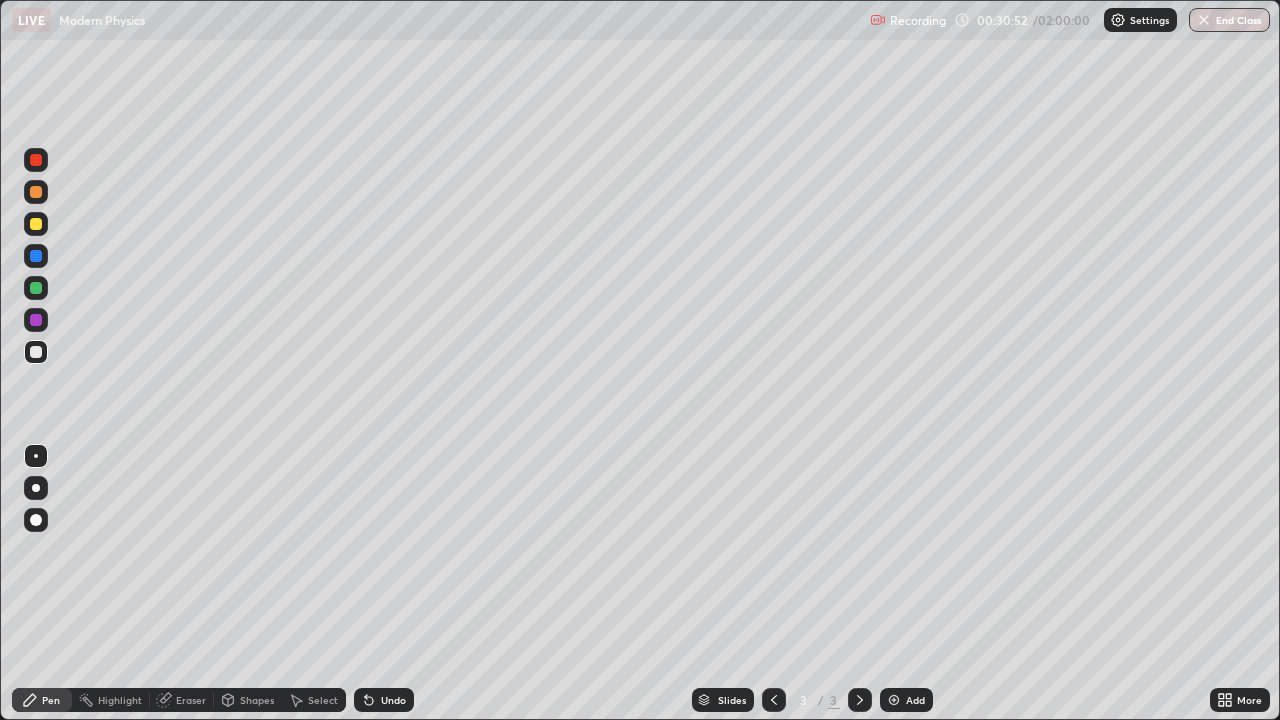 click on "Eraser" at bounding box center [191, 700] 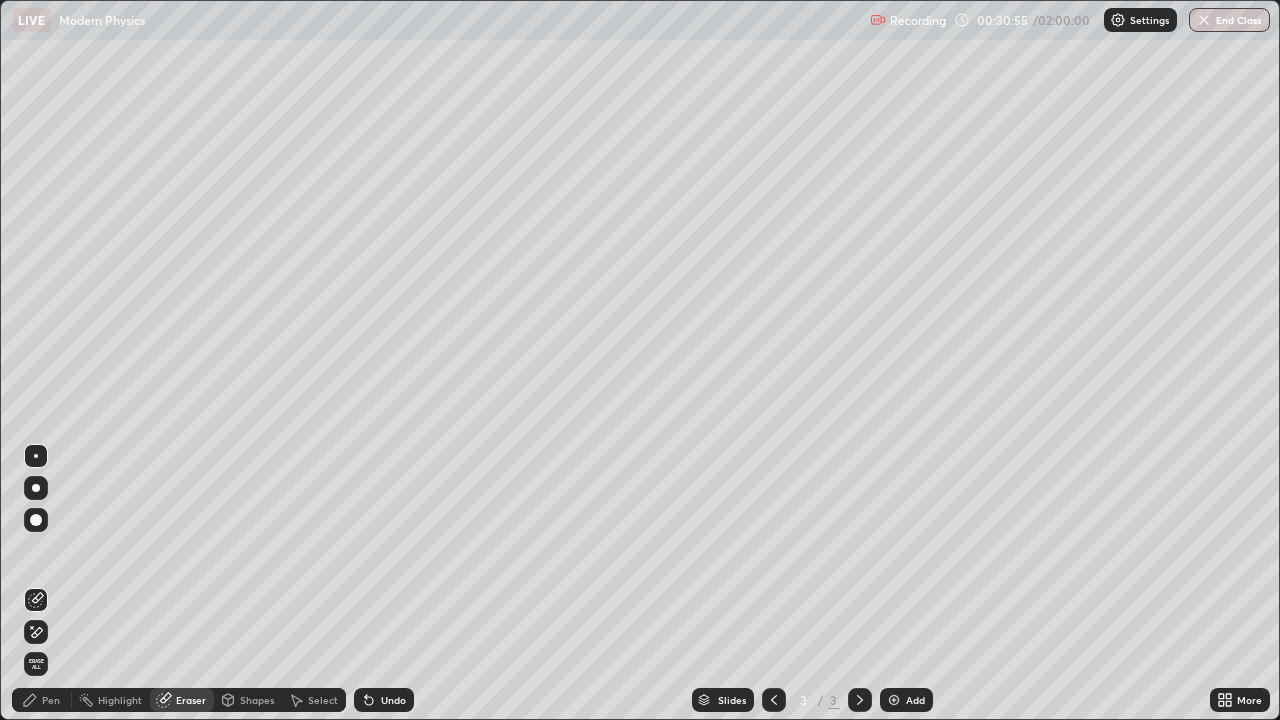 click 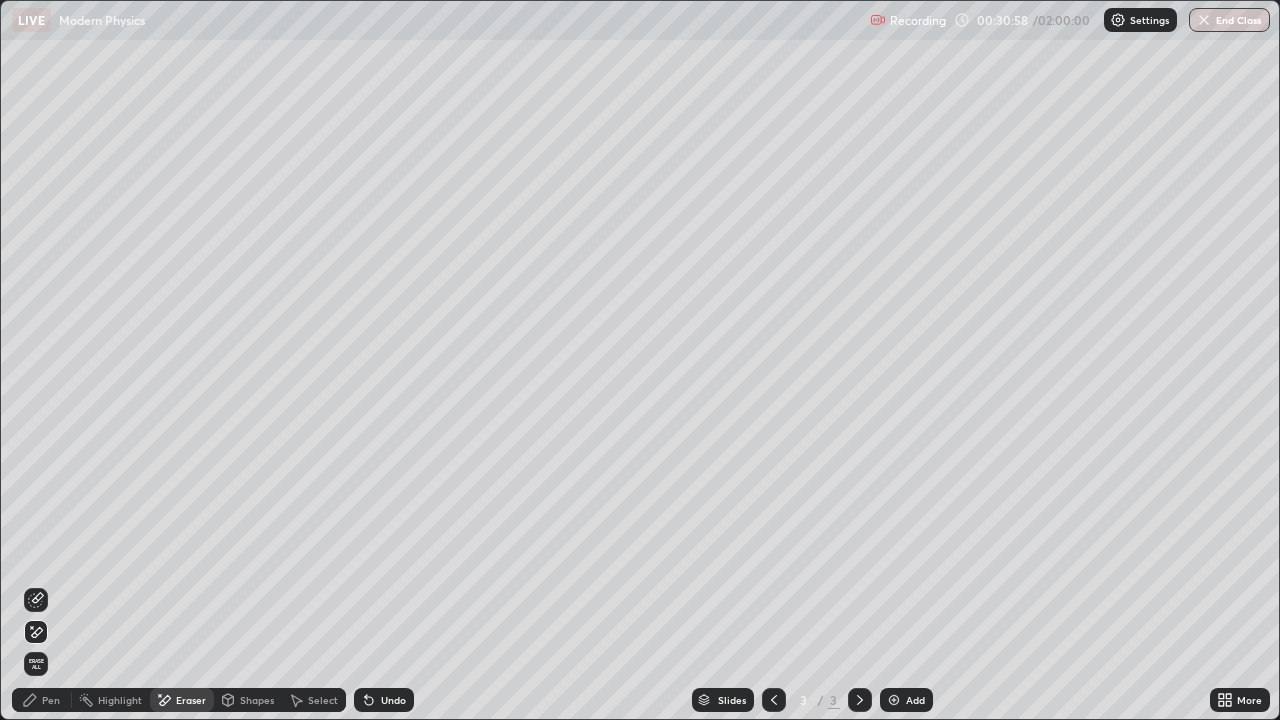 click on "Pen" at bounding box center [51, 700] 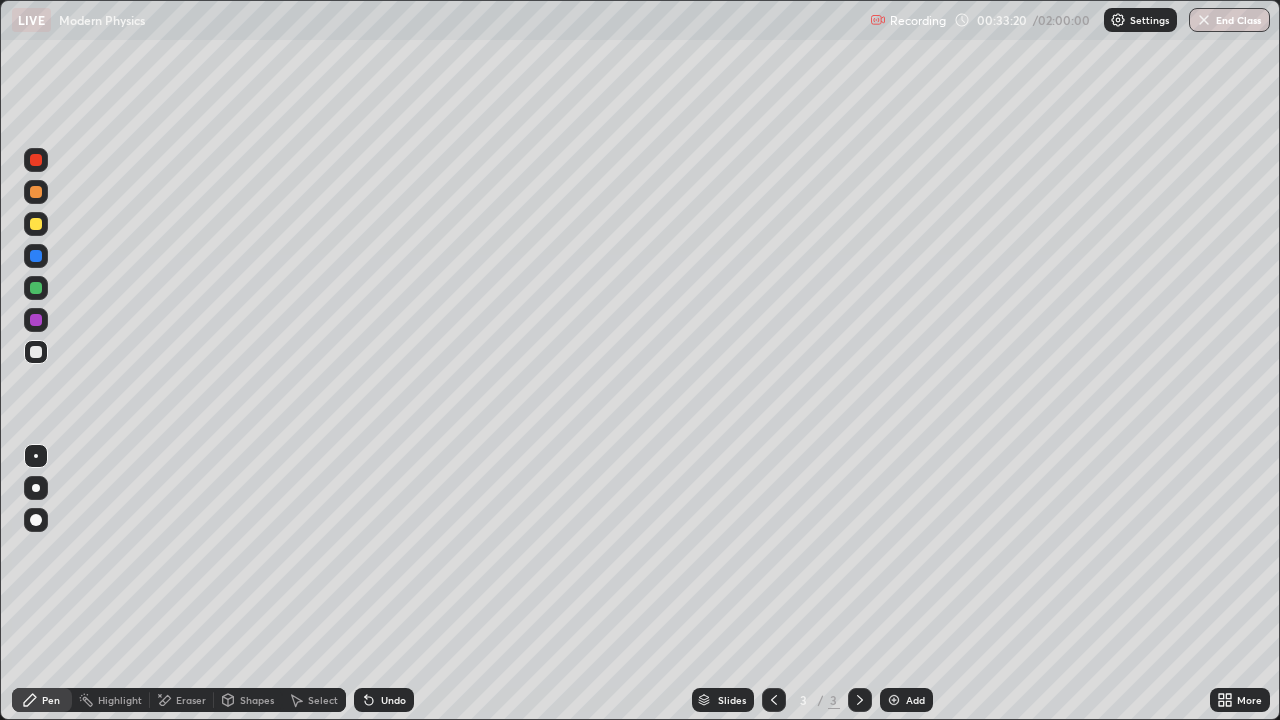 click on "Undo" at bounding box center [384, 700] 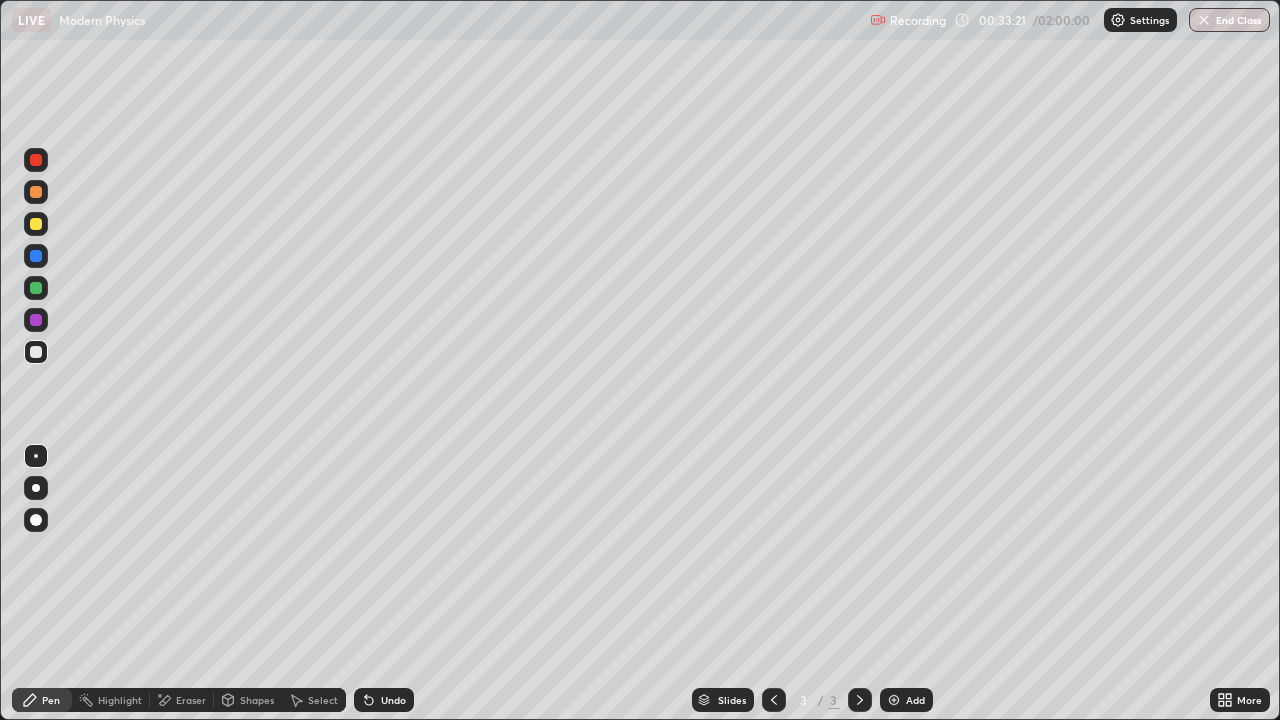 click on "Undo" at bounding box center (384, 700) 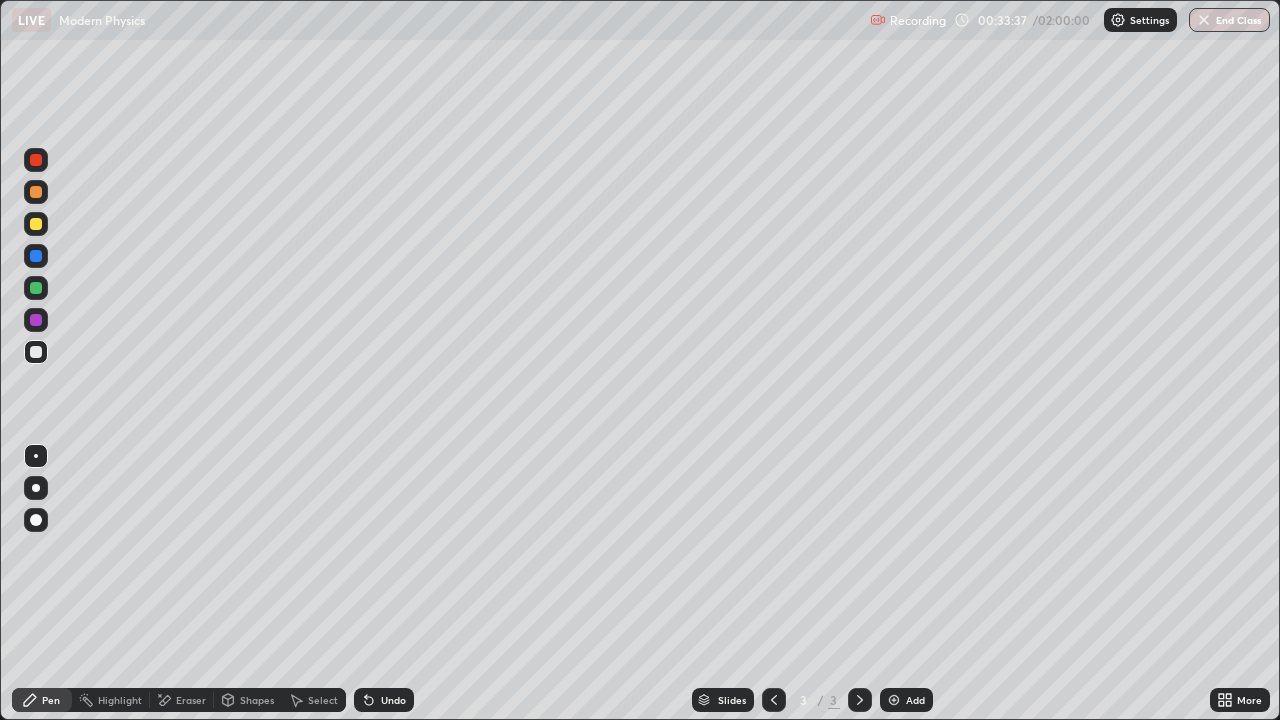 click on "Undo" at bounding box center [384, 700] 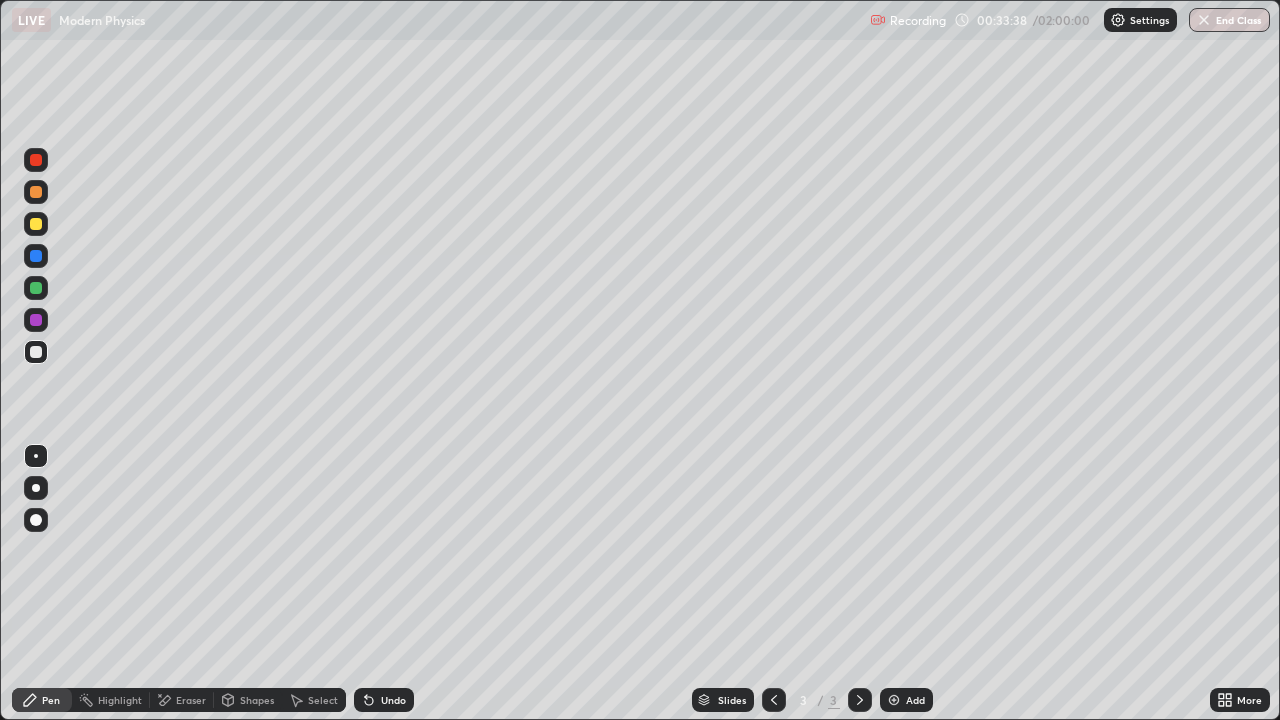 click on "Undo" at bounding box center [384, 700] 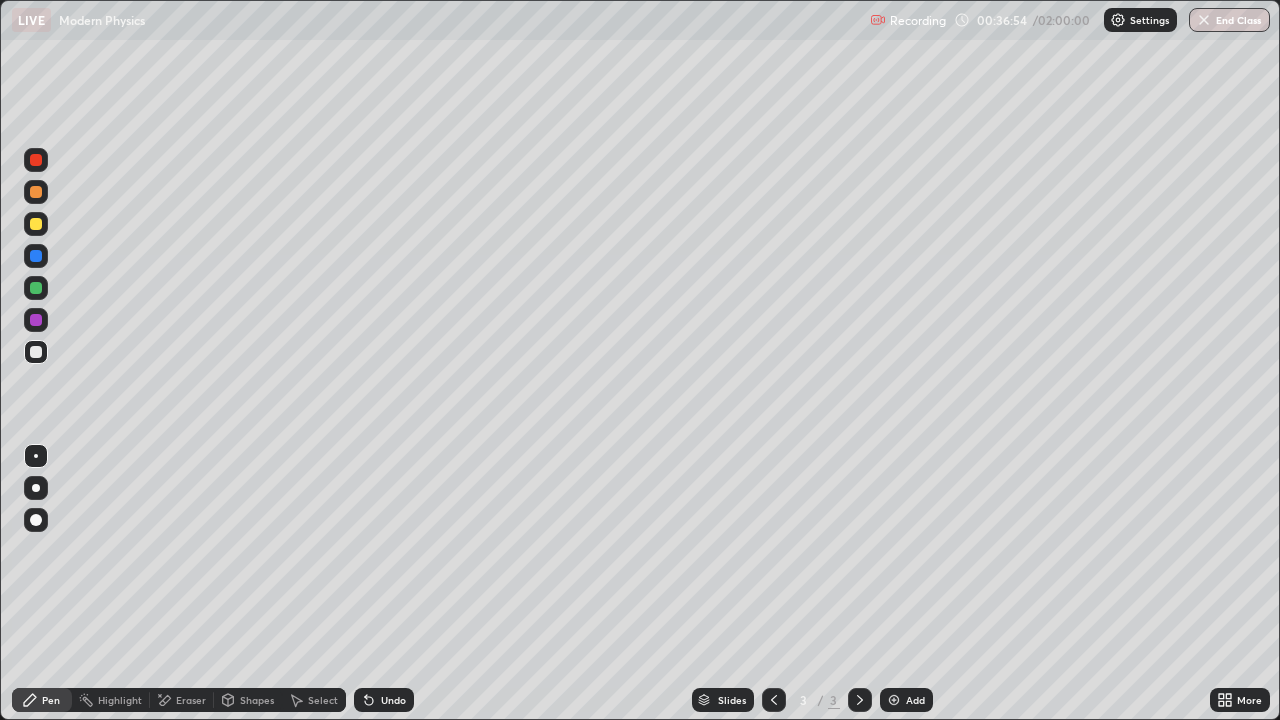 click on "Add" at bounding box center (906, 700) 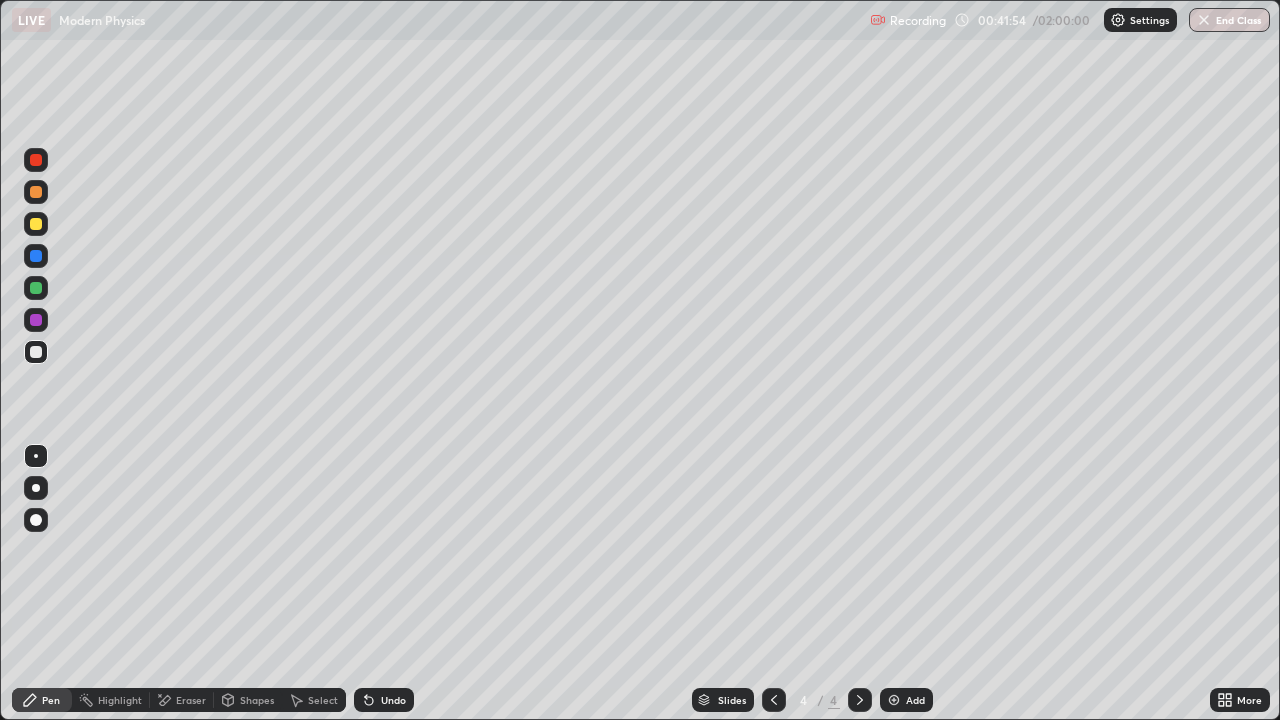 click on "Add" at bounding box center [906, 700] 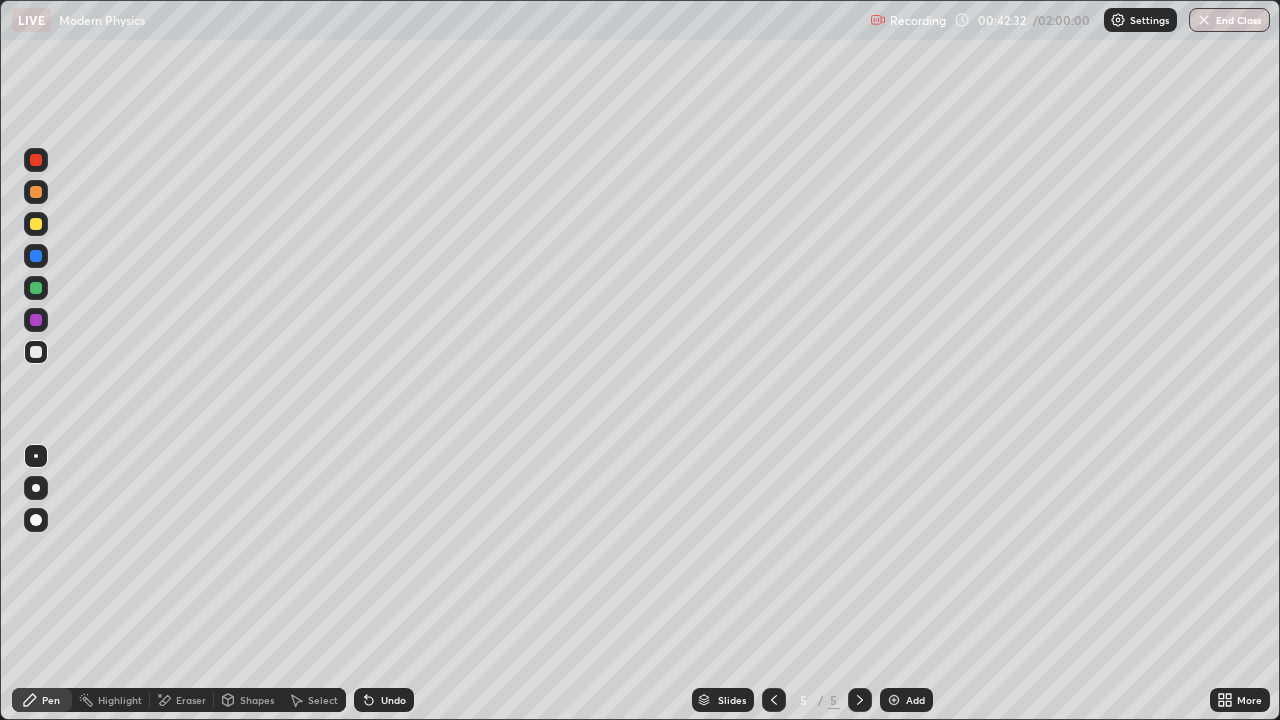 click on "Undo" at bounding box center [384, 700] 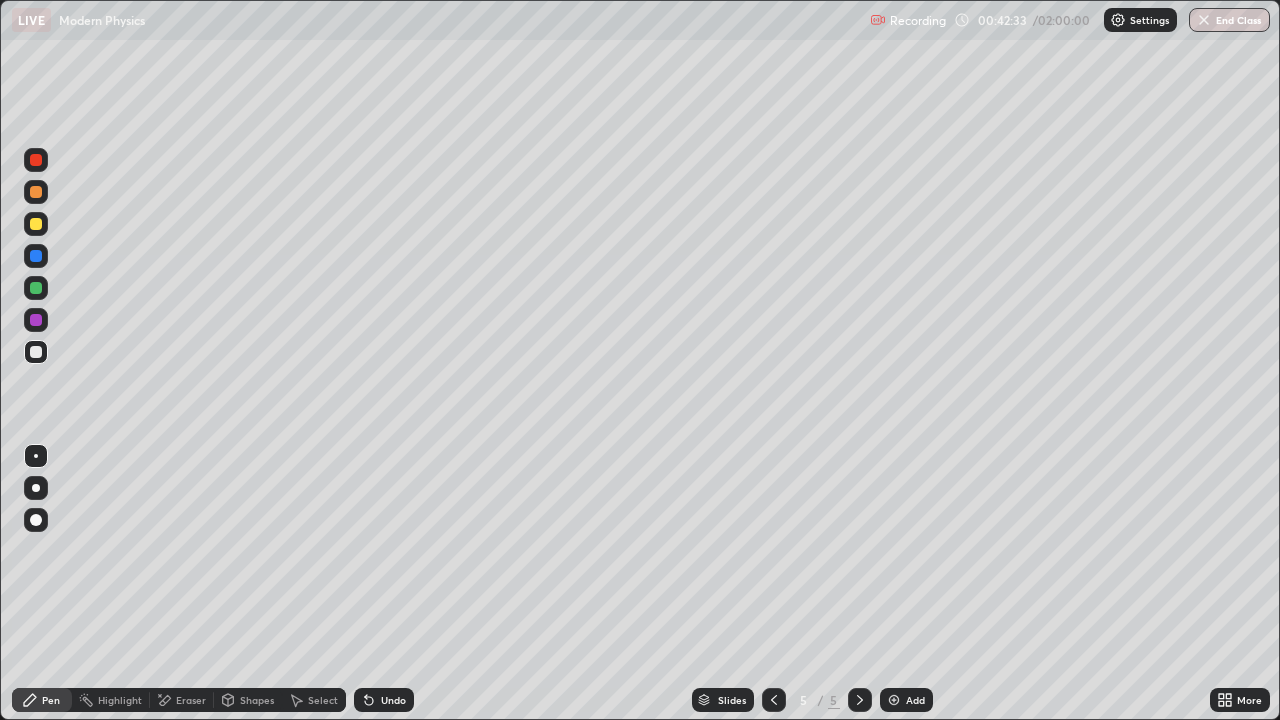 click 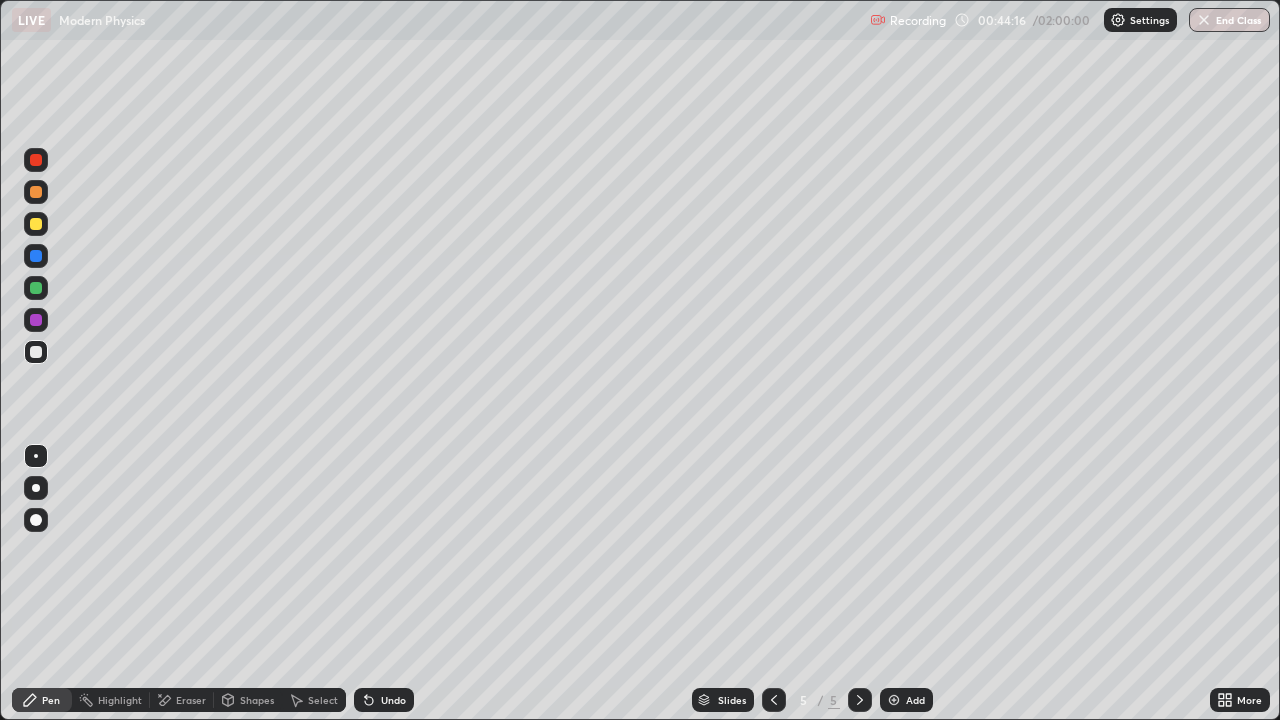 click on "Undo" at bounding box center (384, 700) 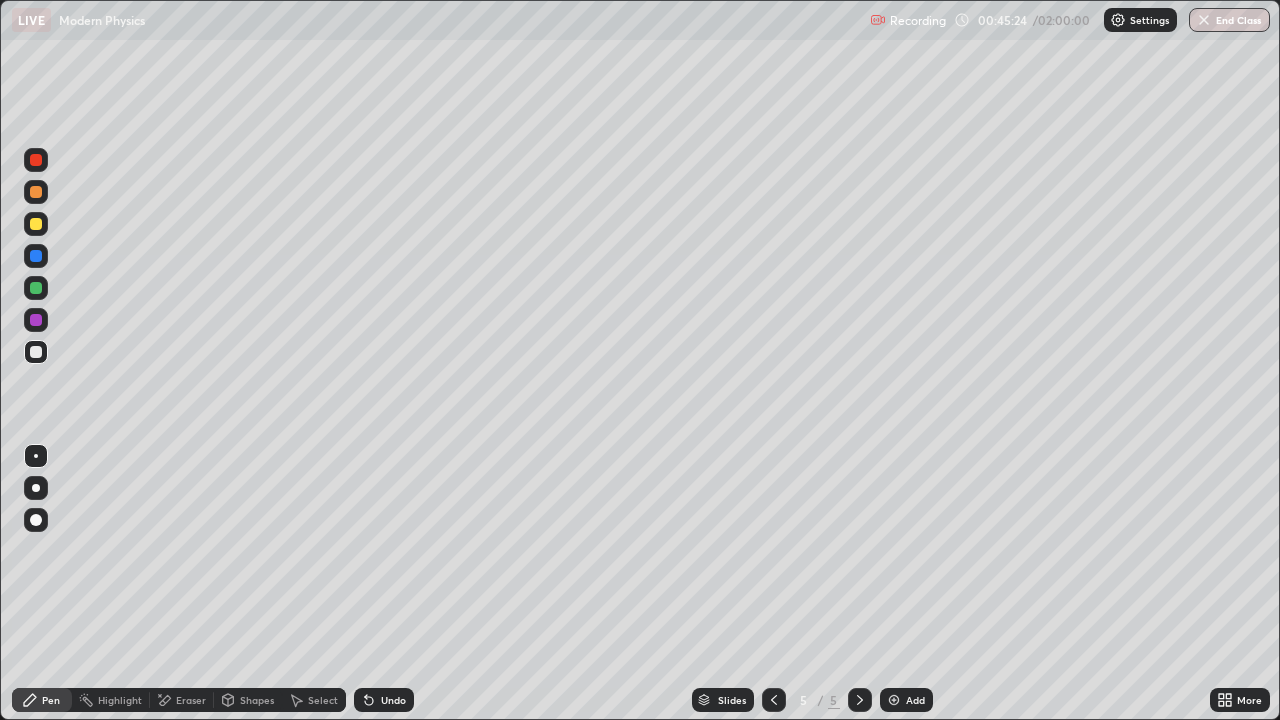 click on "Add" at bounding box center [906, 700] 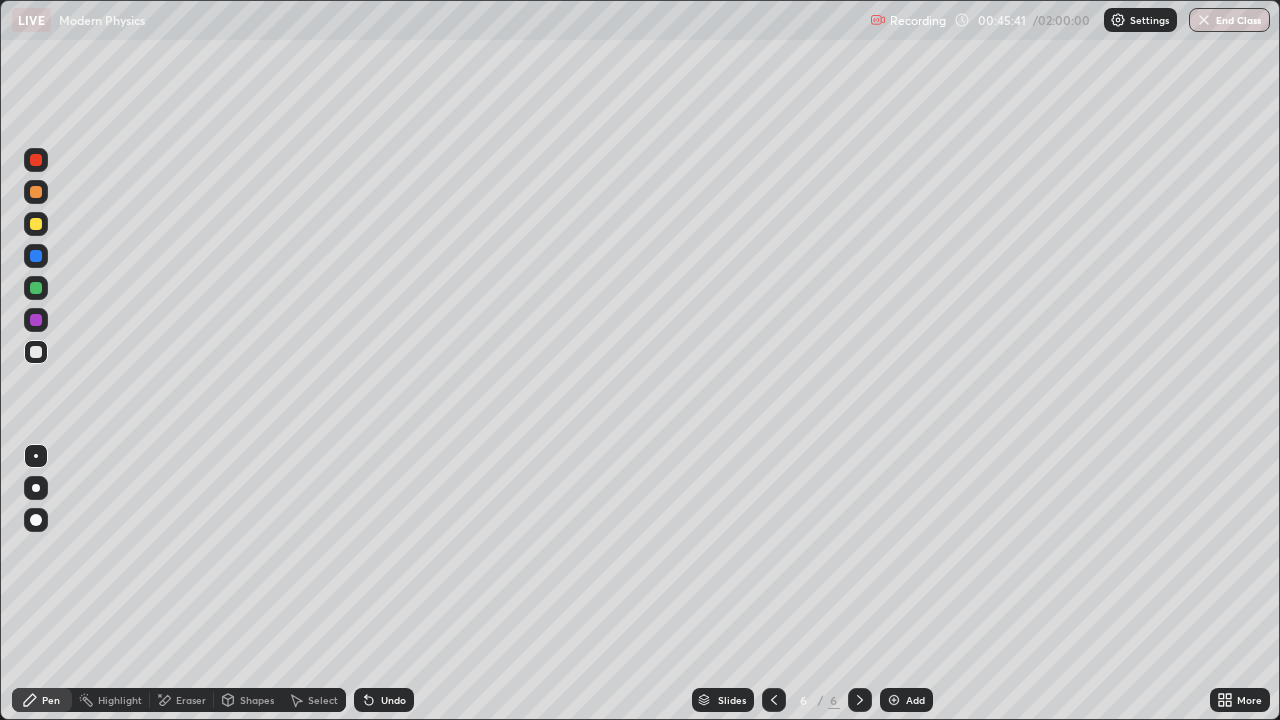 click 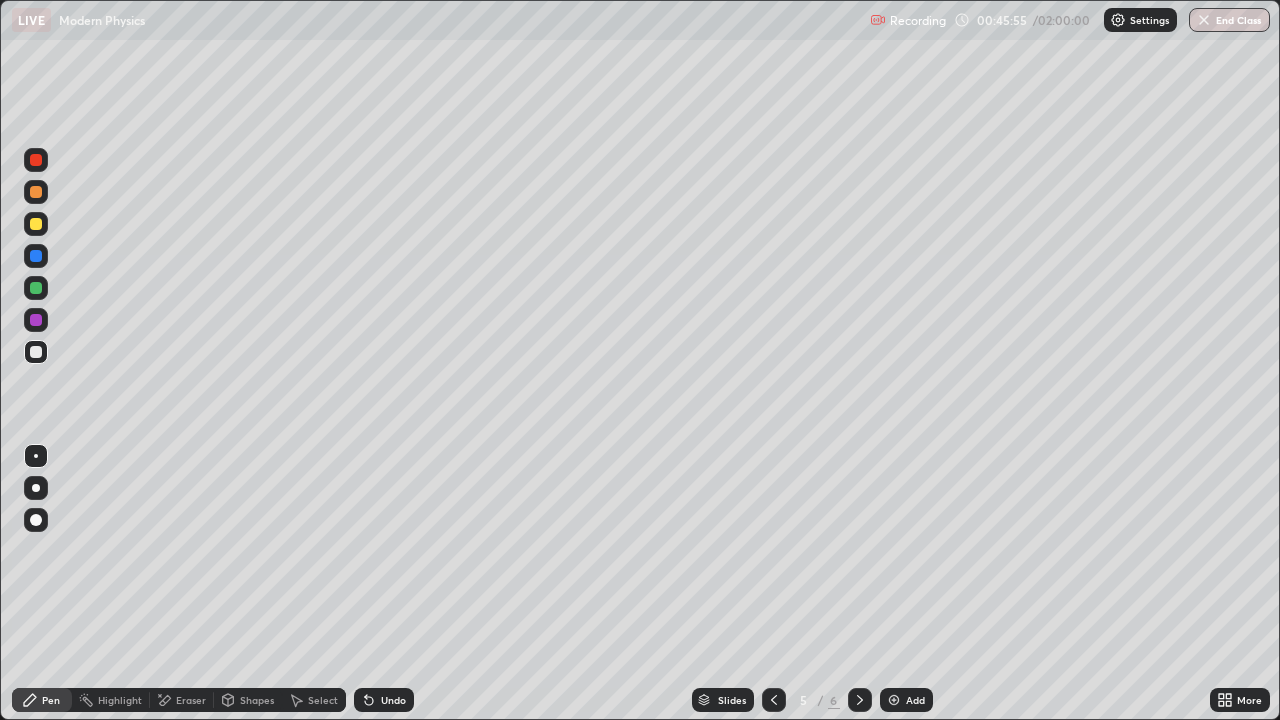 click 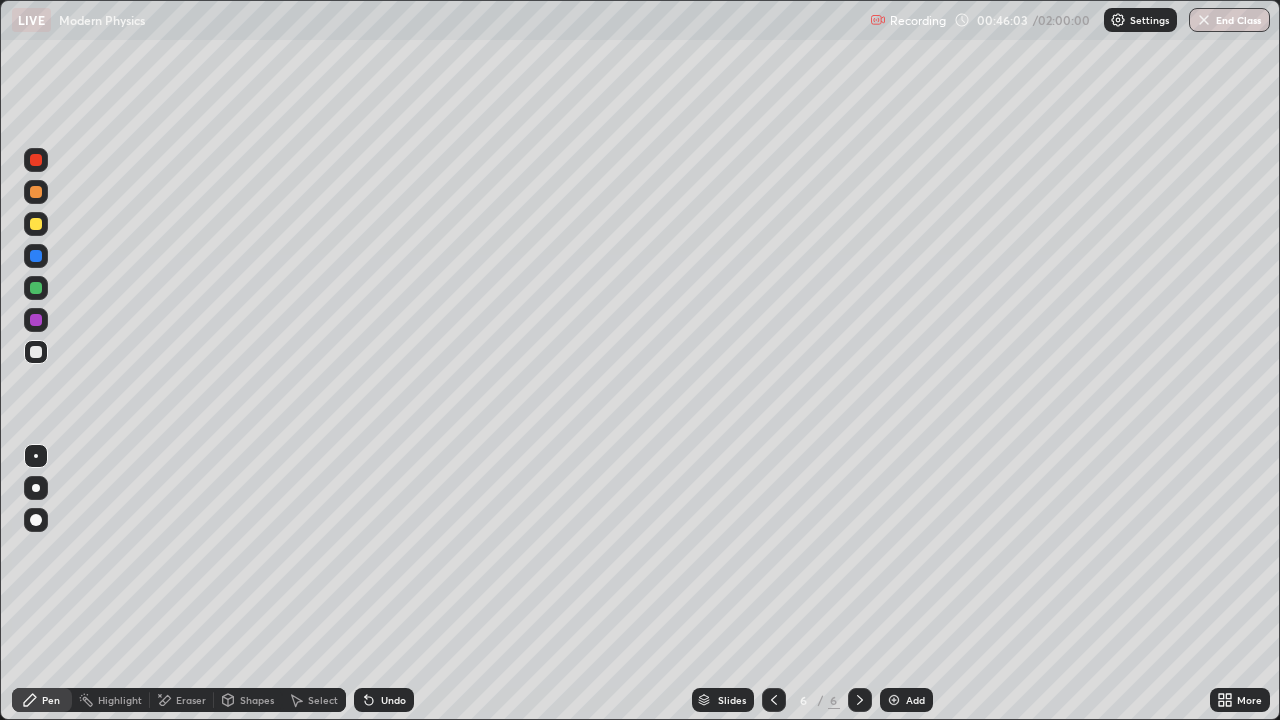 click 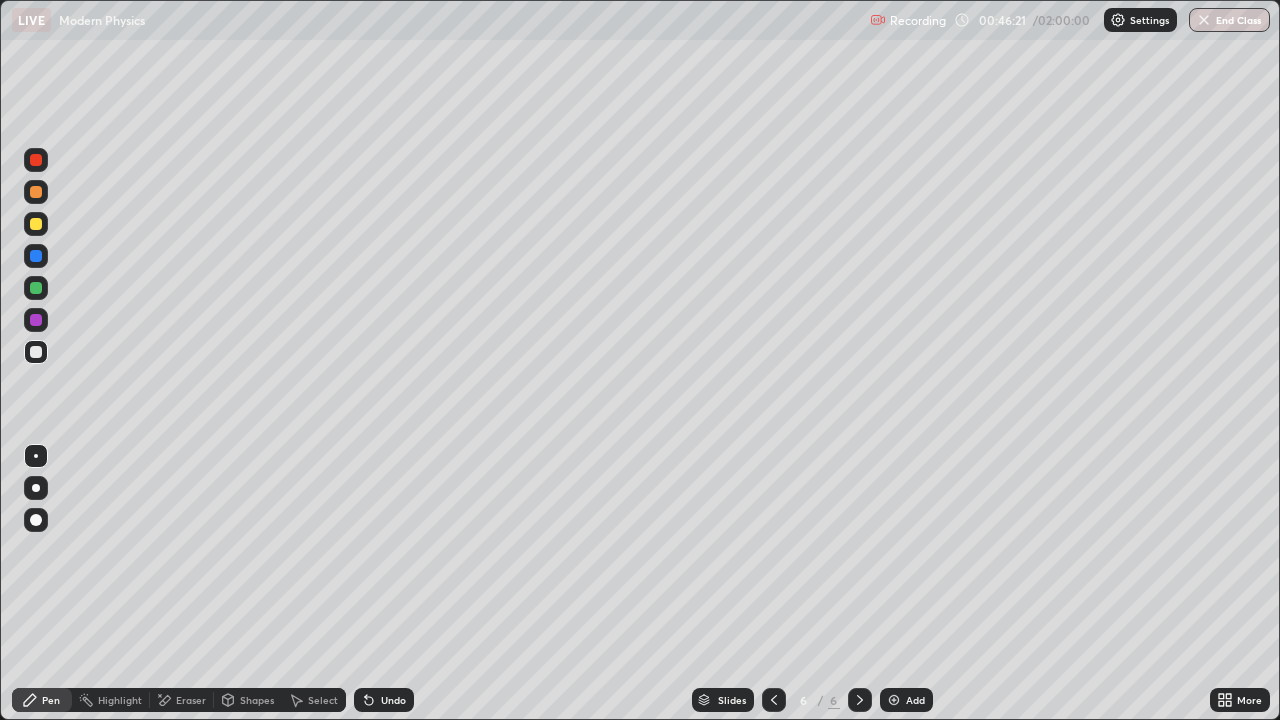 click 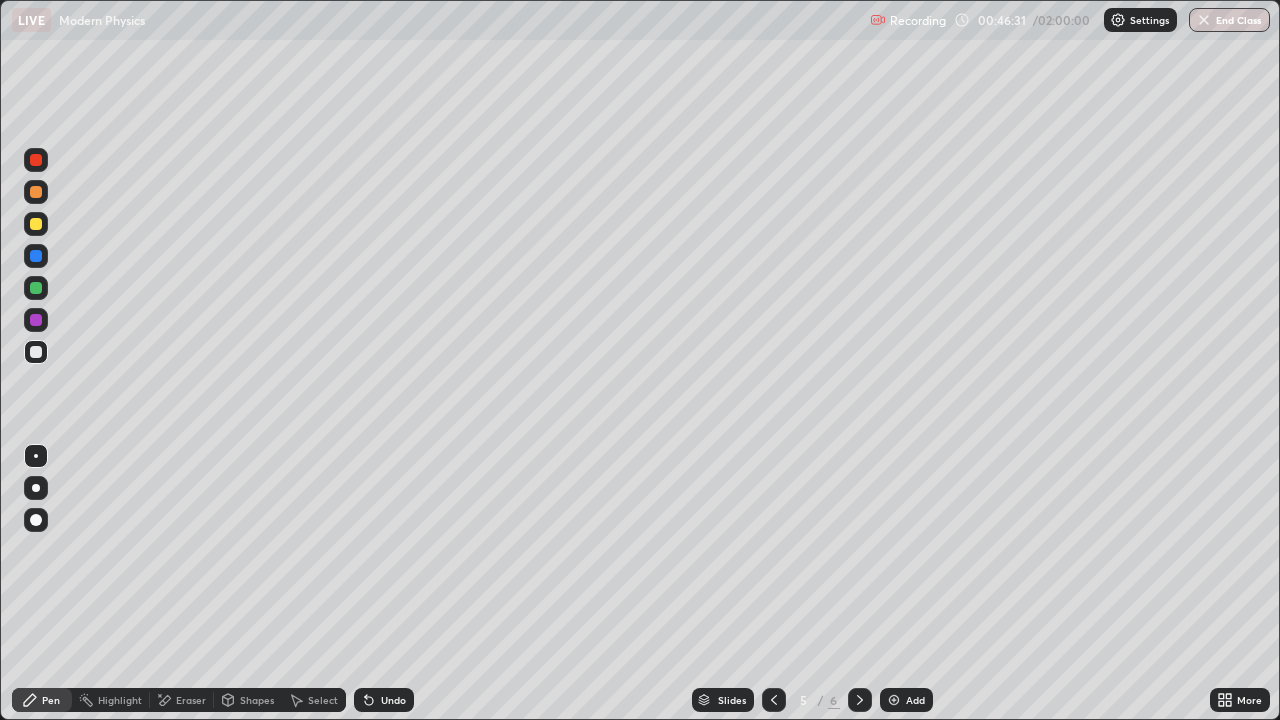 click 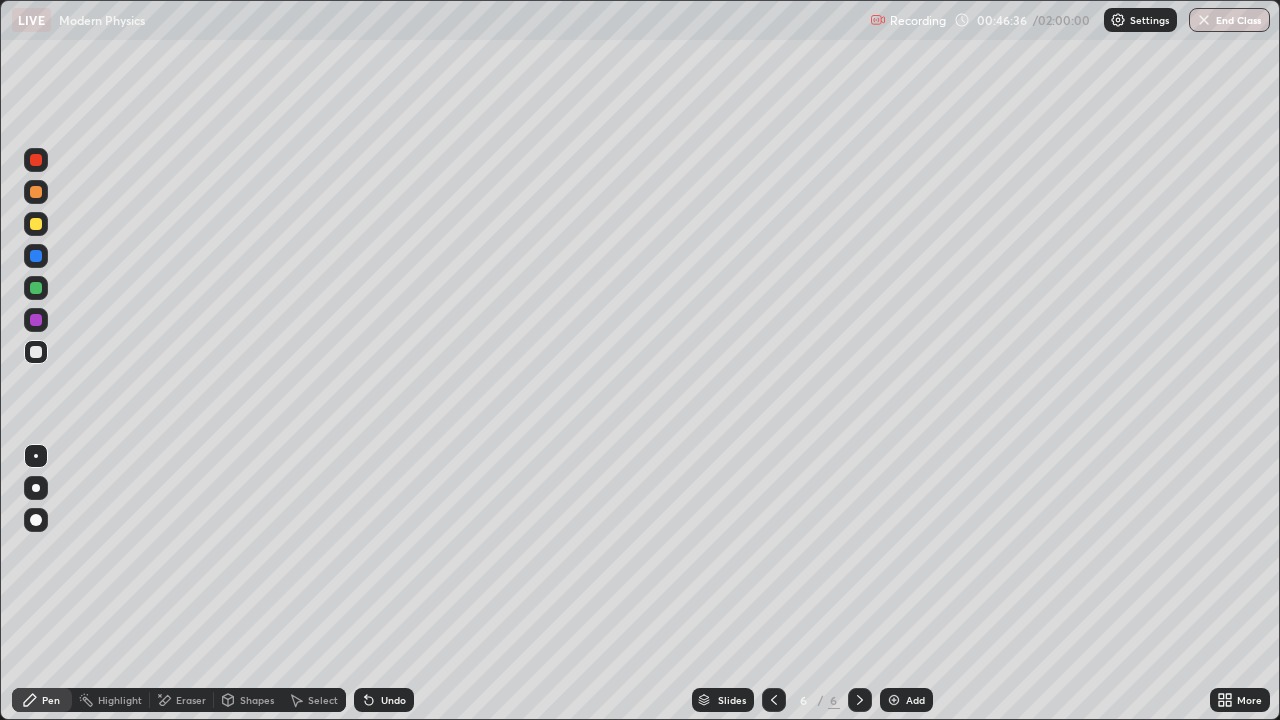 click 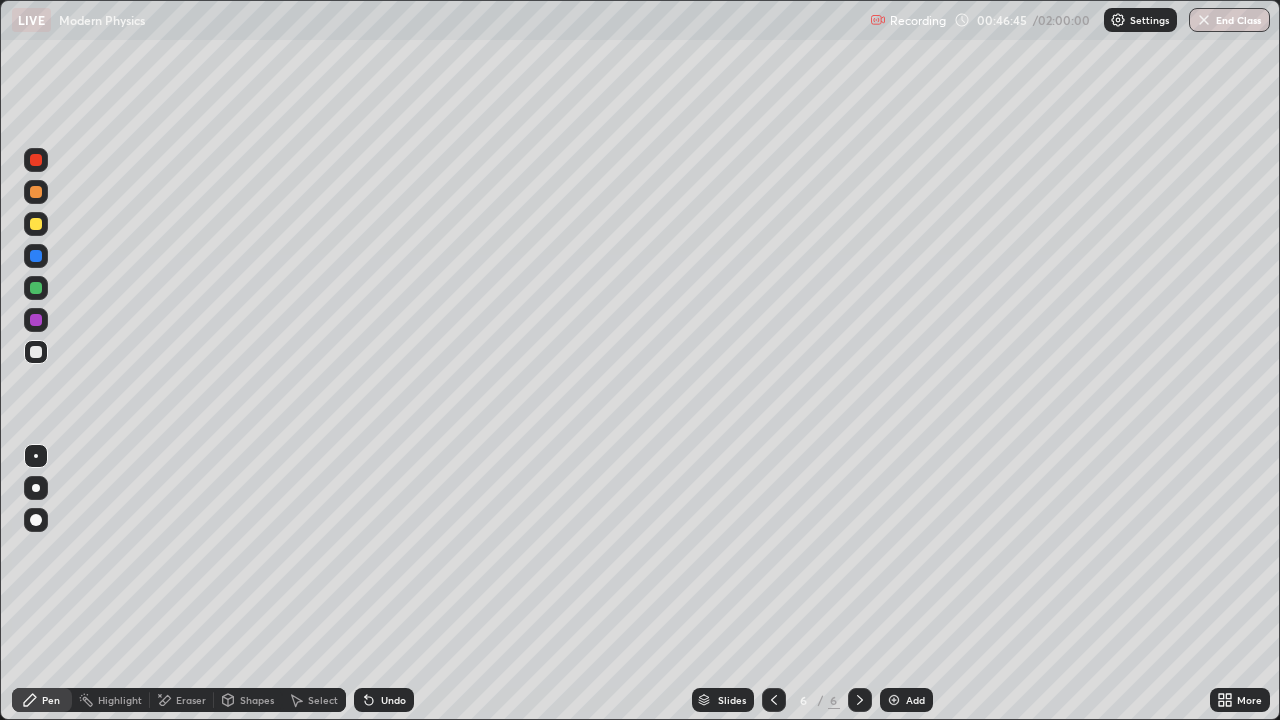 click 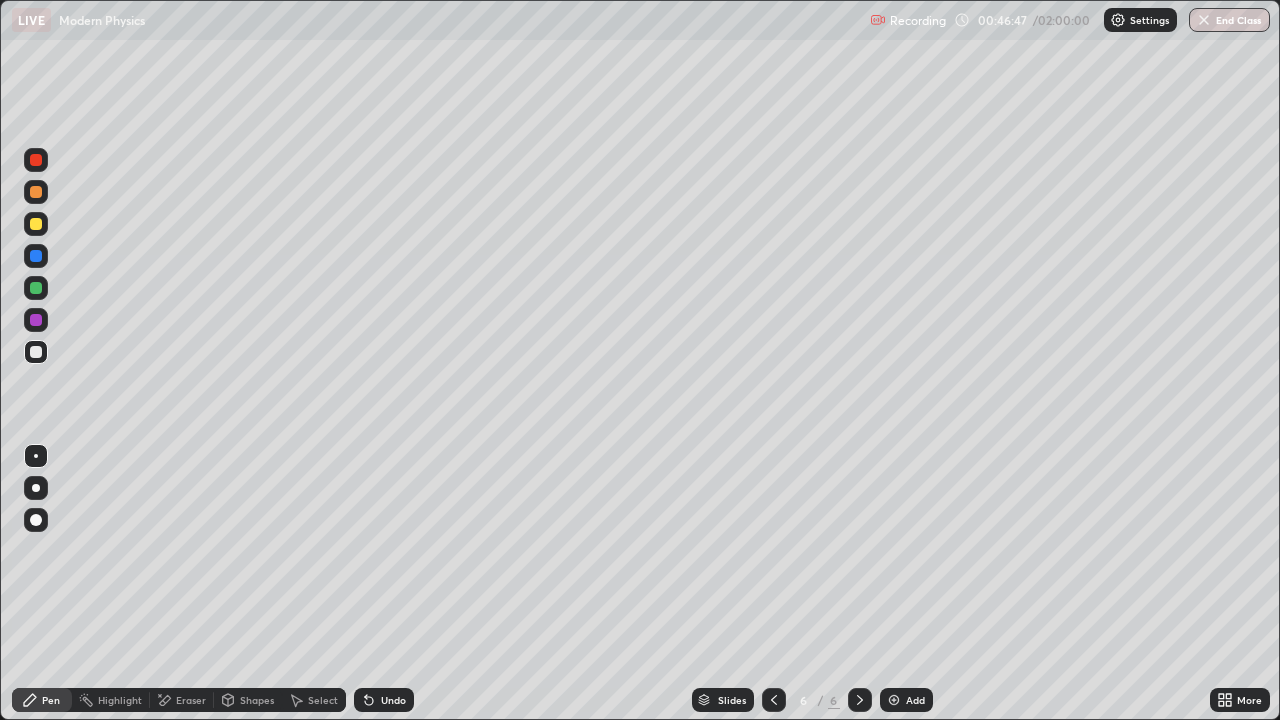 click 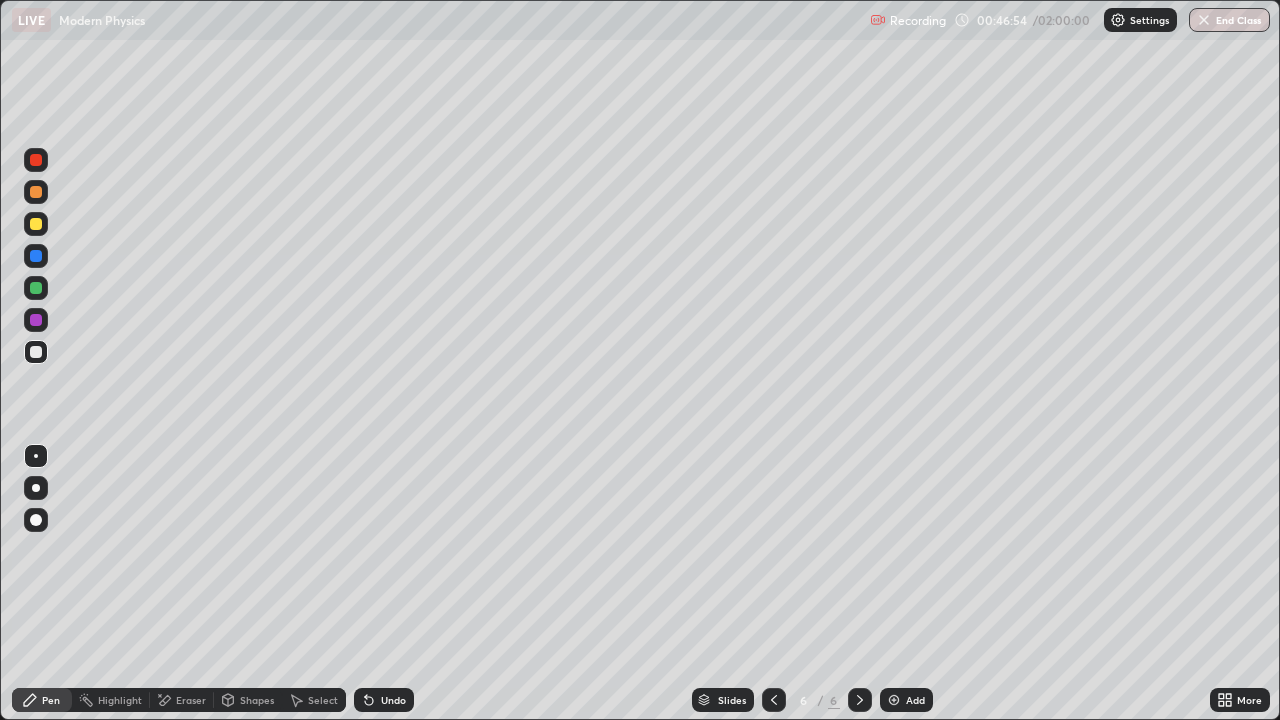 click 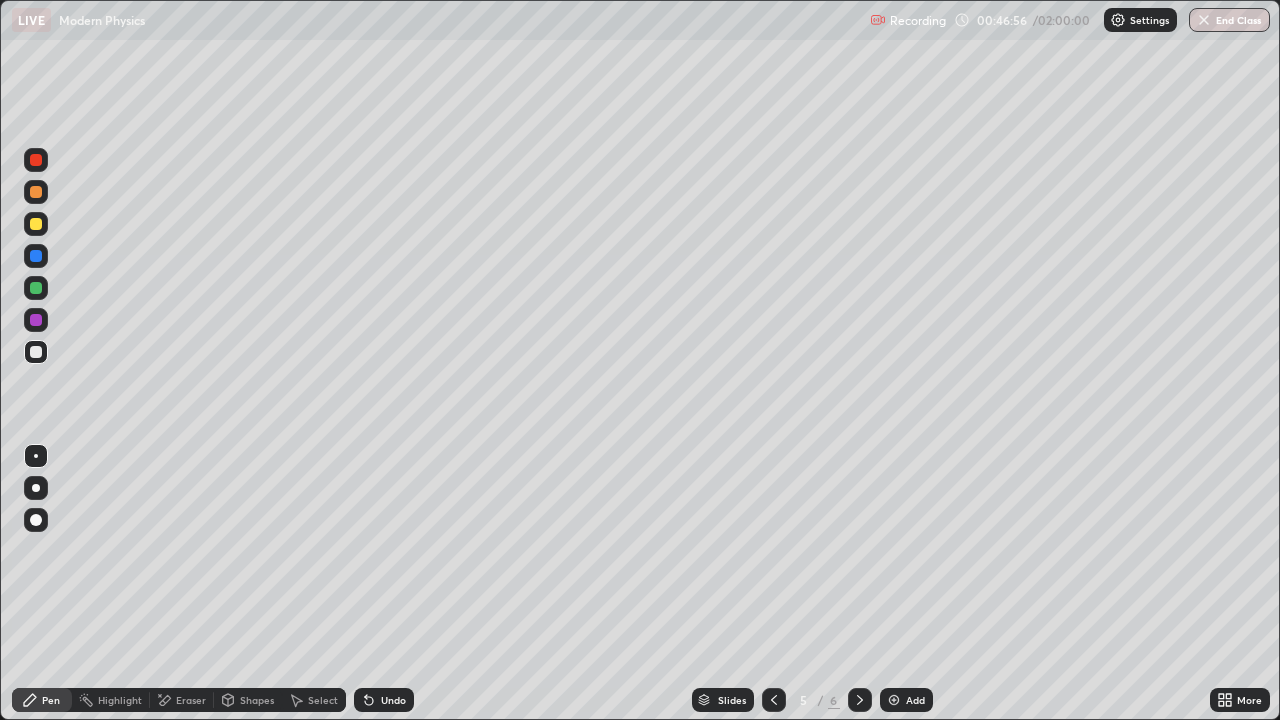 click 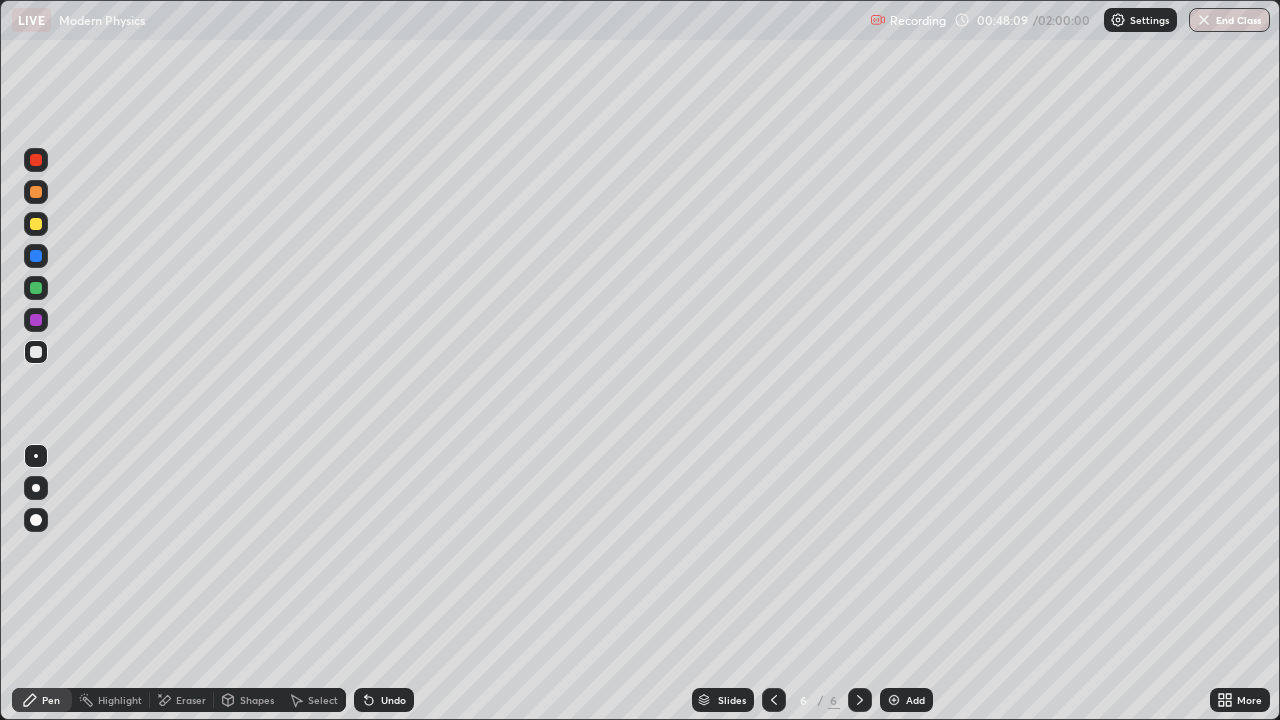 click on "Undo" at bounding box center (393, 700) 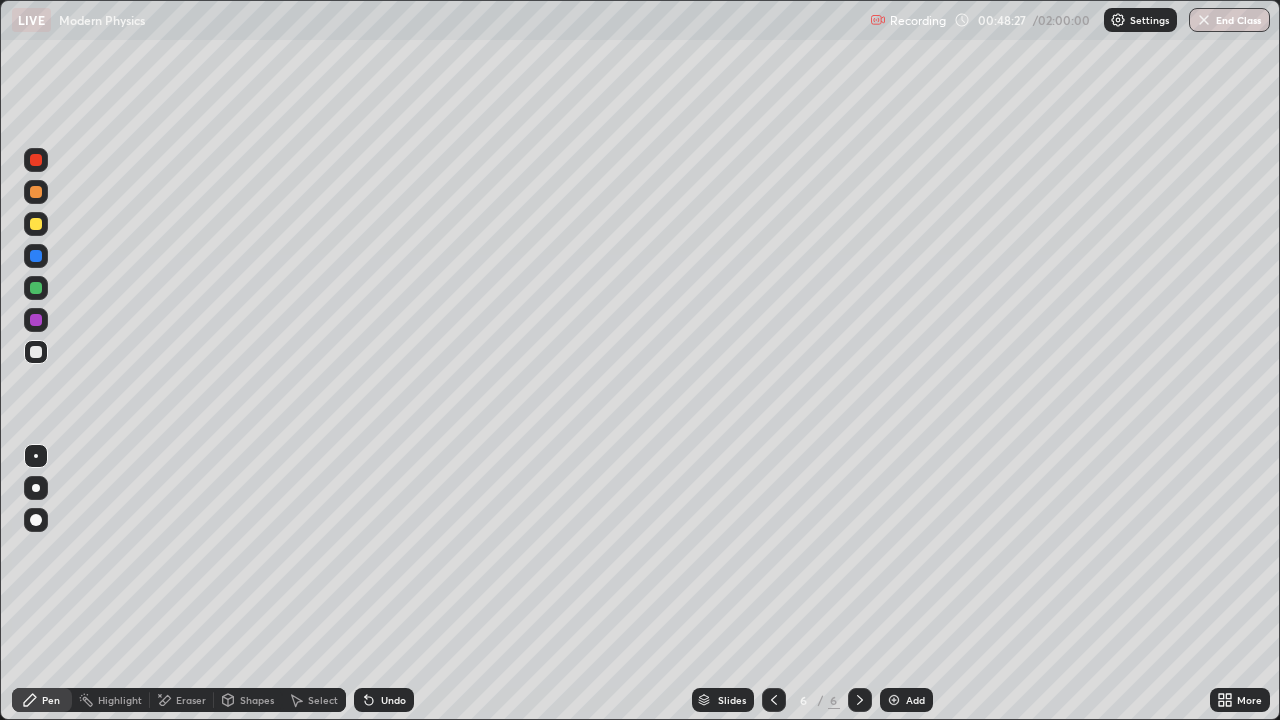 click on "Eraser" at bounding box center [191, 700] 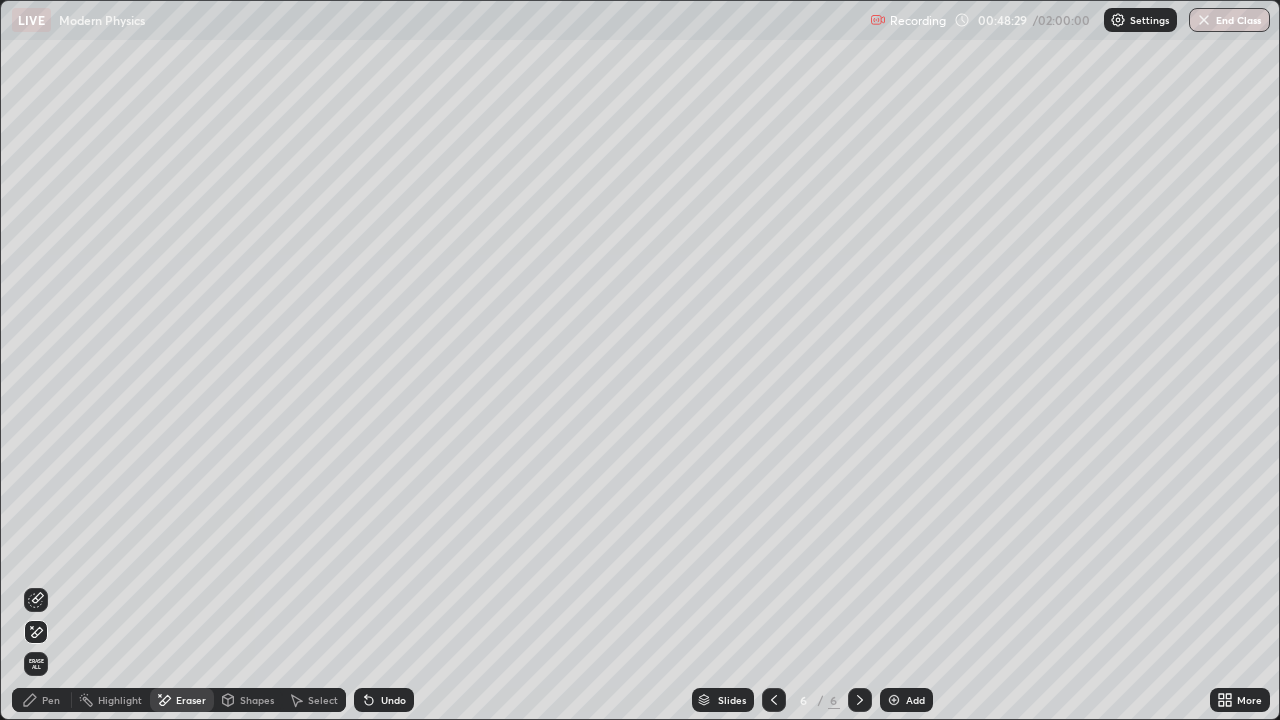 click on "Pen" at bounding box center (42, 700) 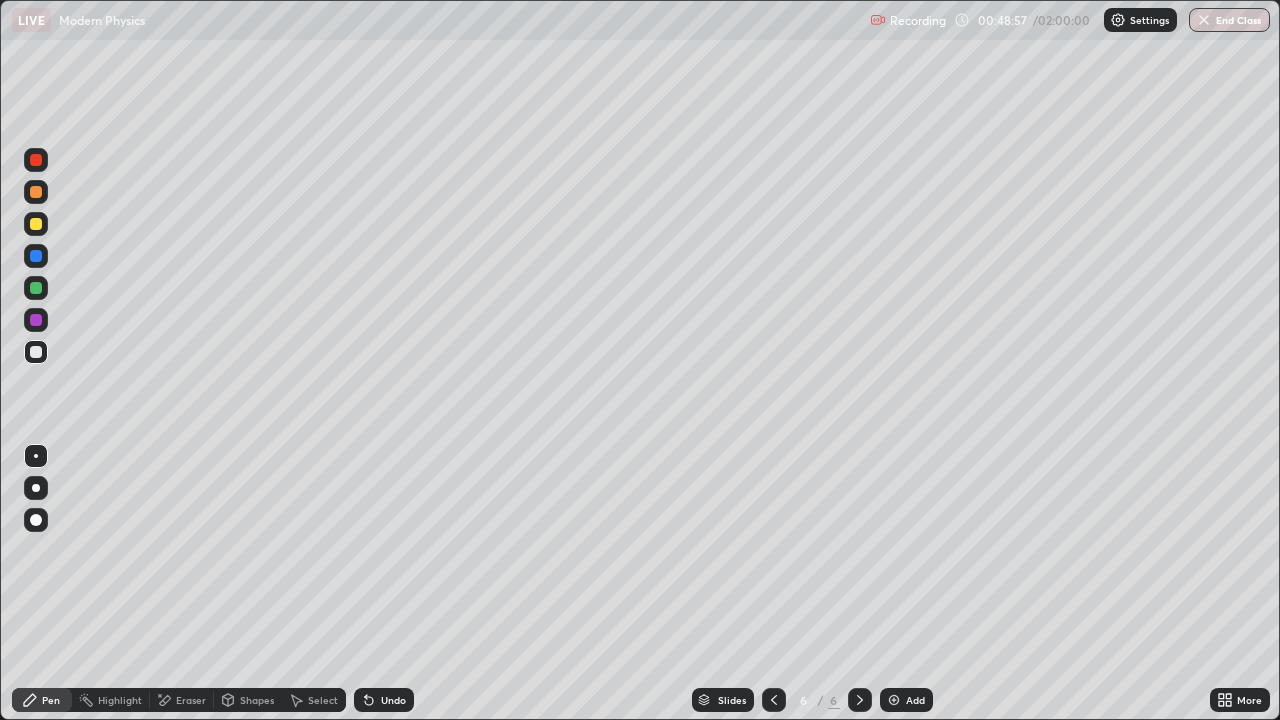 click on "Add" at bounding box center [906, 700] 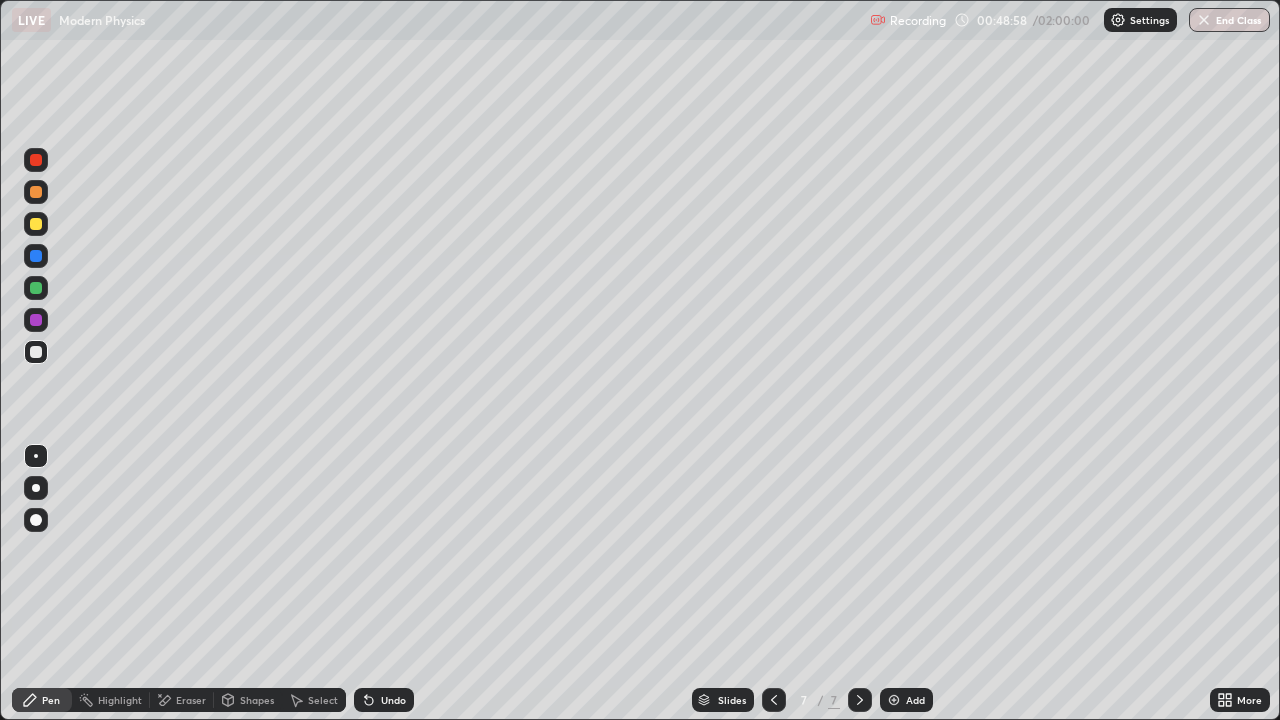 click 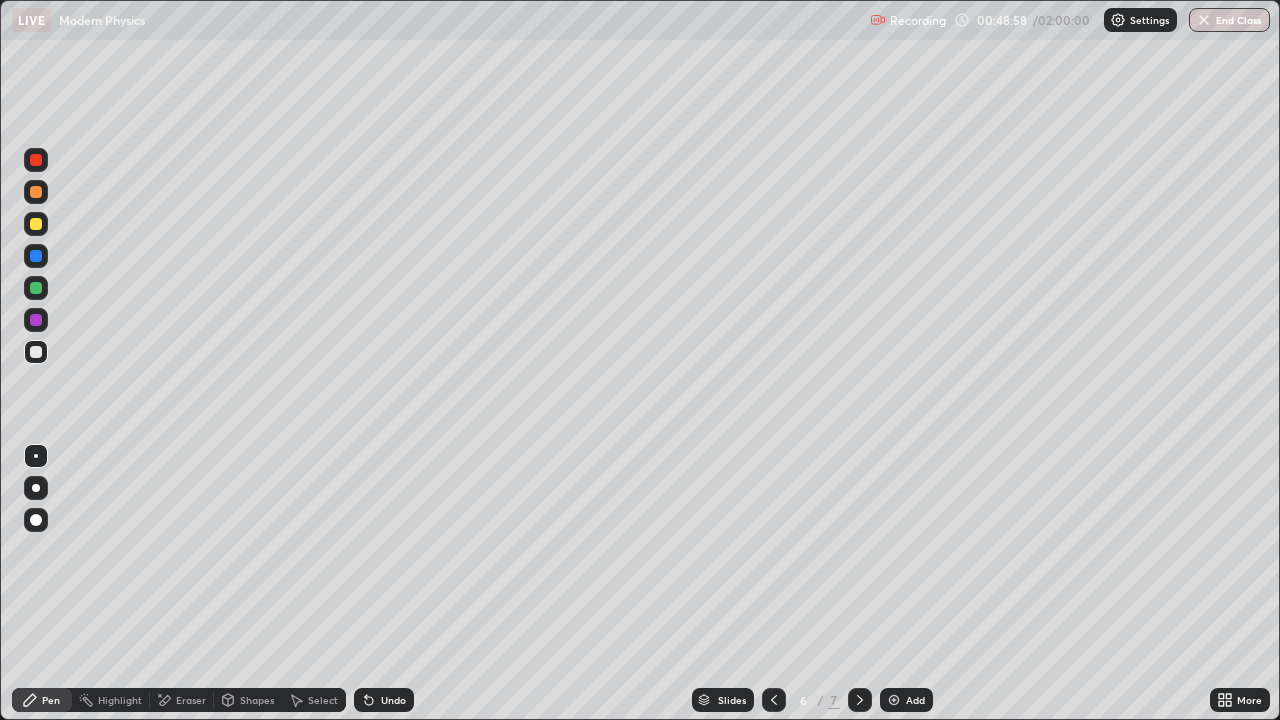 click 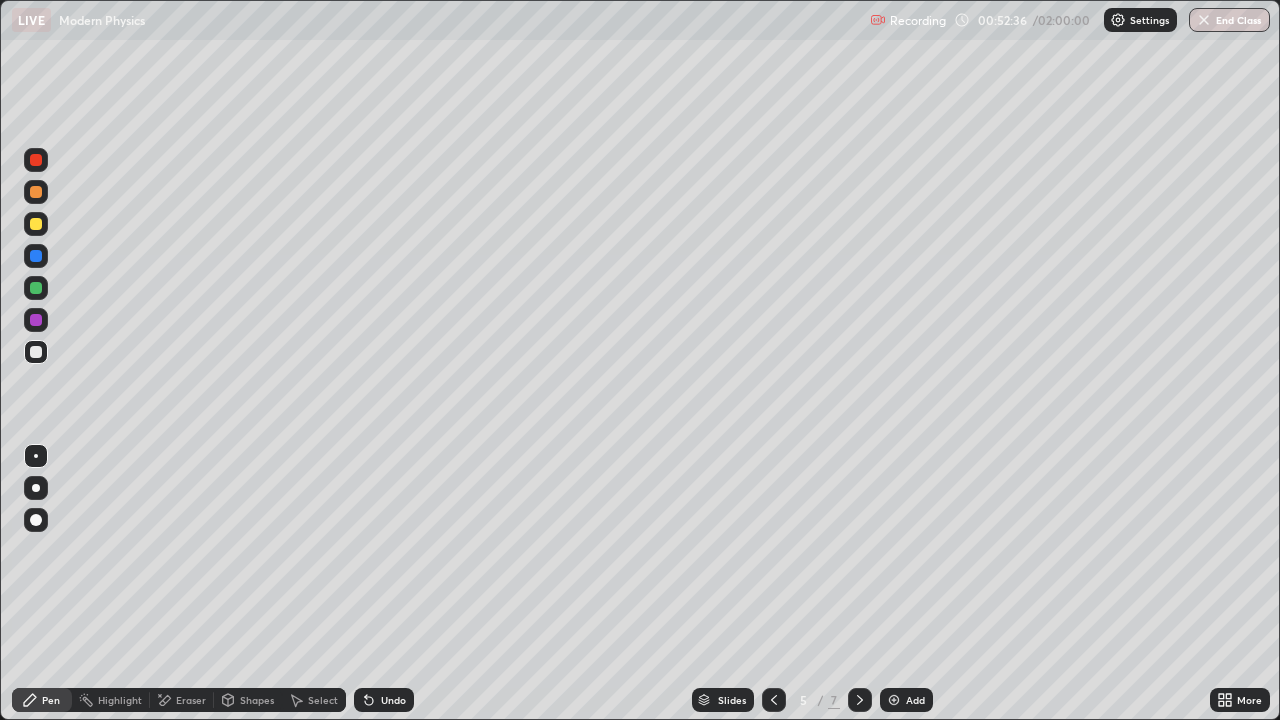 click 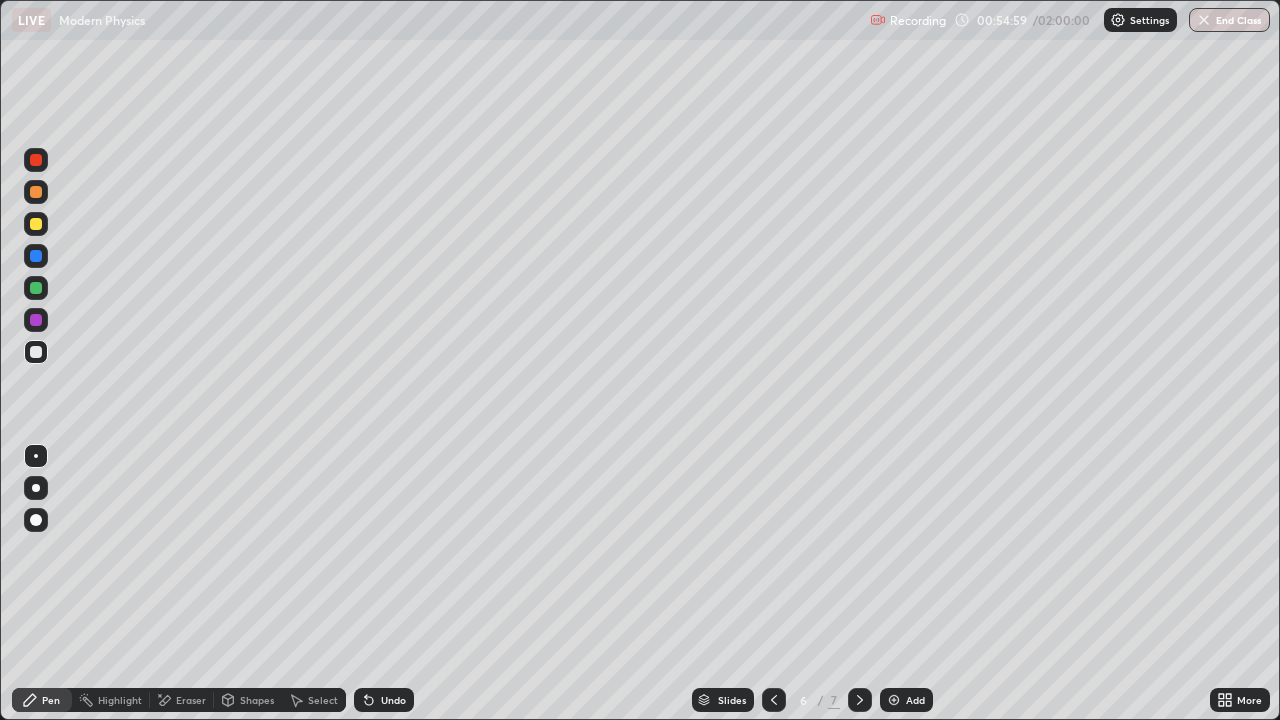 click at bounding box center (860, 700) 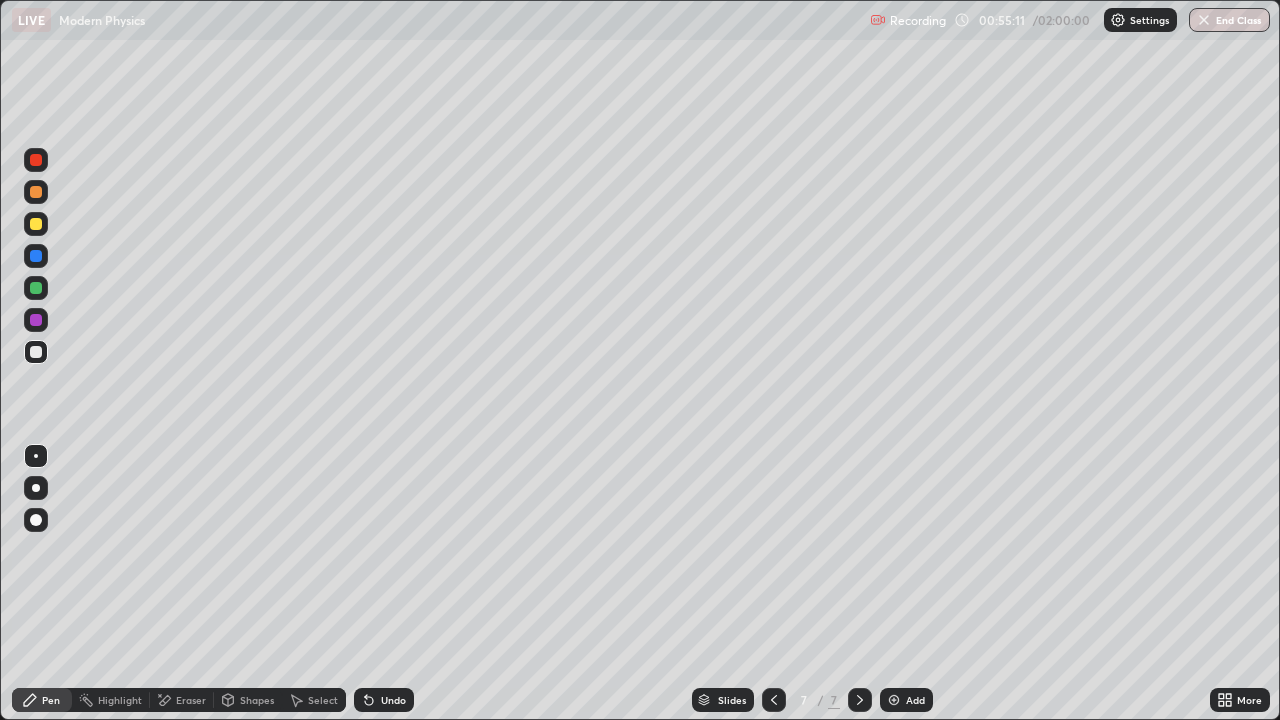click 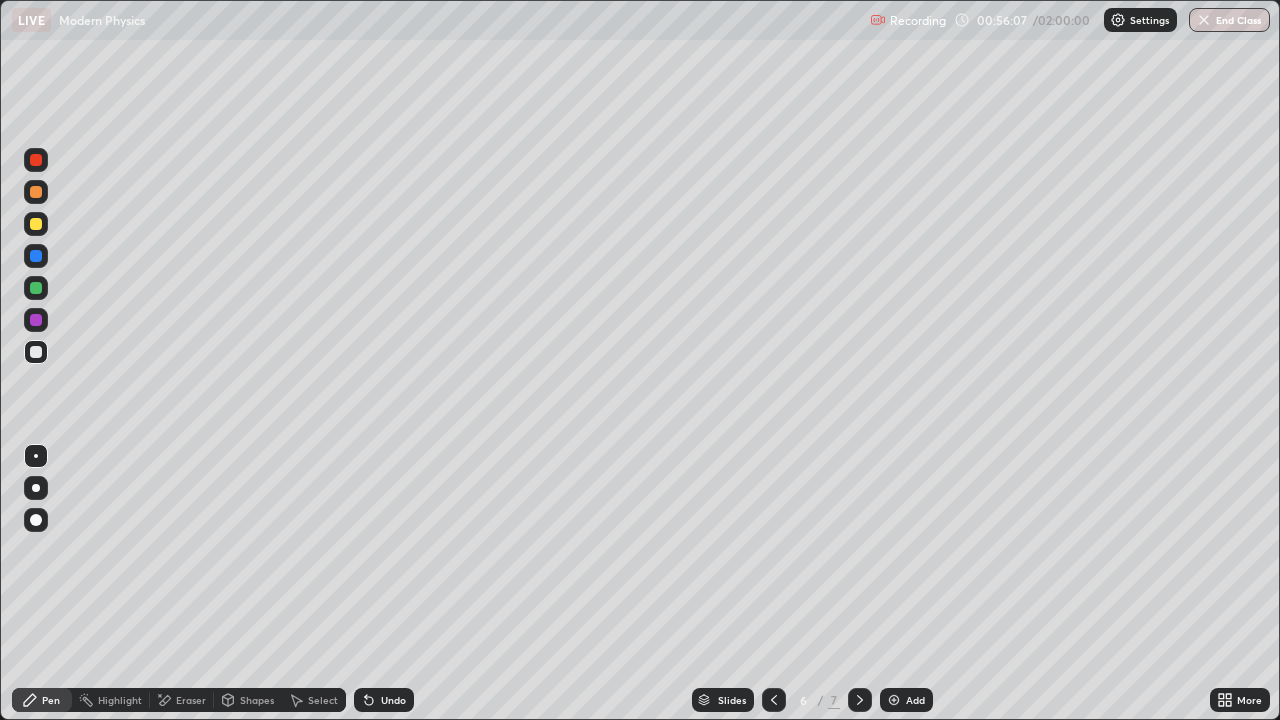 click at bounding box center [860, 700] 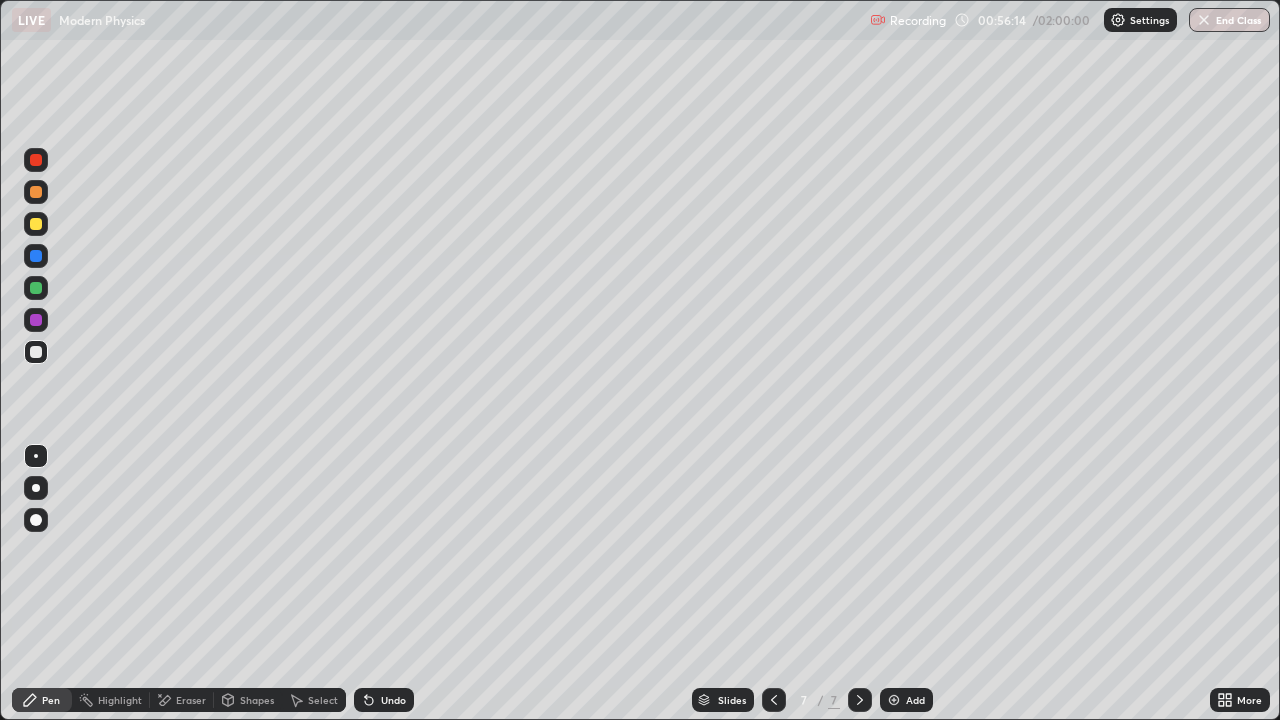 click 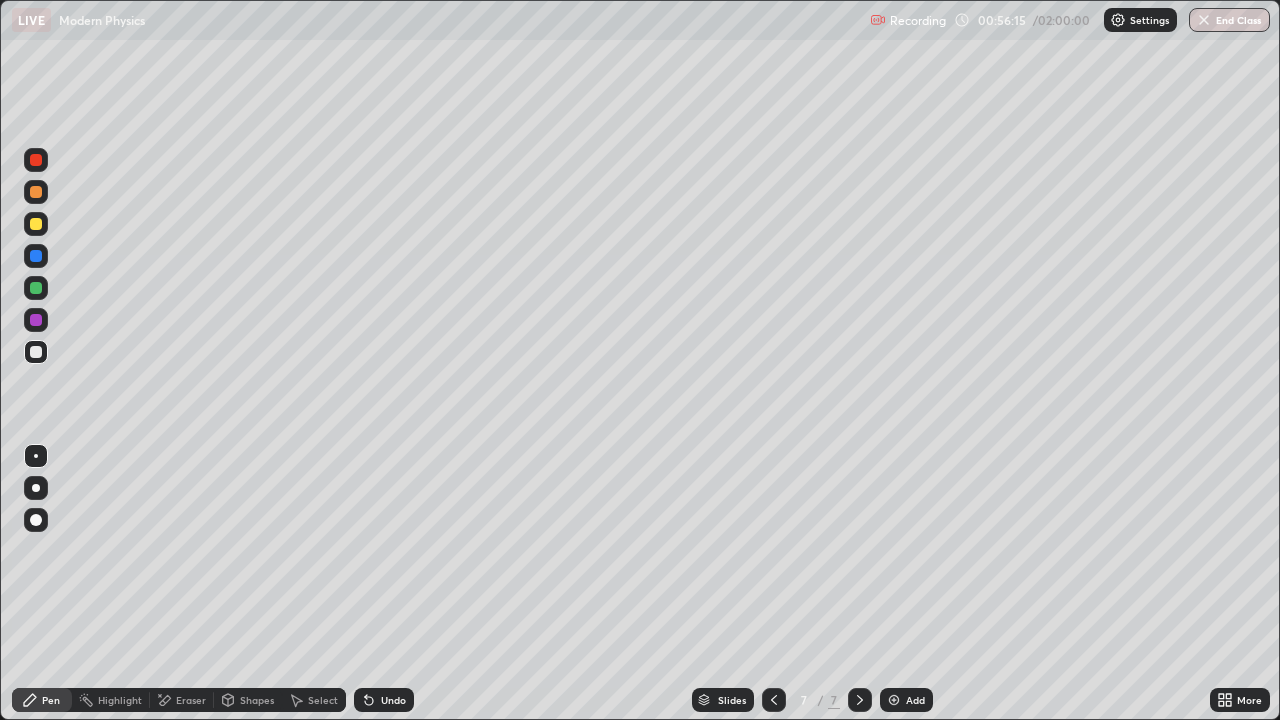 click 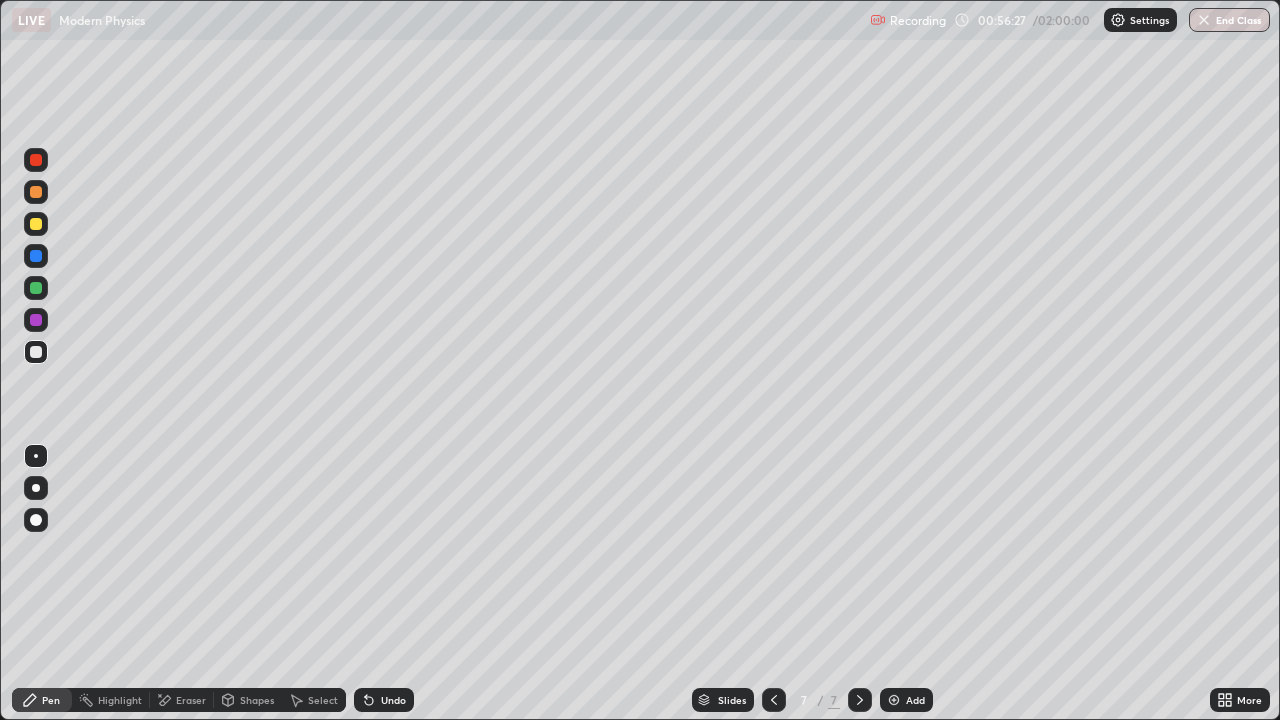 click on "Undo" at bounding box center [384, 700] 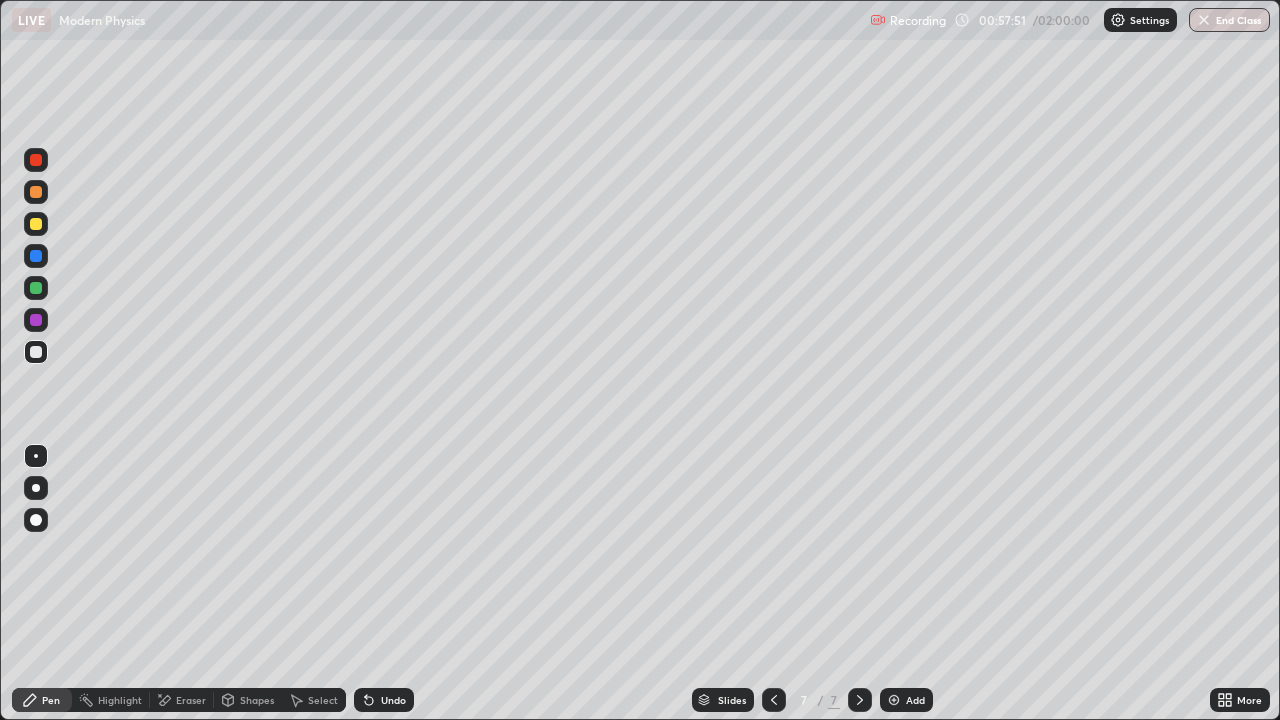 click on "Undo" at bounding box center [393, 700] 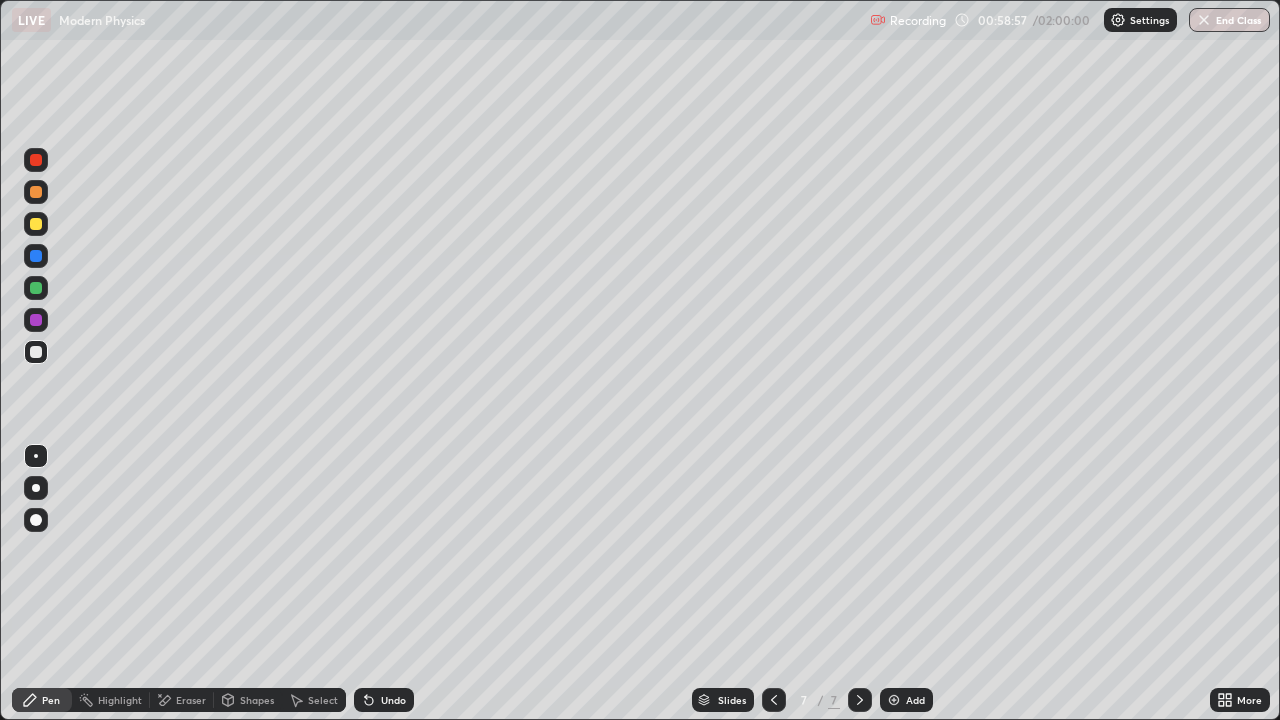 click on "Add" at bounding box center [906, 700] 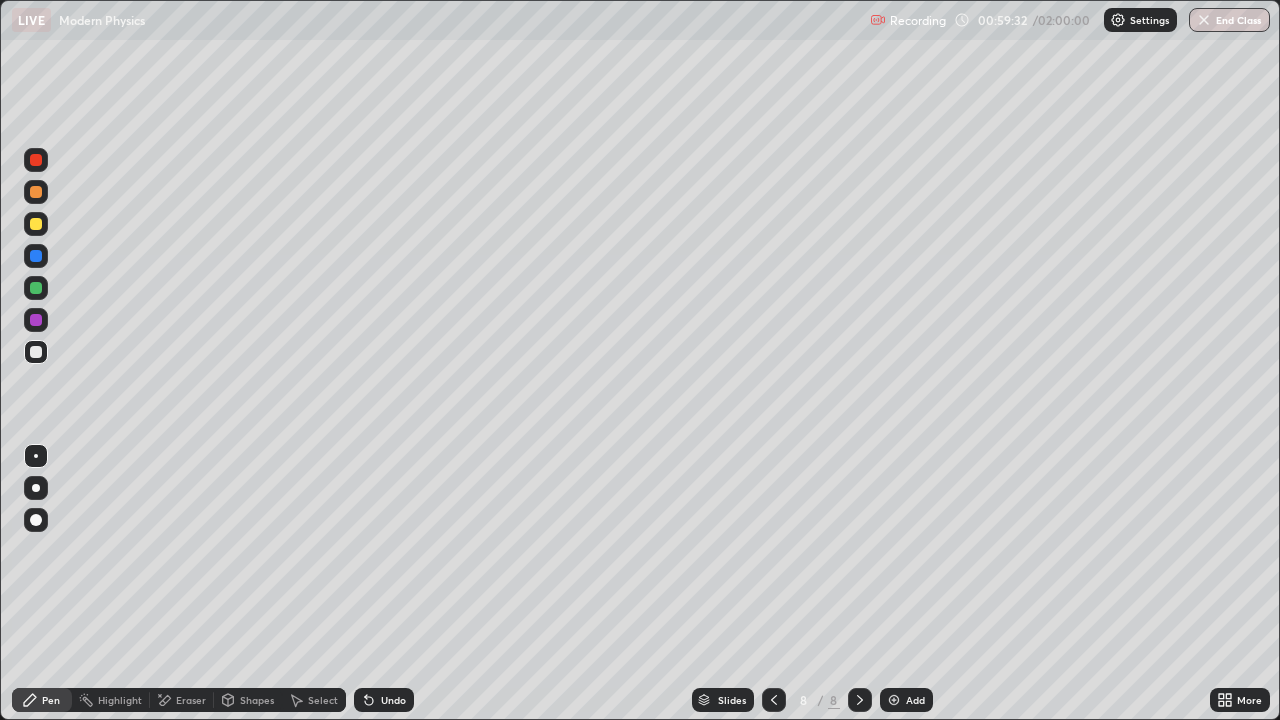 click 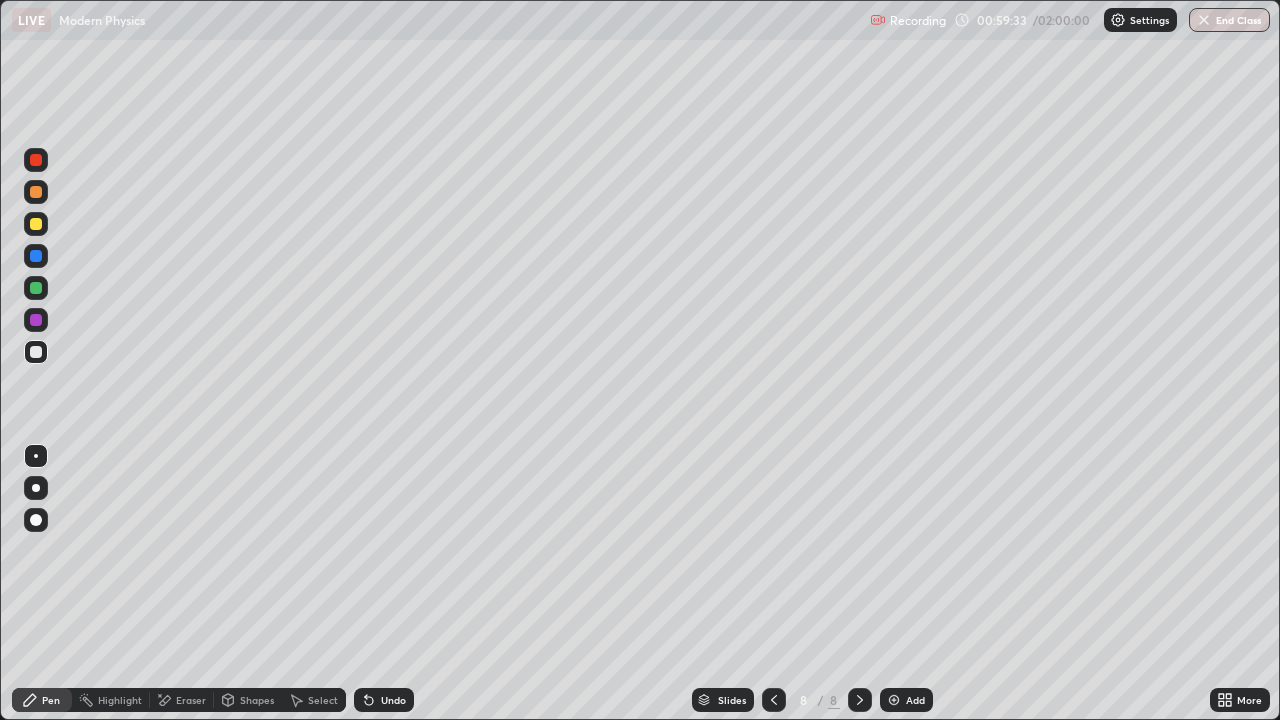 click 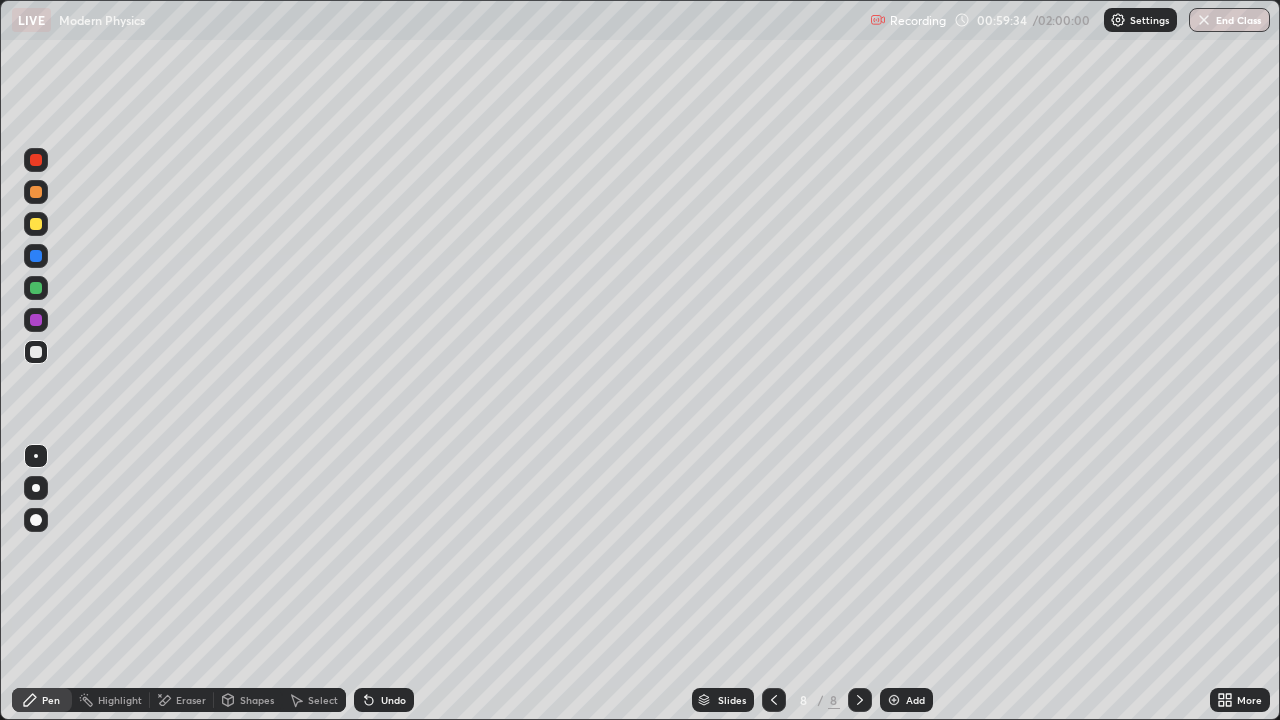 click on "Undo" at bounding box center (384, 700) 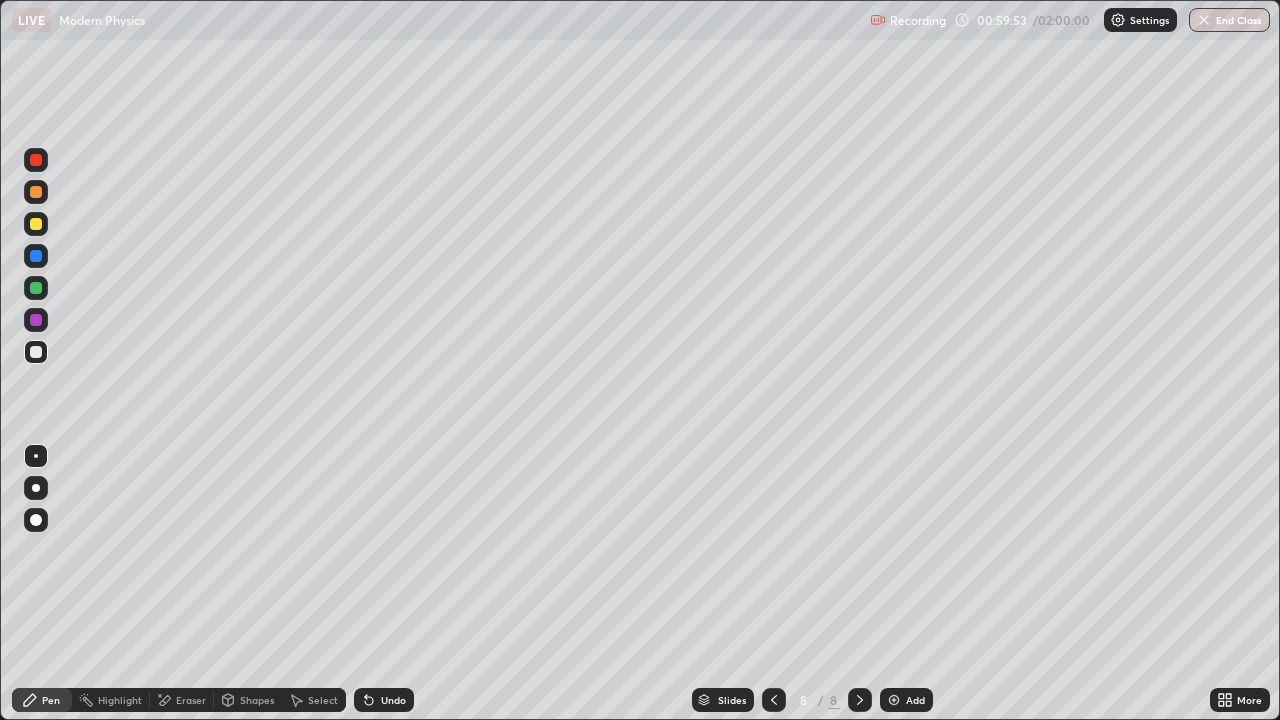 click 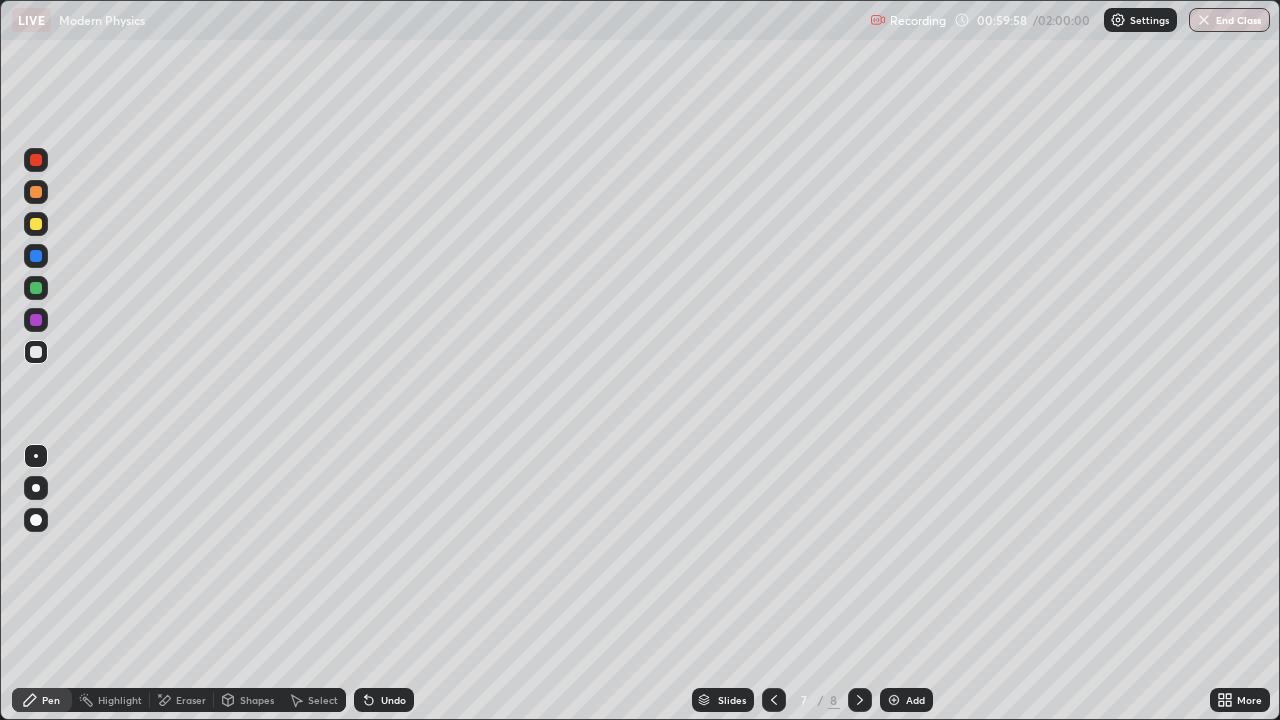 click 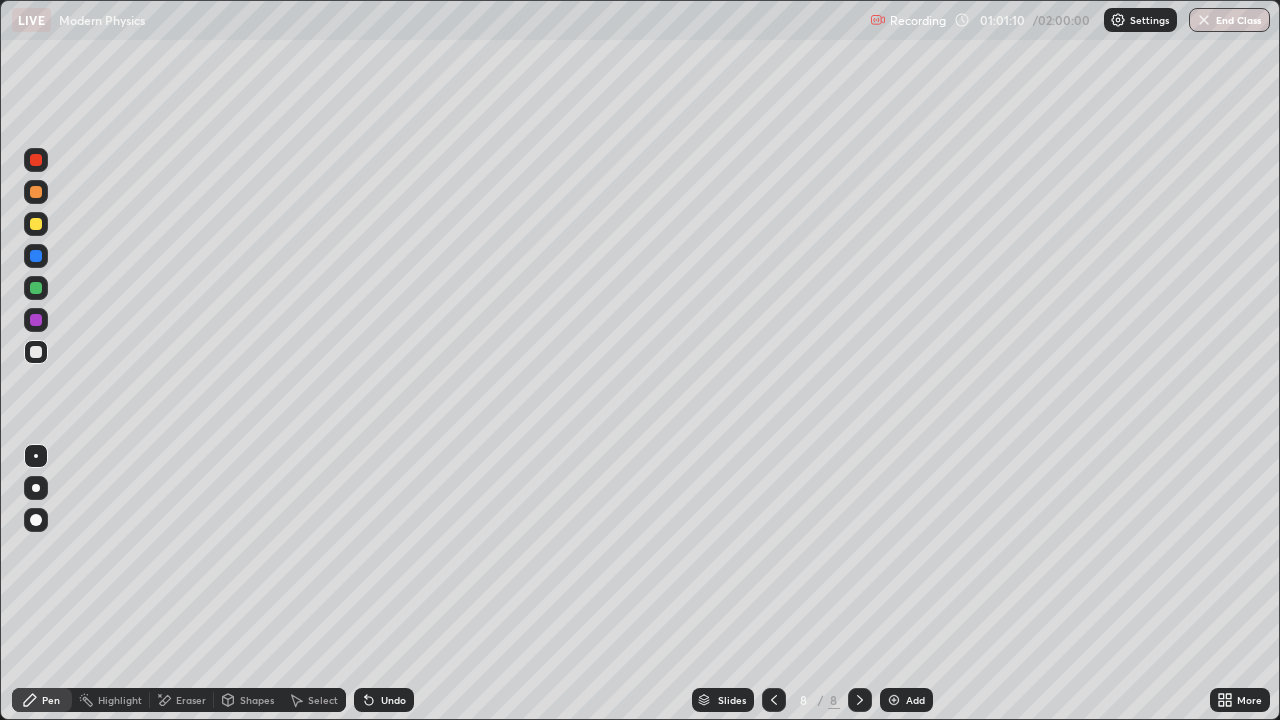 click on "Eraser" at bounding box center (191, 700) 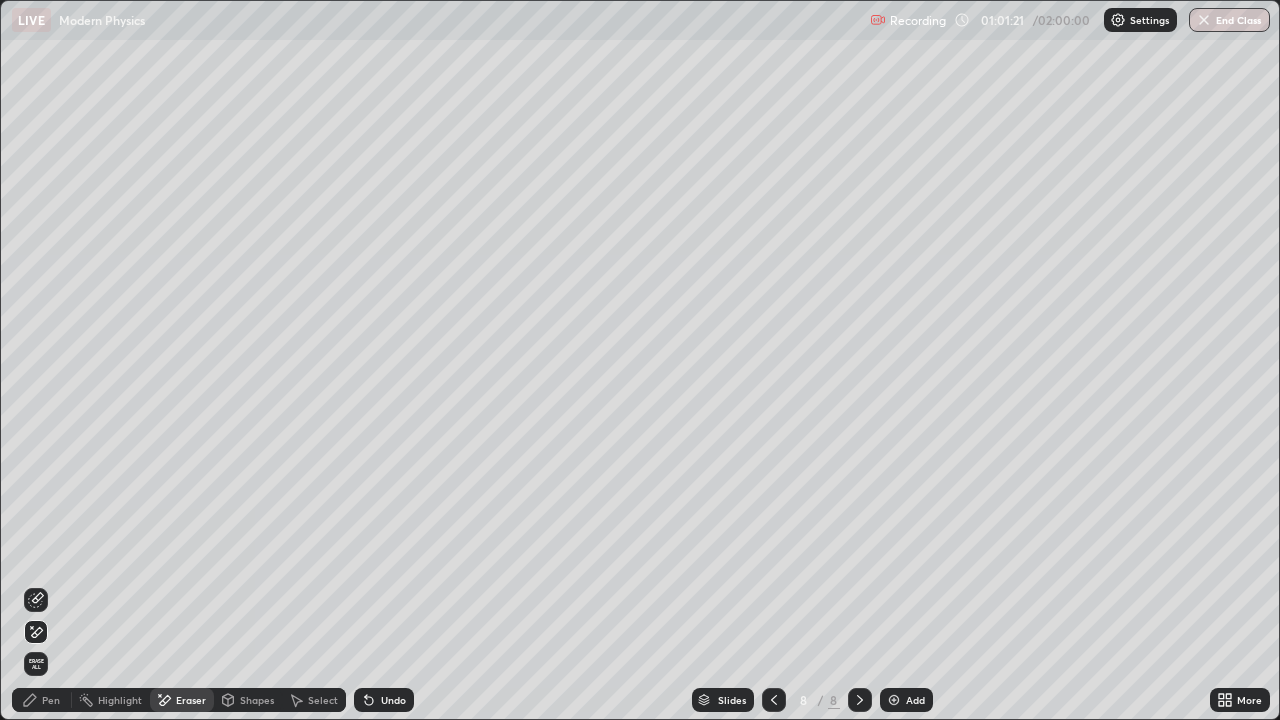 click on "Pen" at bounding box center (42, 700) 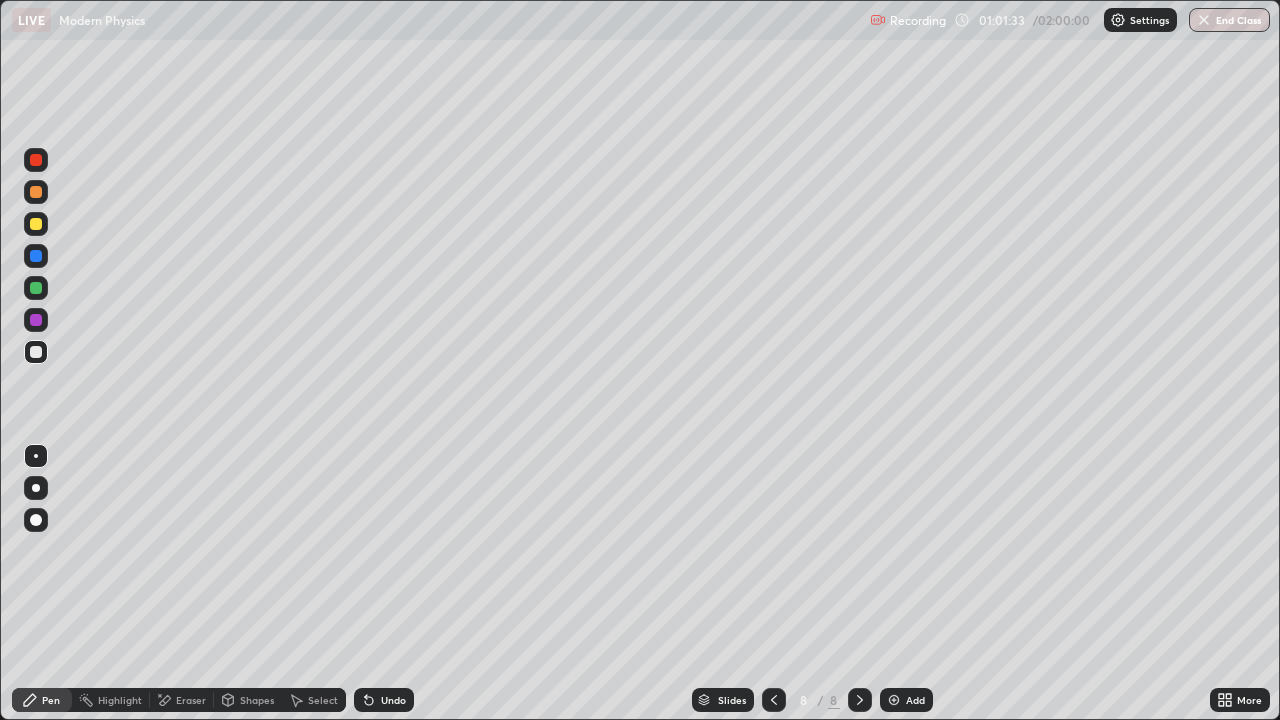 click on "Eraser" at bounding box center [191, 700] 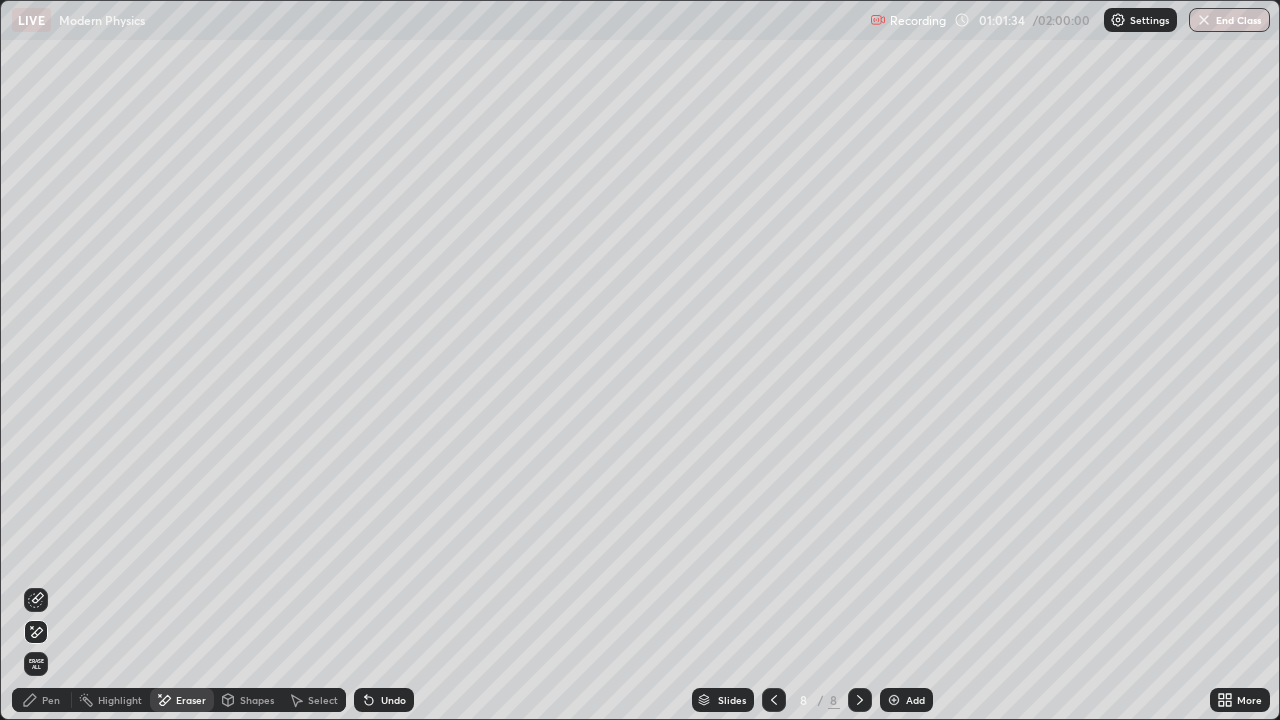 click on "Pen" at bounding box center (42, 700) 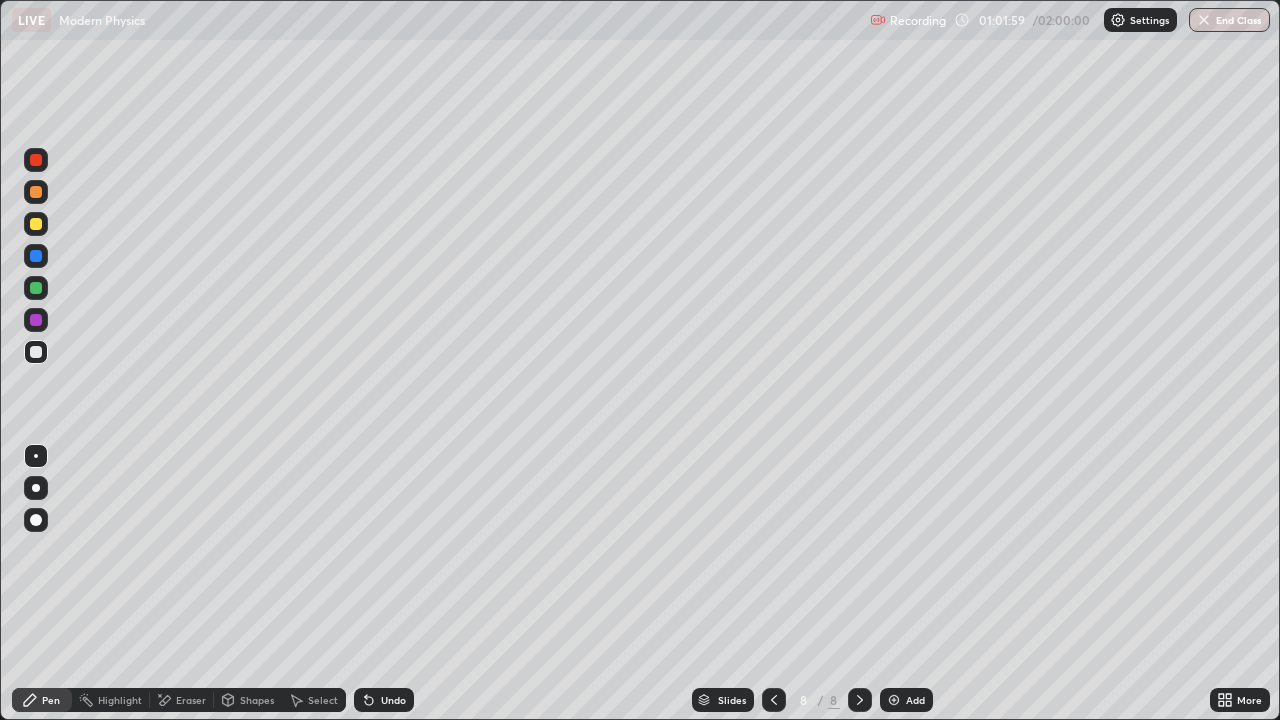click on "Eraser" at bounding box center [191, 700] 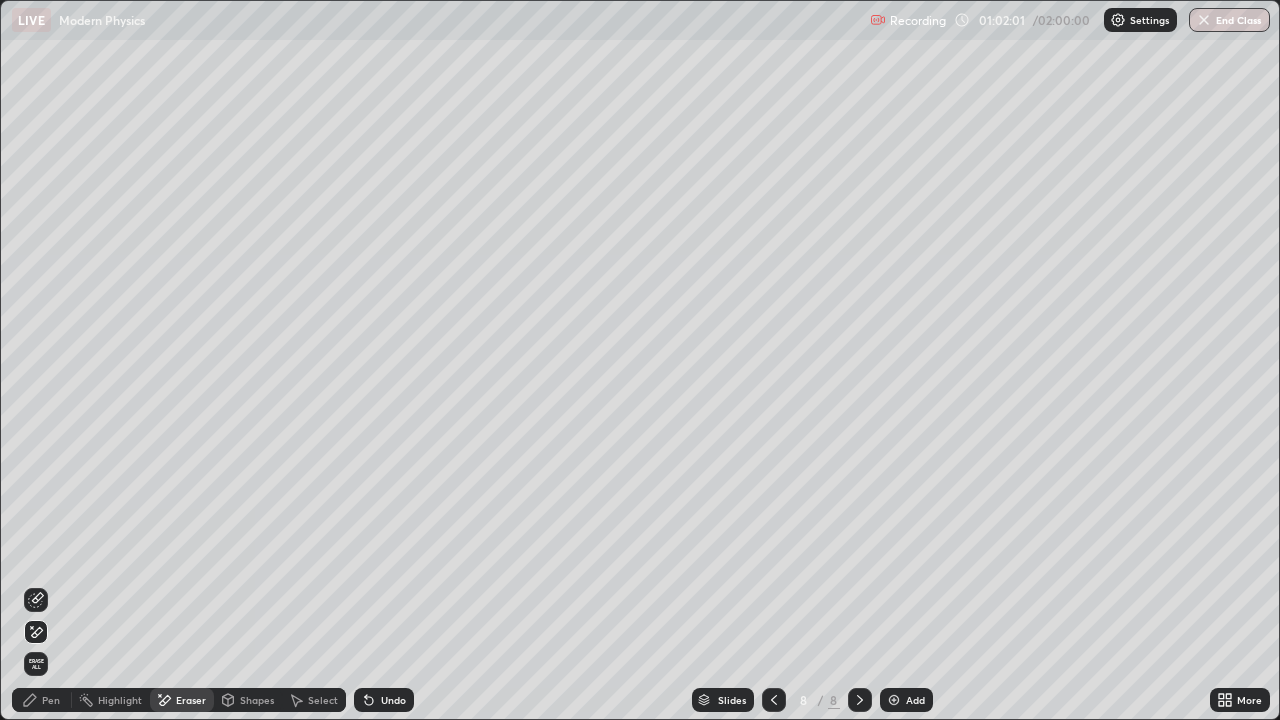click on "Pen" at bounding box center [51, 700] 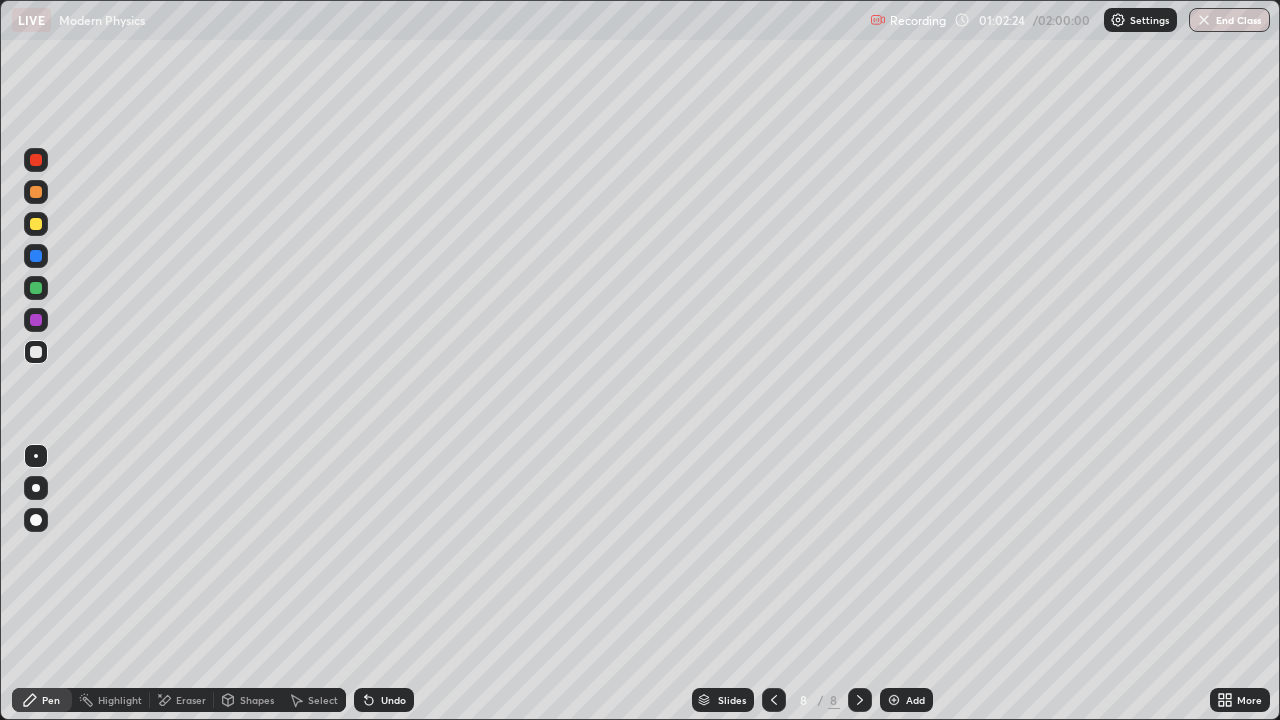 click 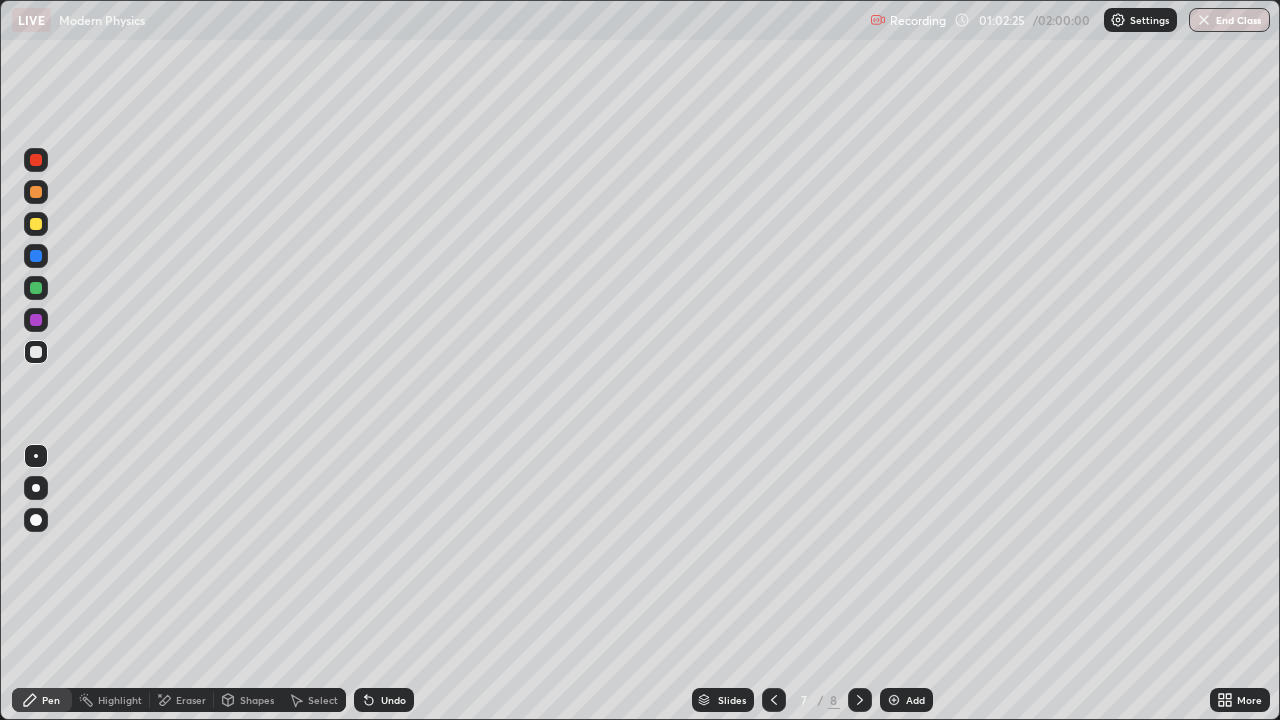 click at bounding box center [774, 700] 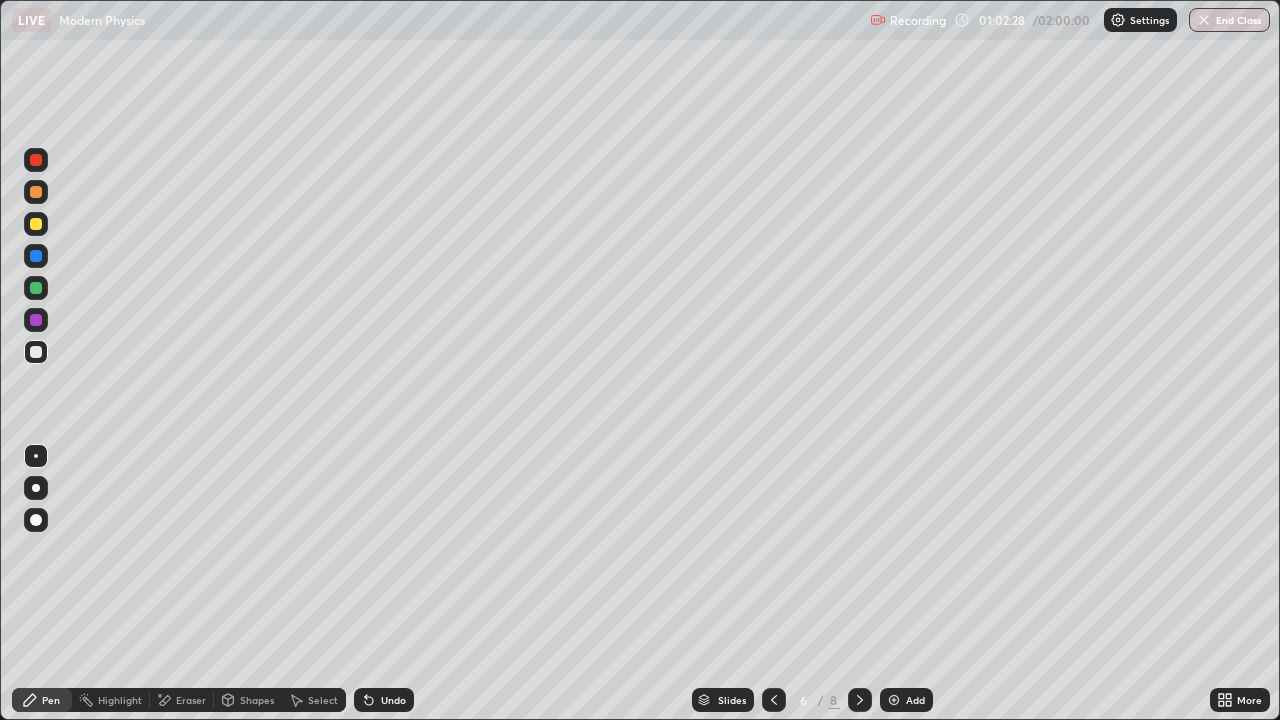 click 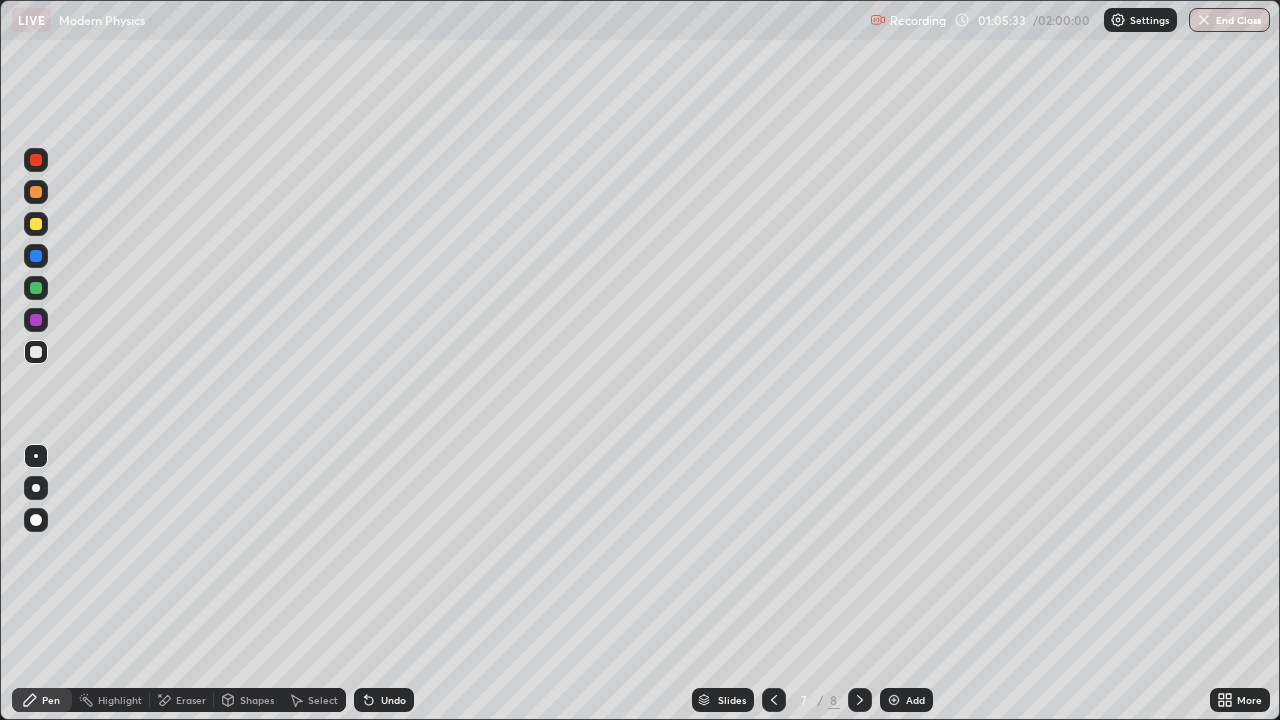 click 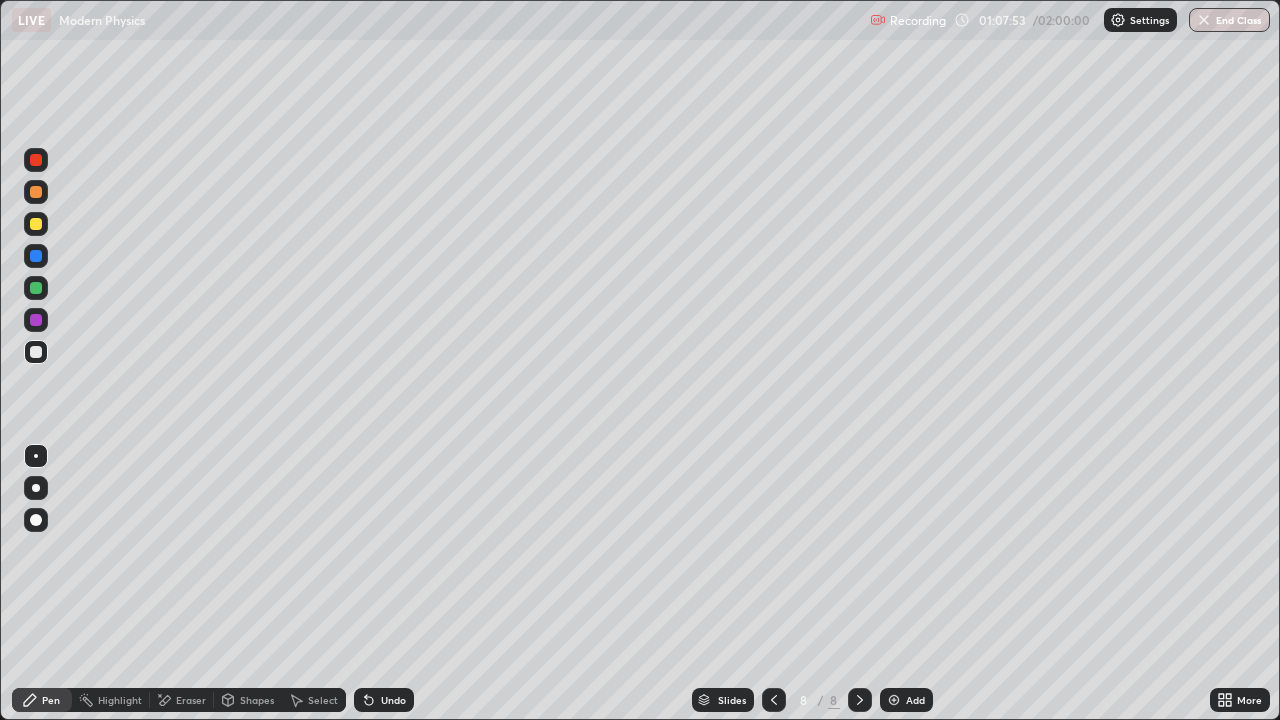 click on "Add" at bounding box center [915, 700] 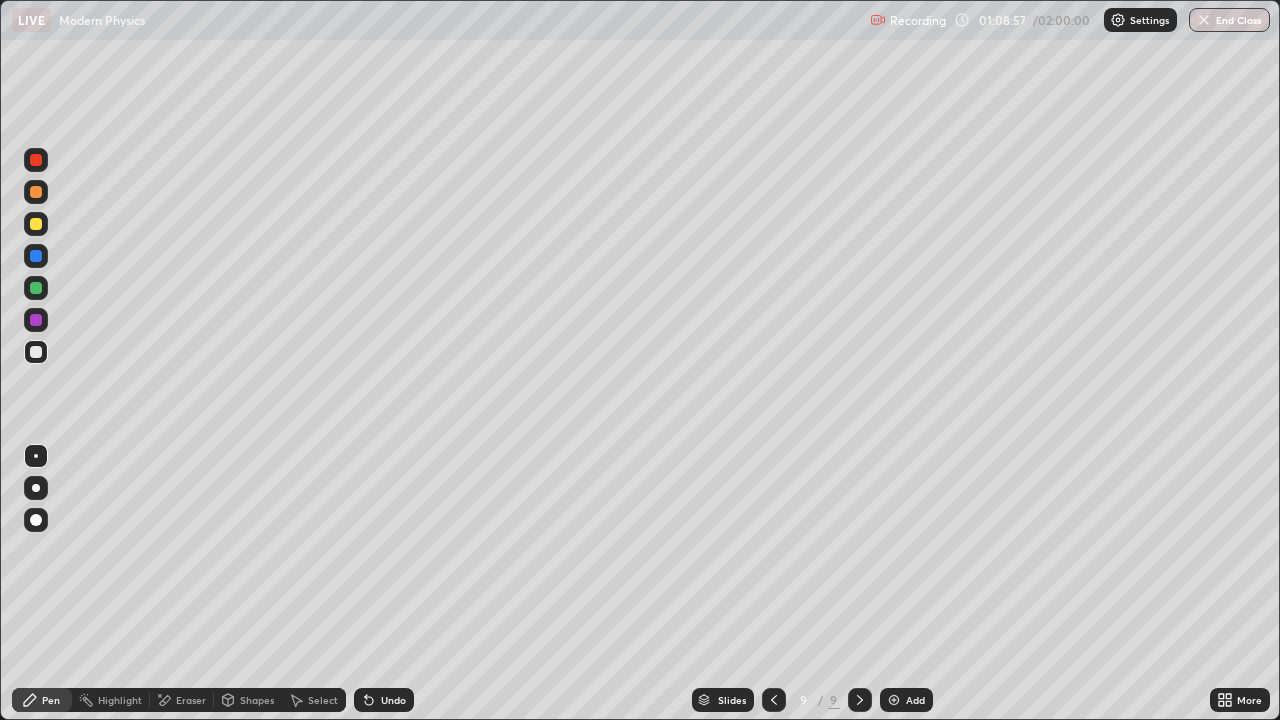 click 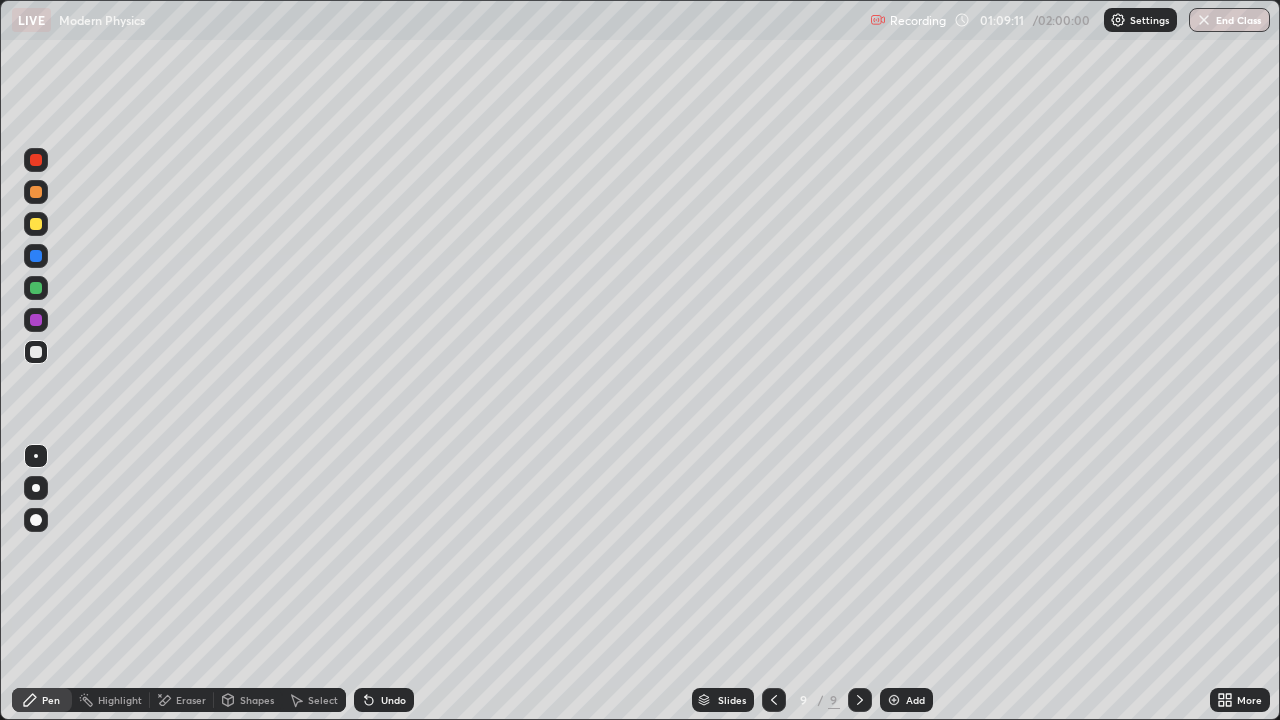click on "Undo" at bounding box center (384, 700) 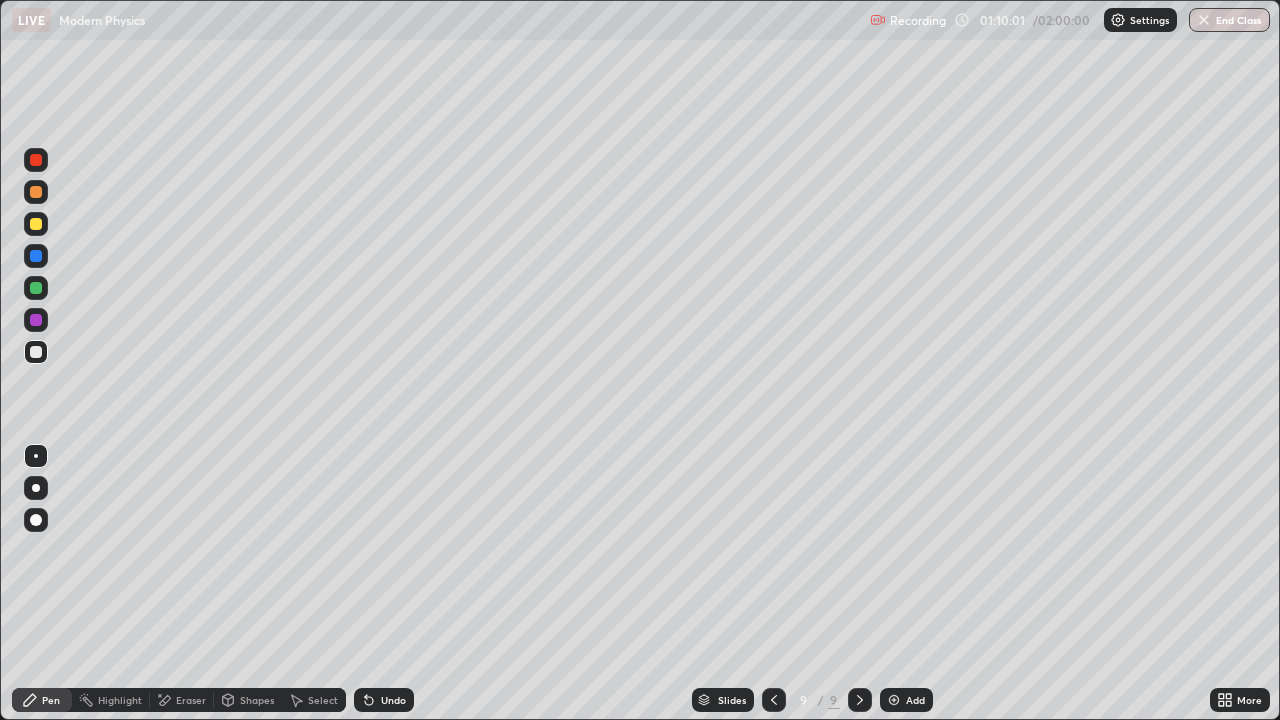click on "Add" at bounding box center [906, 700] 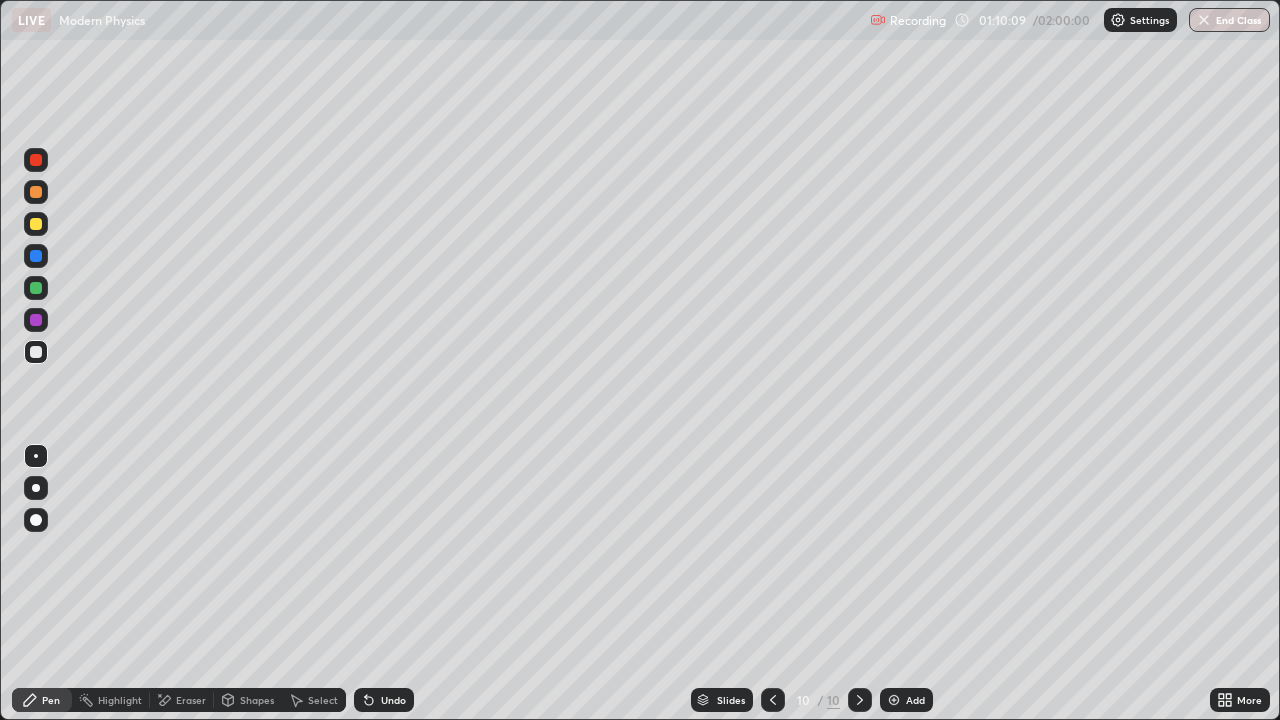 click 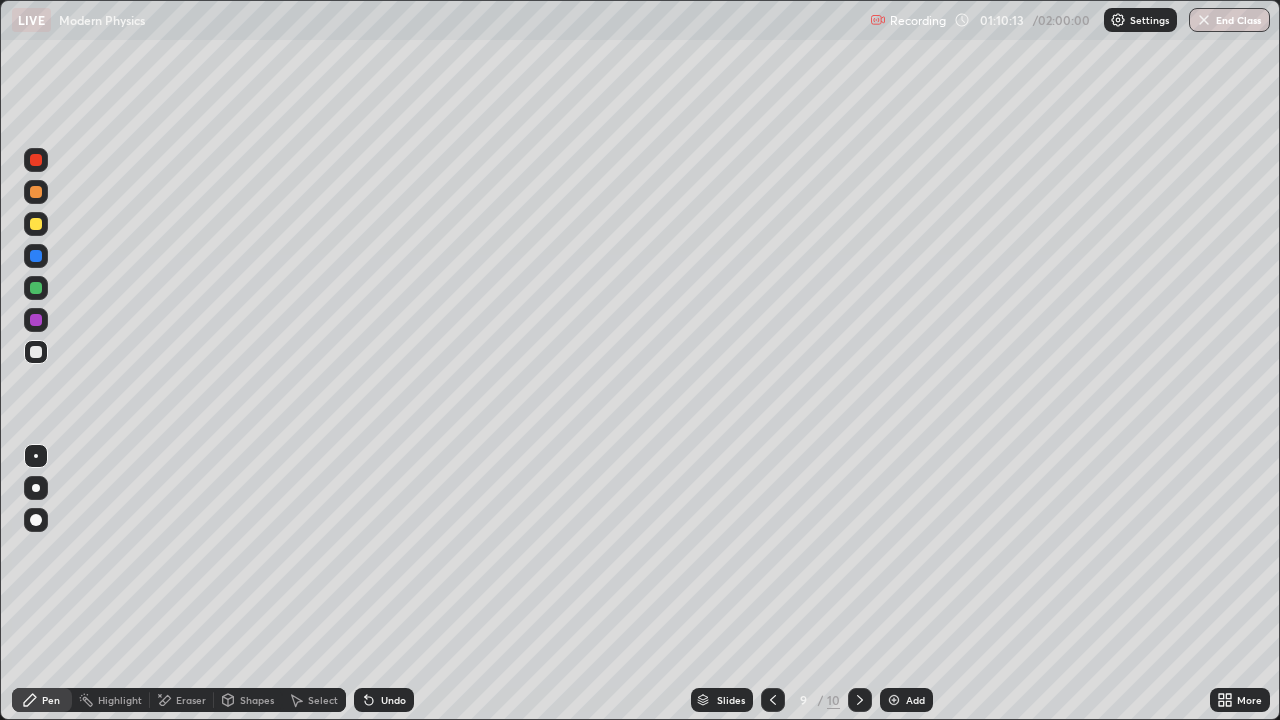 click 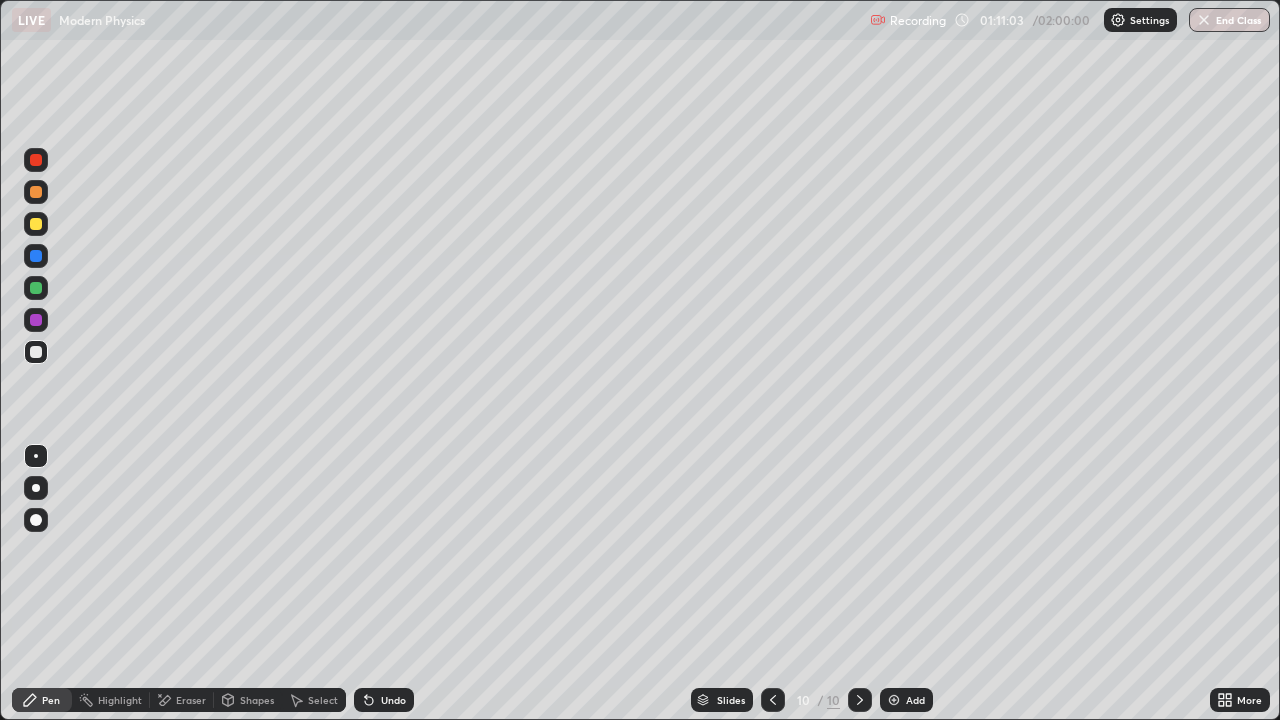 click on "Undo" at bounding box center [384, 700] 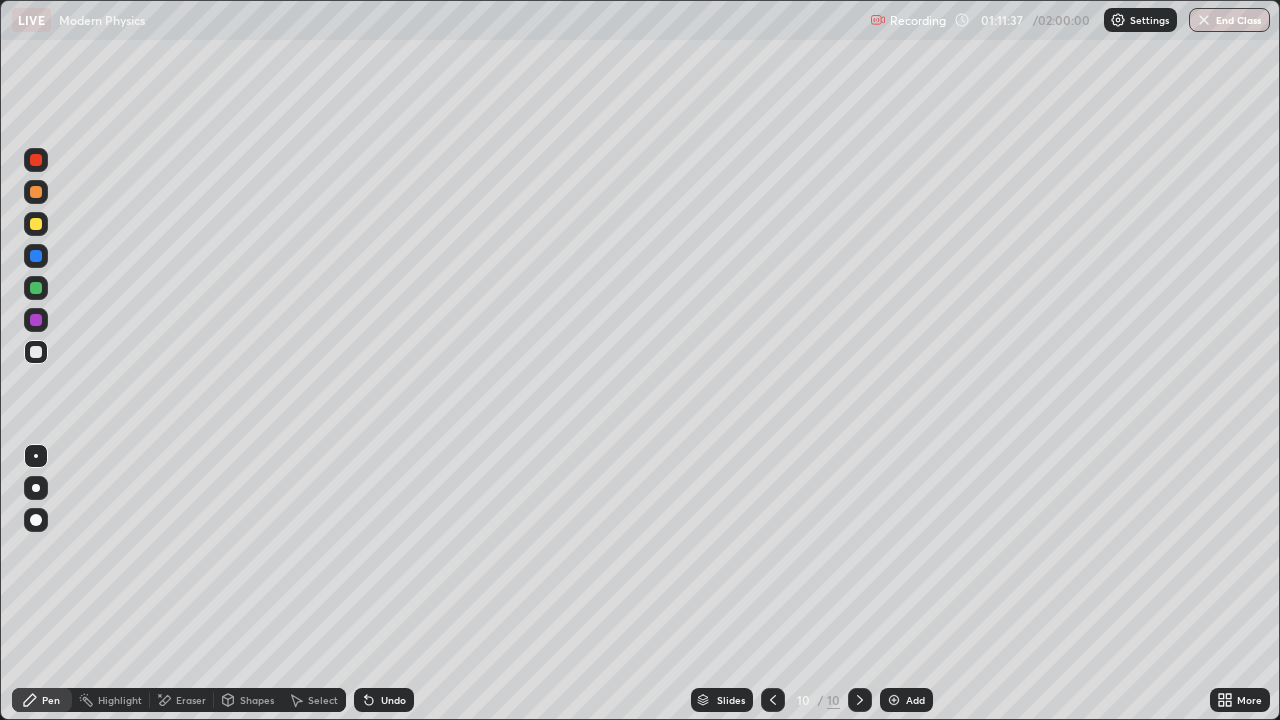 click on "Eraser" at bounding box center [191, 700] 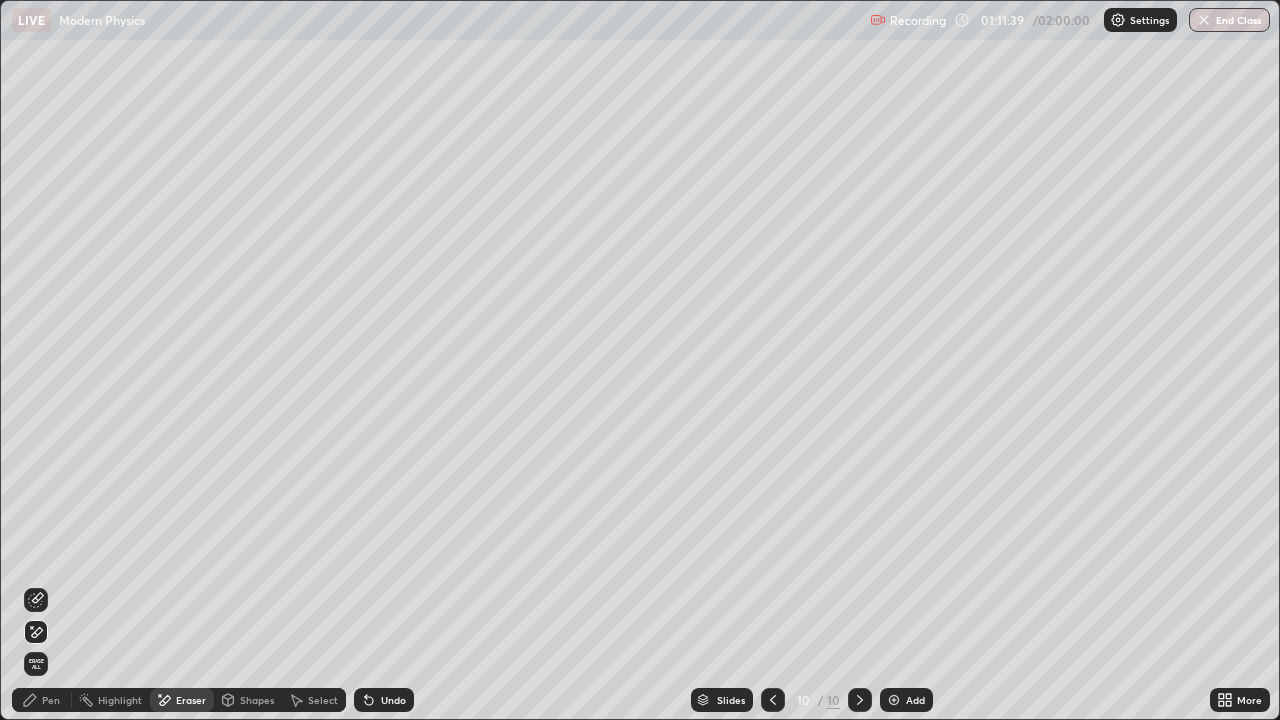 click on "Pen" at bounding box center [42, 700] 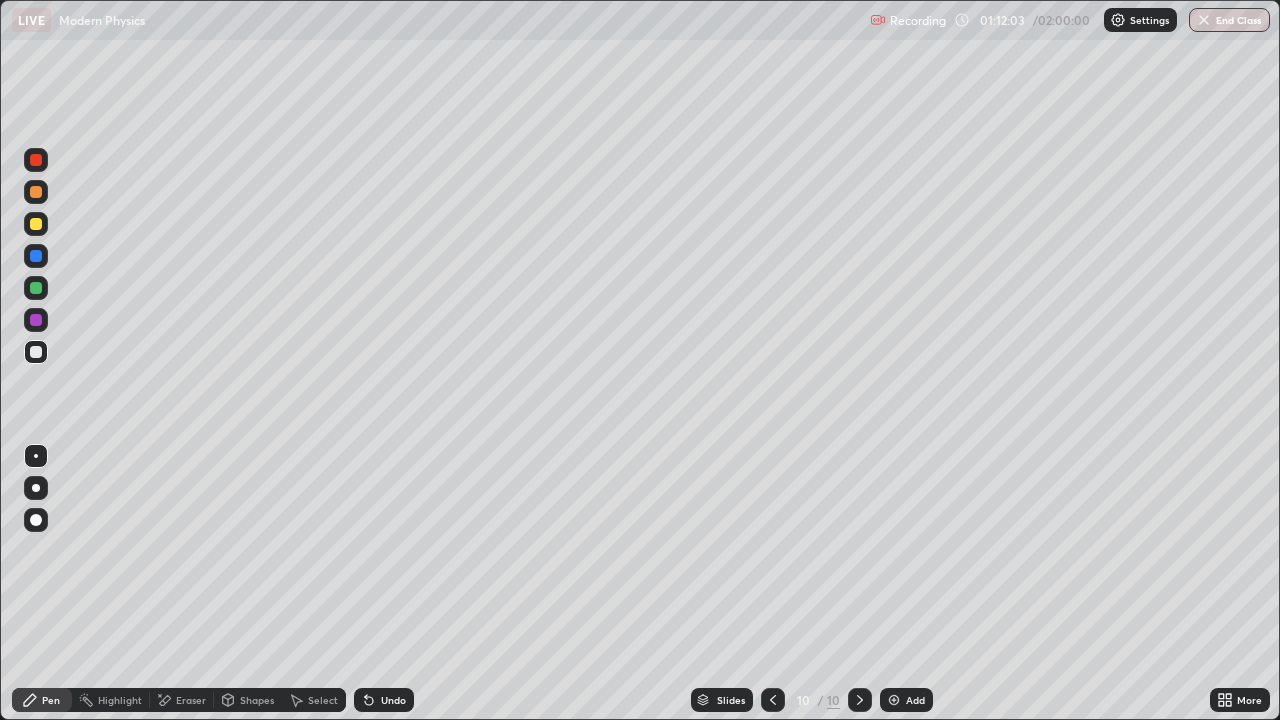 click at bounding box center [894, 700] 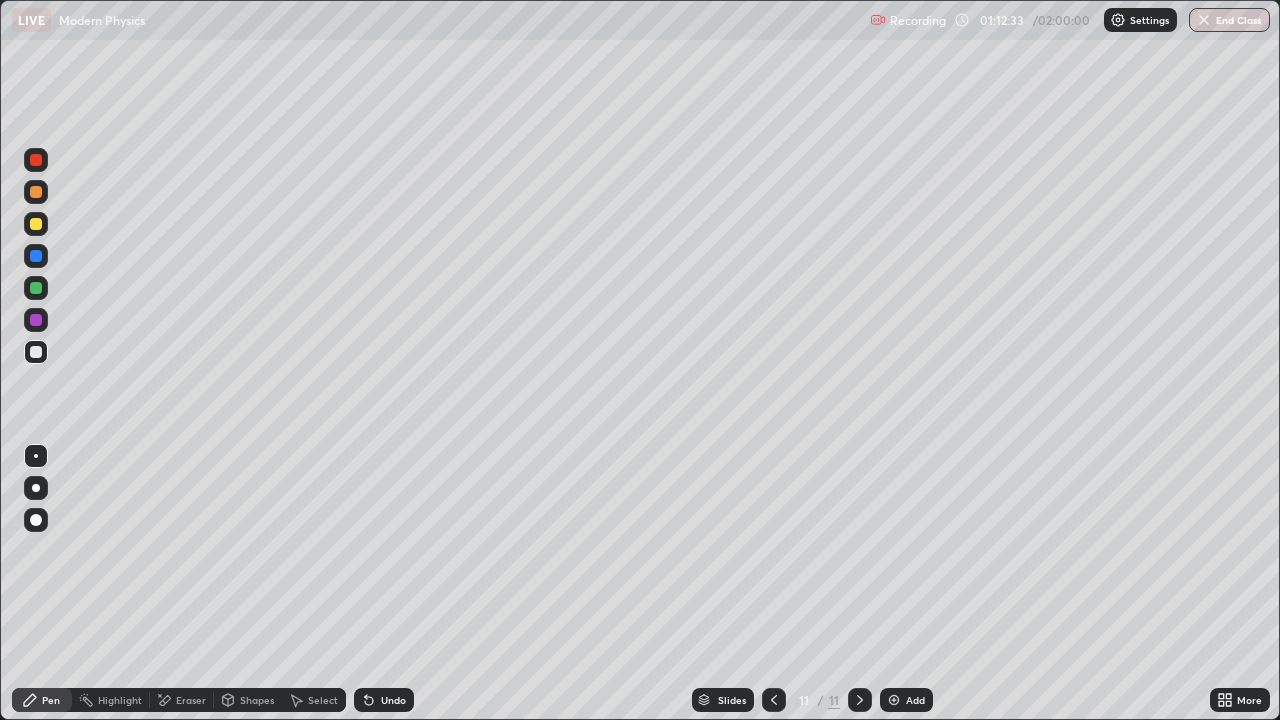click on "Undo" at bounding box center (384, 700) 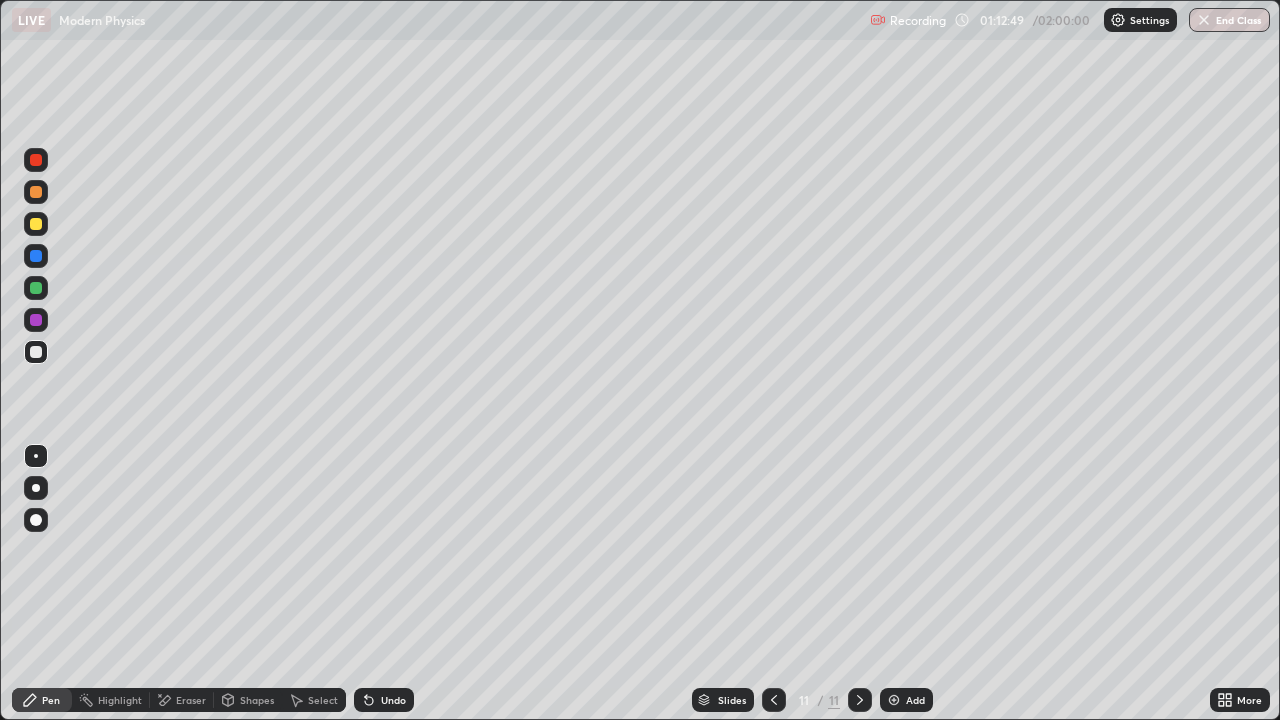 click on "Eraser" at bounding box center (191, 700) 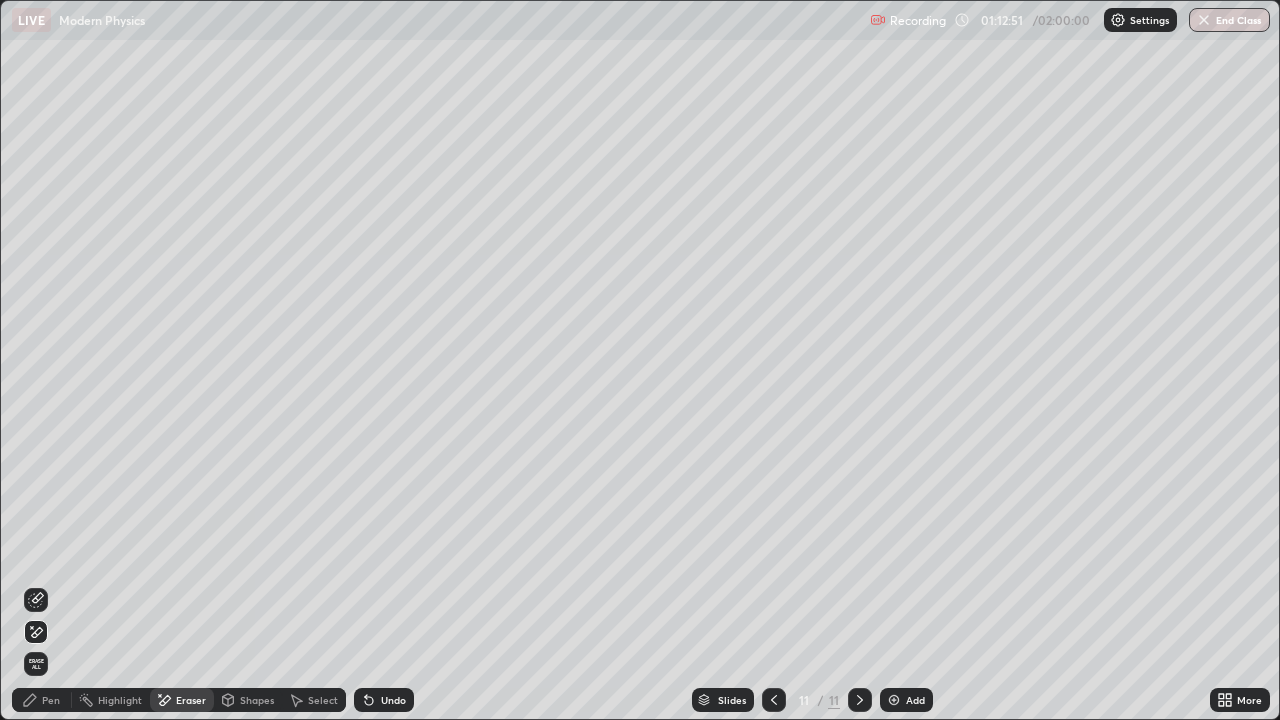 click on "Pen" at bounding box center [51, 700] 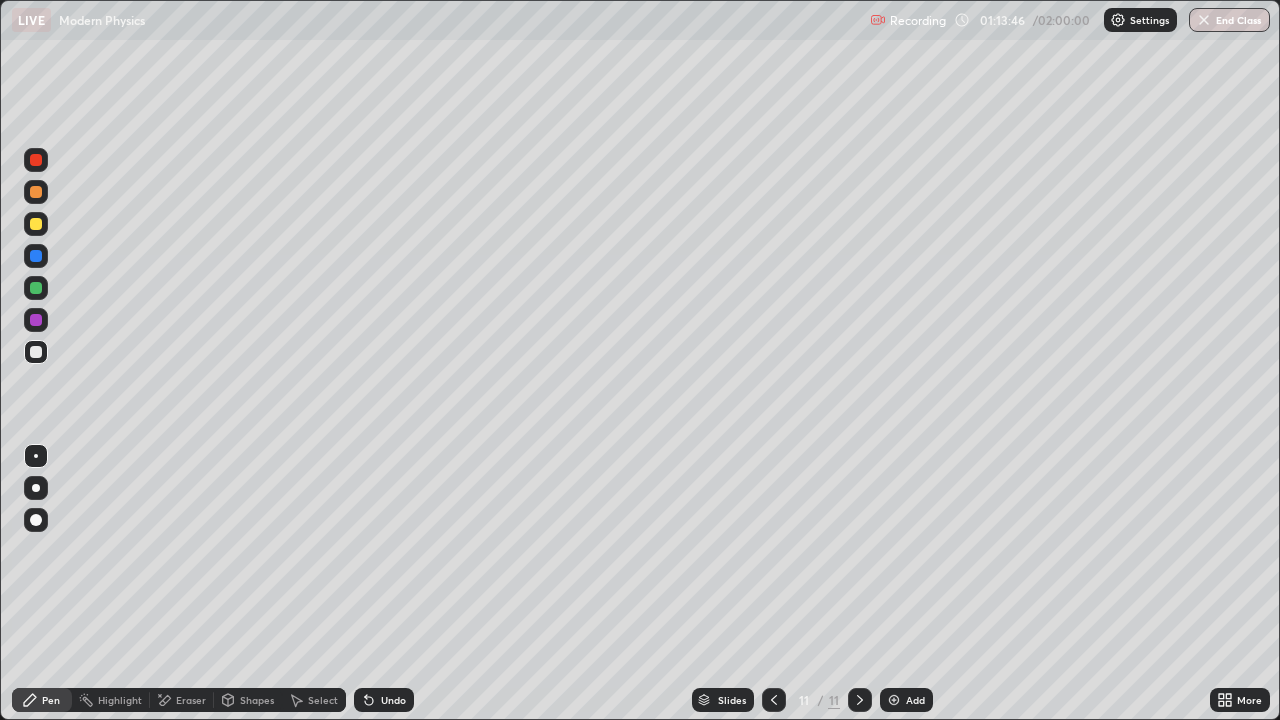 click on "Undo" at bounding box center [384, 700] 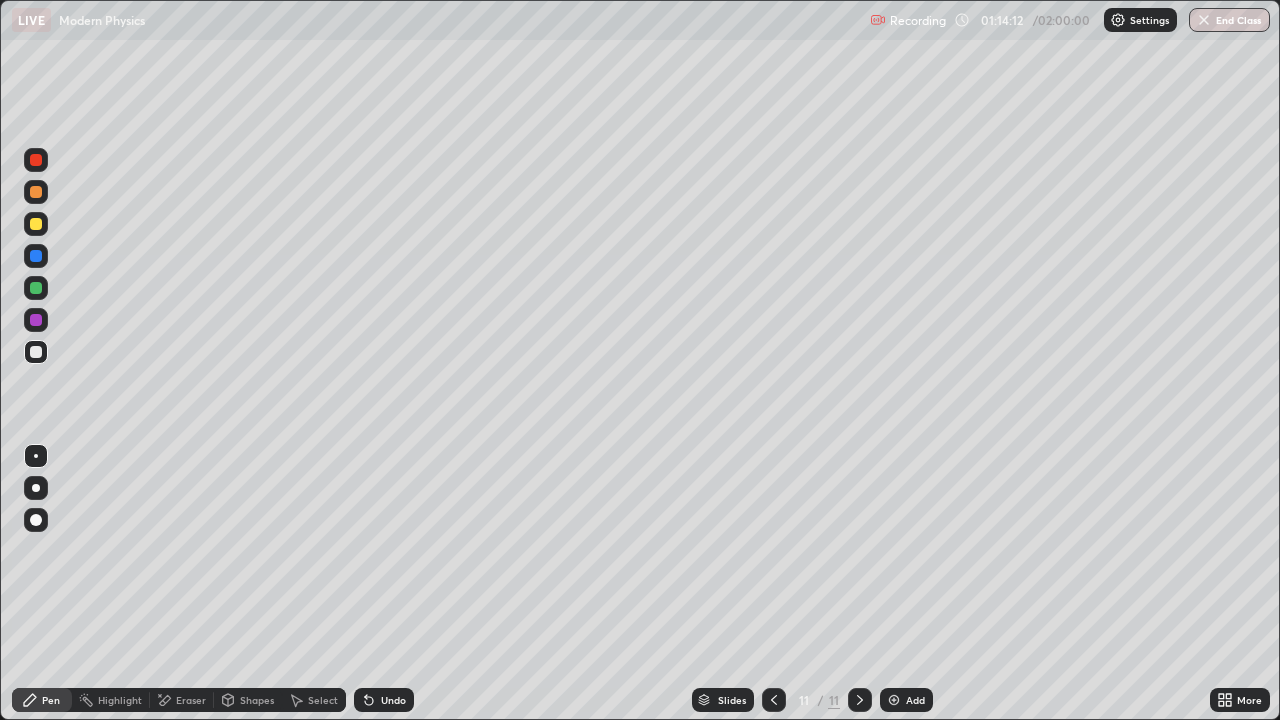 click on "Undo" at bounding box center [393, 700] 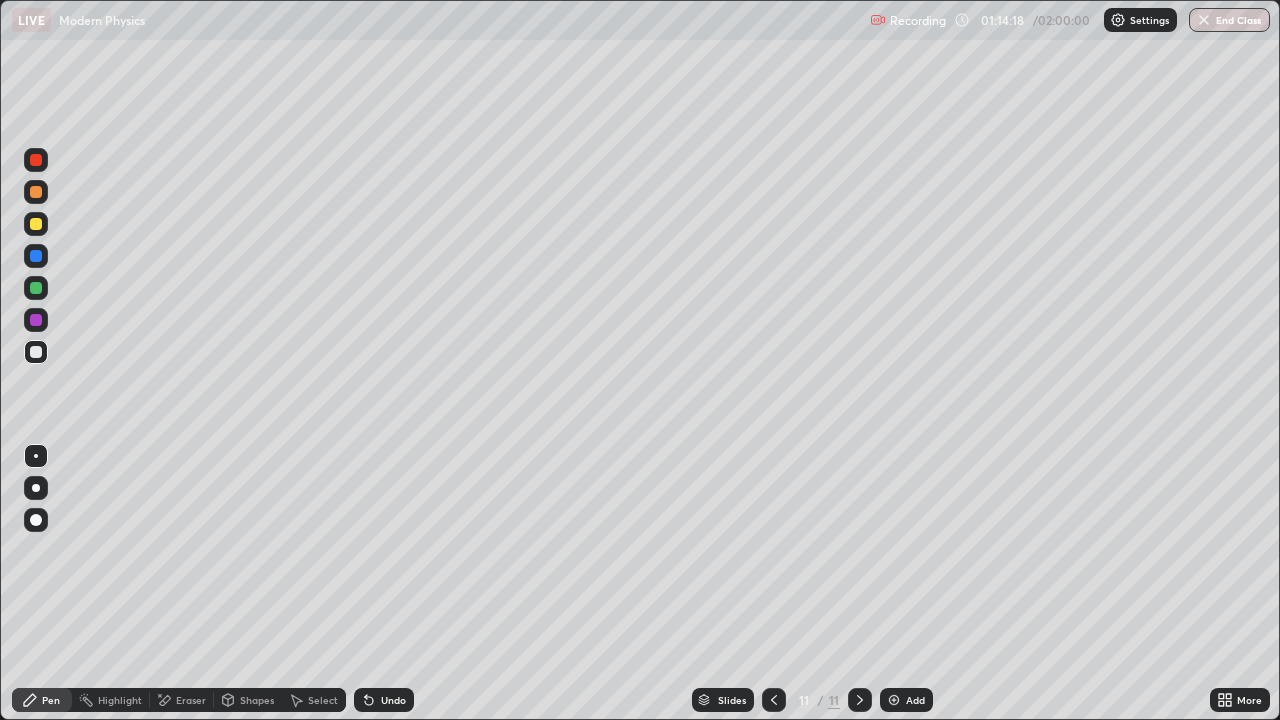 click on "Undo" at bounding box center (393, 700) 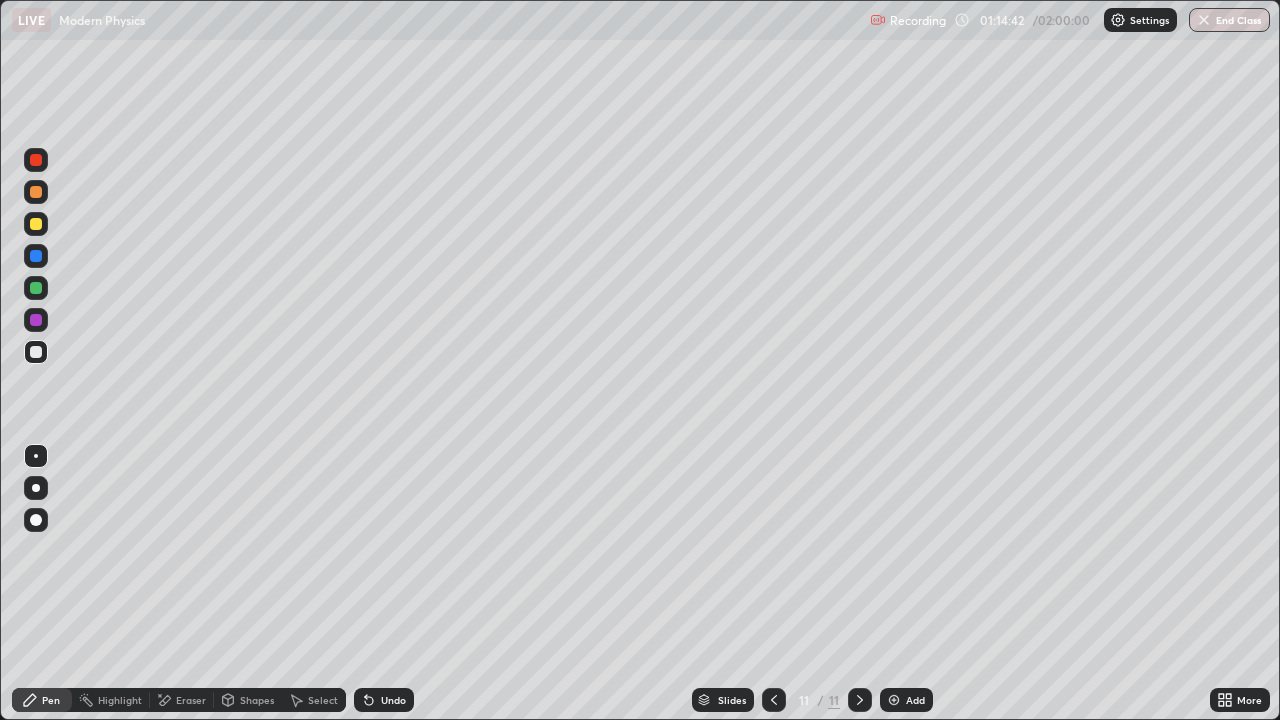 click on "Undo" at bounding box center [393, 700] 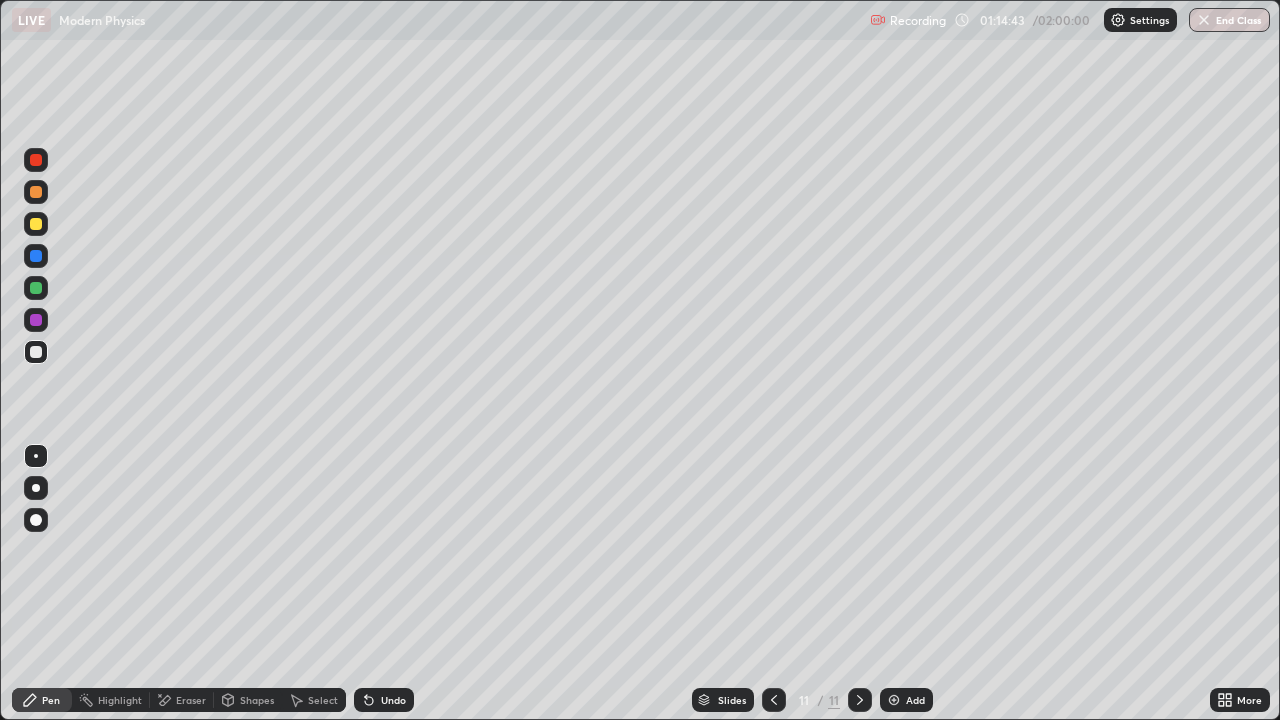 click on "Undo" at bounding box center [384, 700] 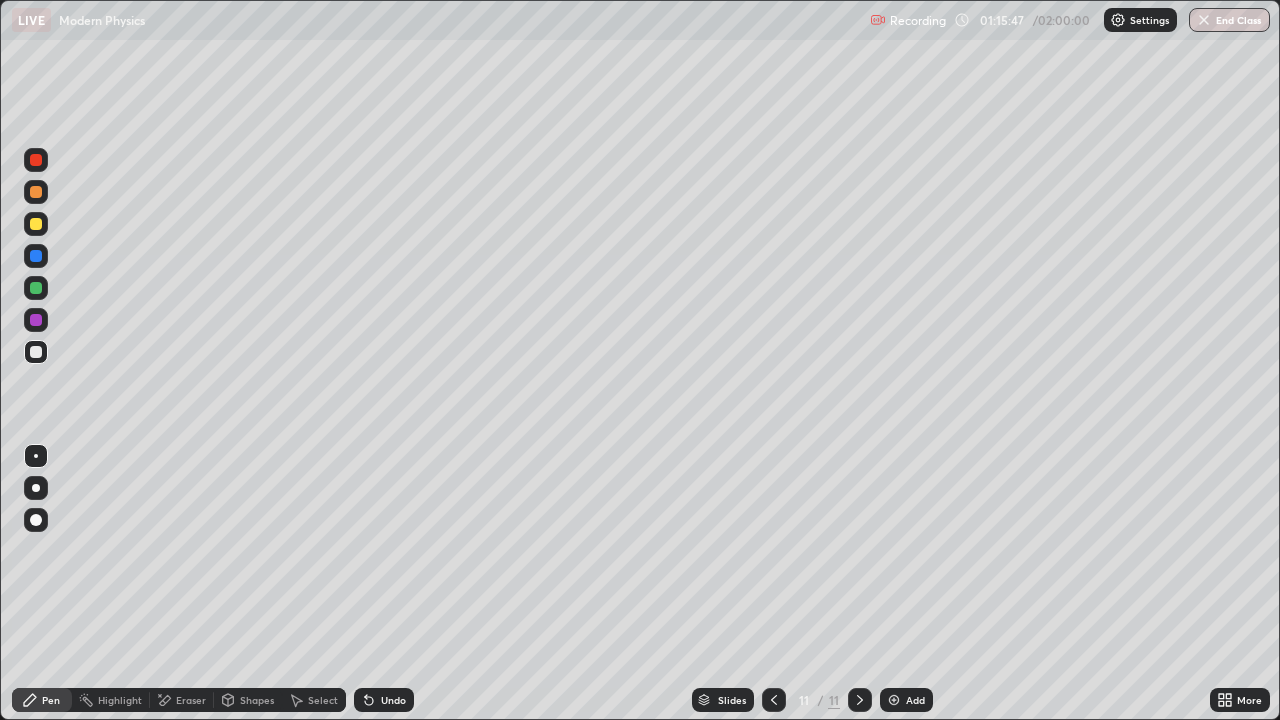 click on "Eraser" at bounding box center (182, 700) 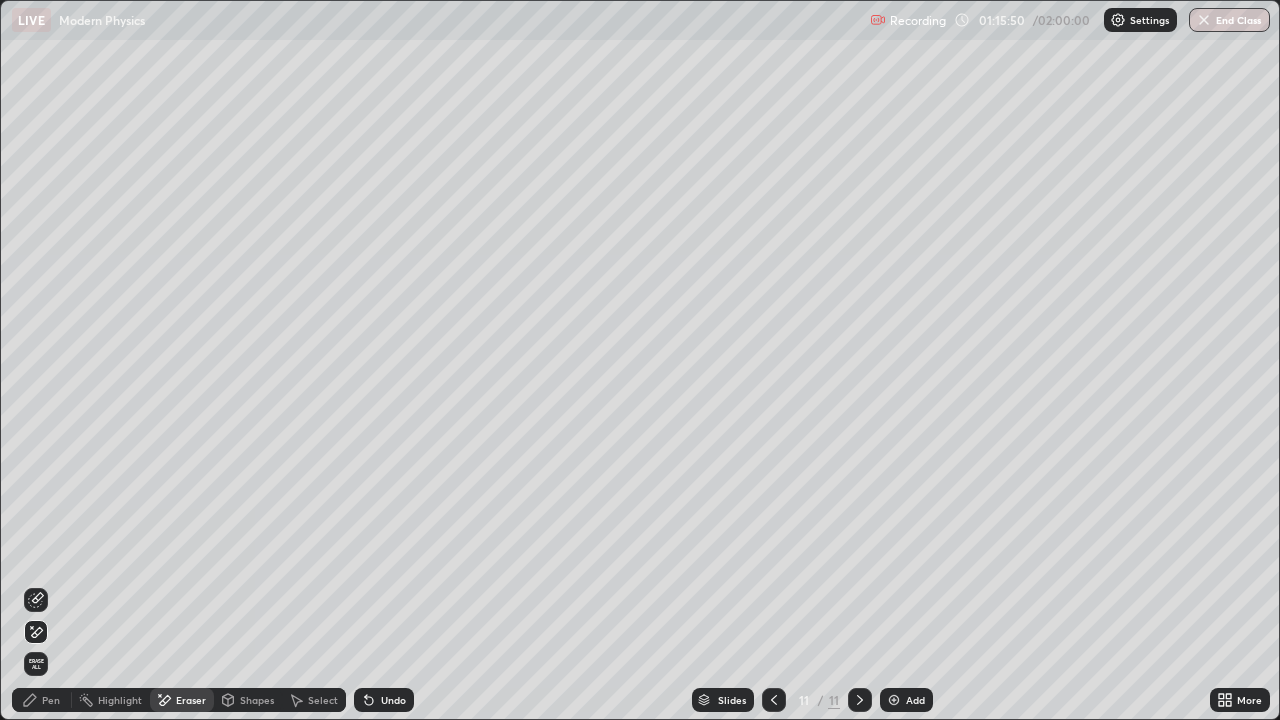 click on "Pen" at bounding box center [51, 700] 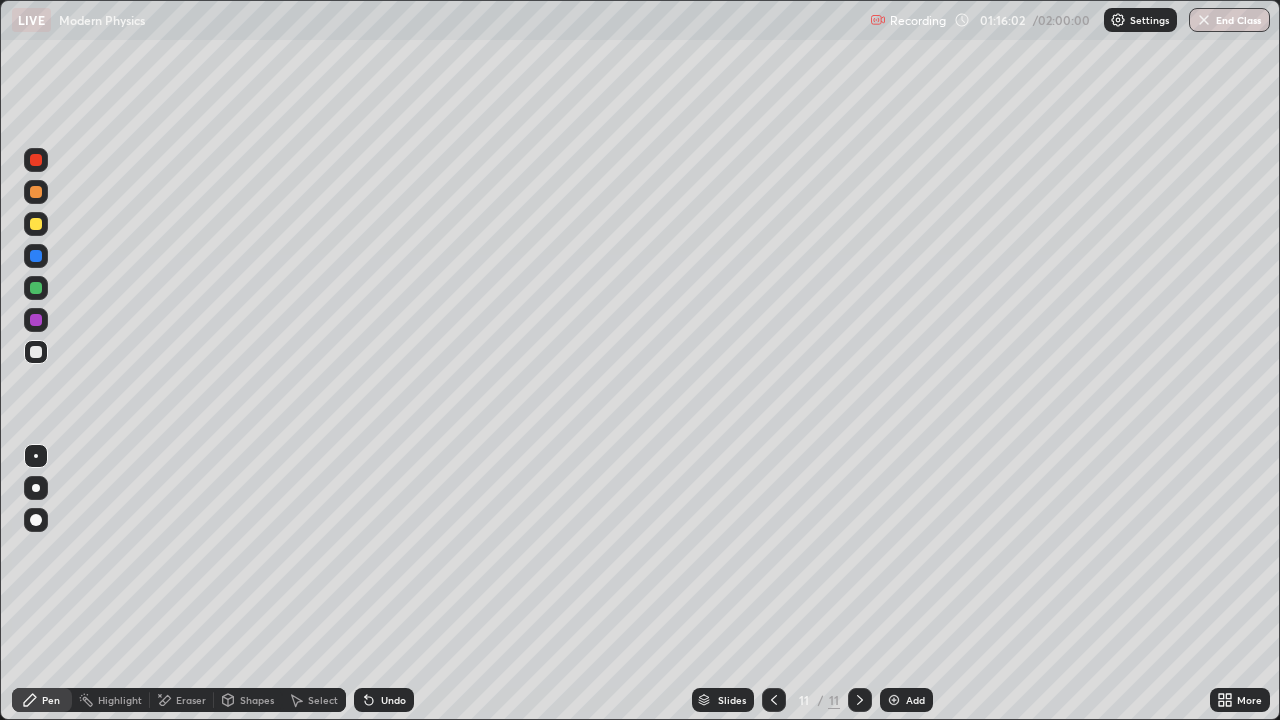 click 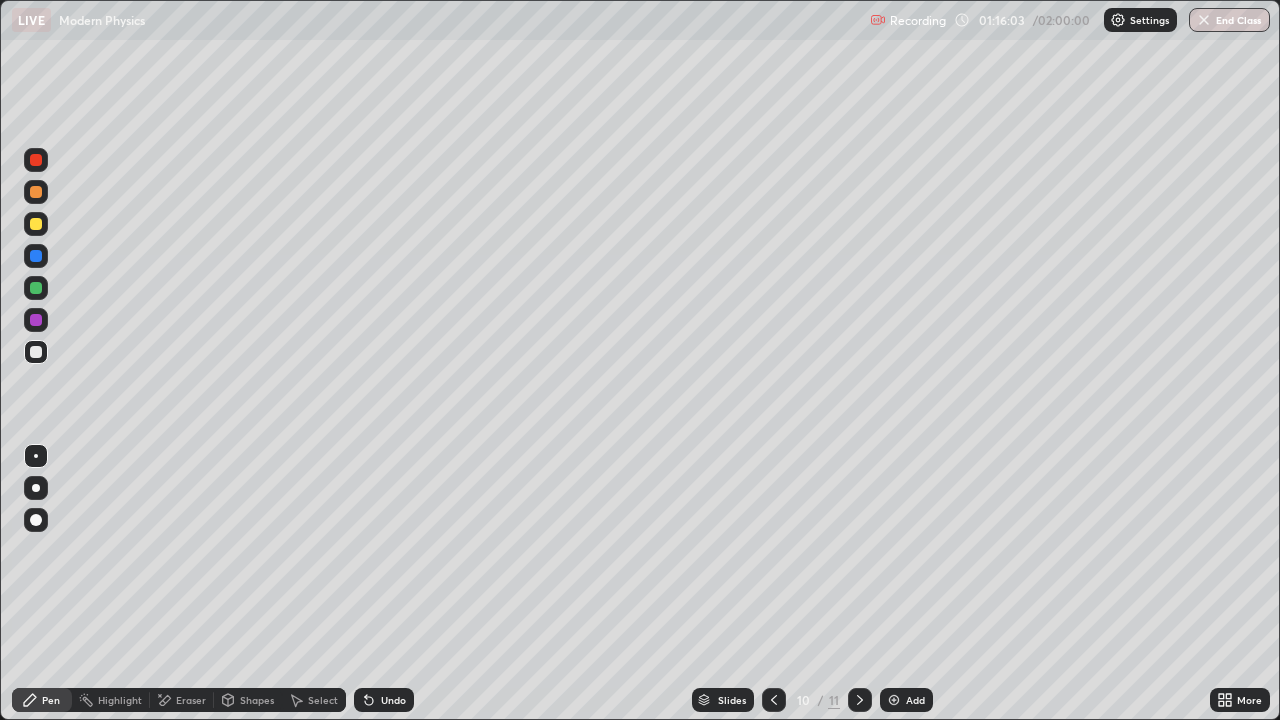 click 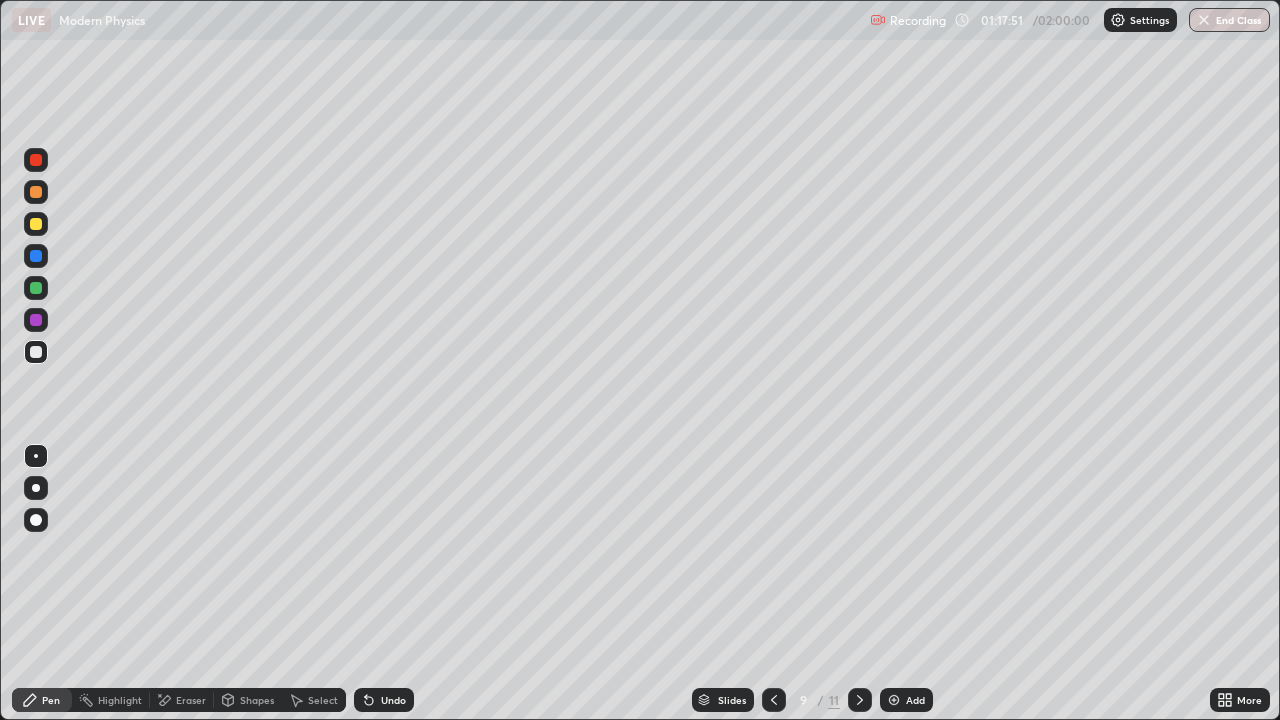 click 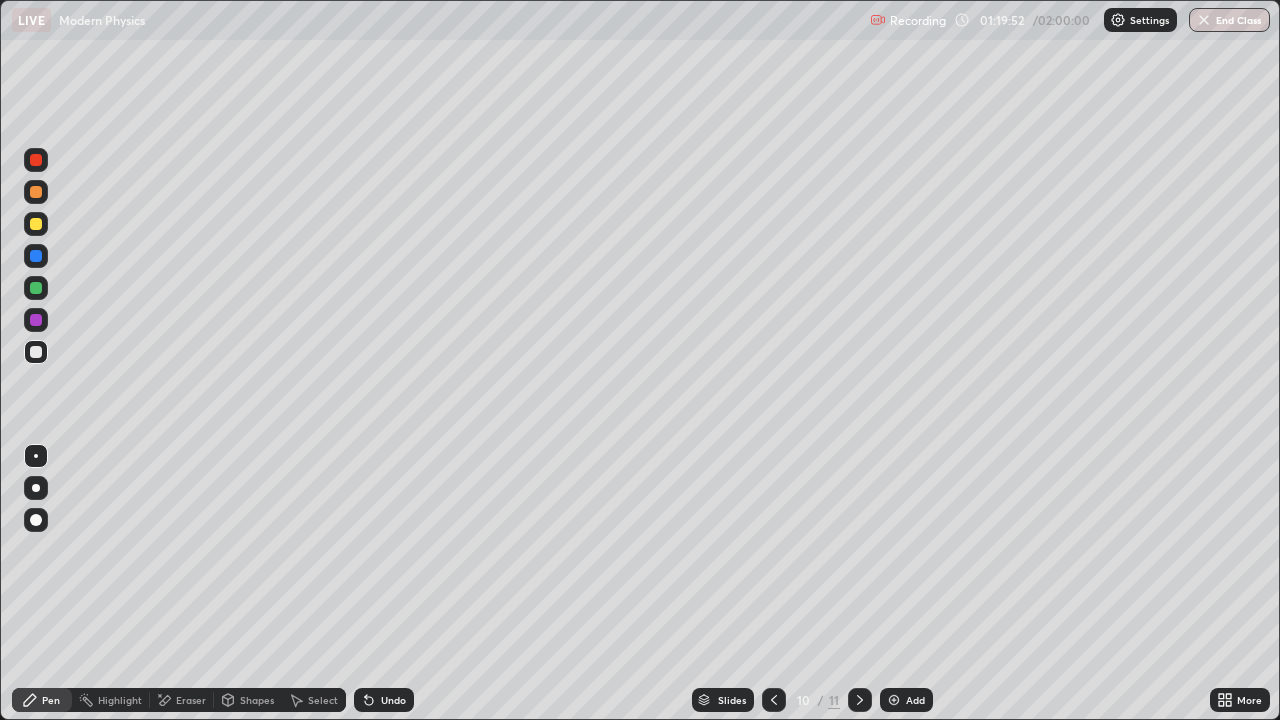 click 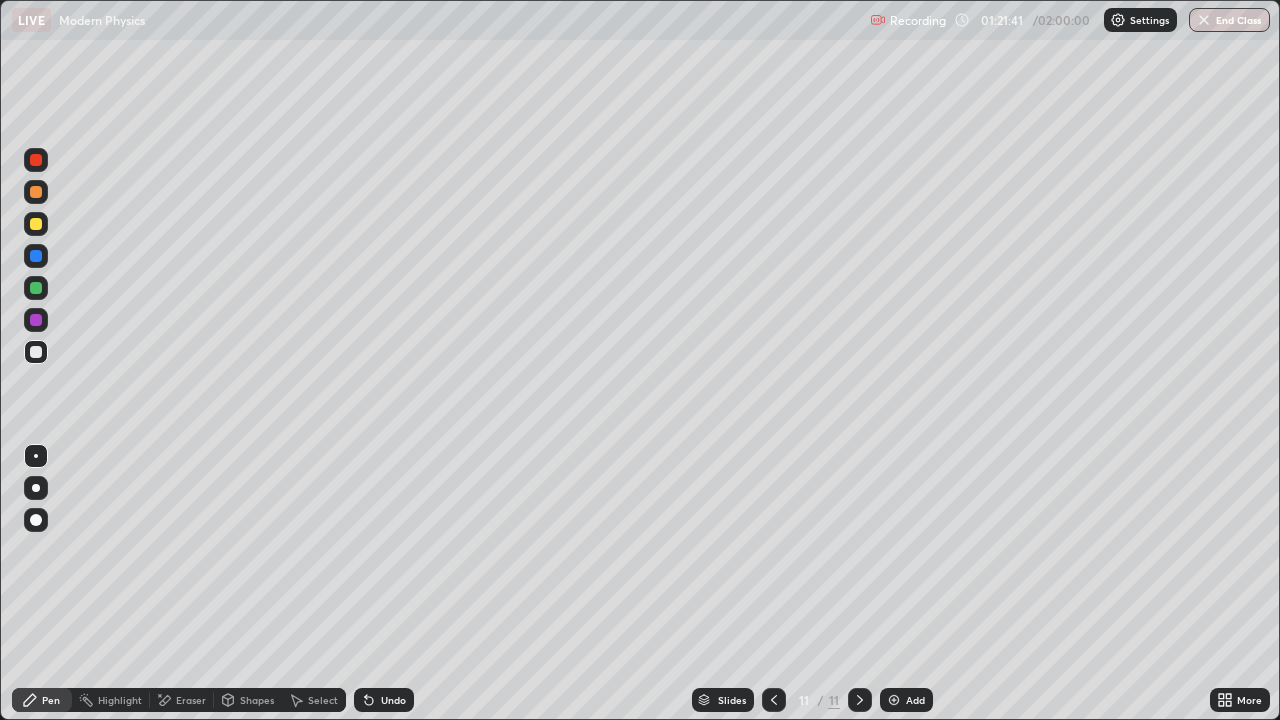 click on "Eraser" at bounding box center [191, 700] 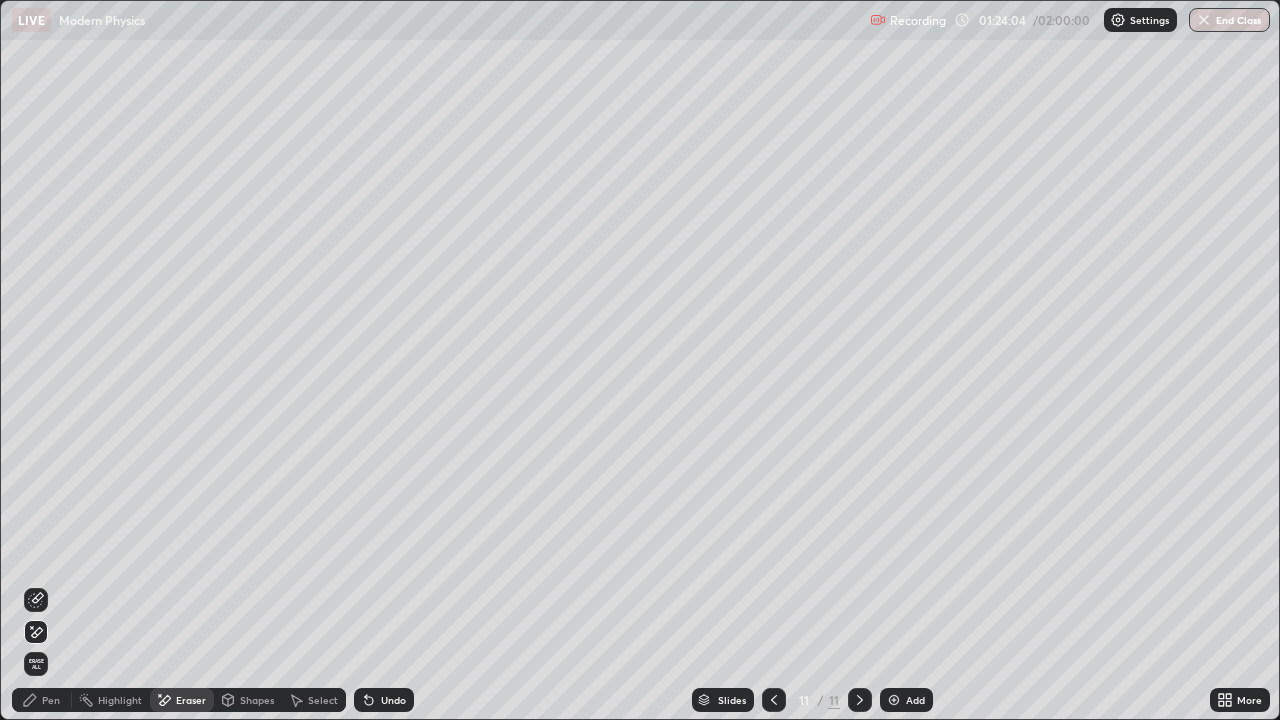 click on "Add" at bounding box center (915, 700) 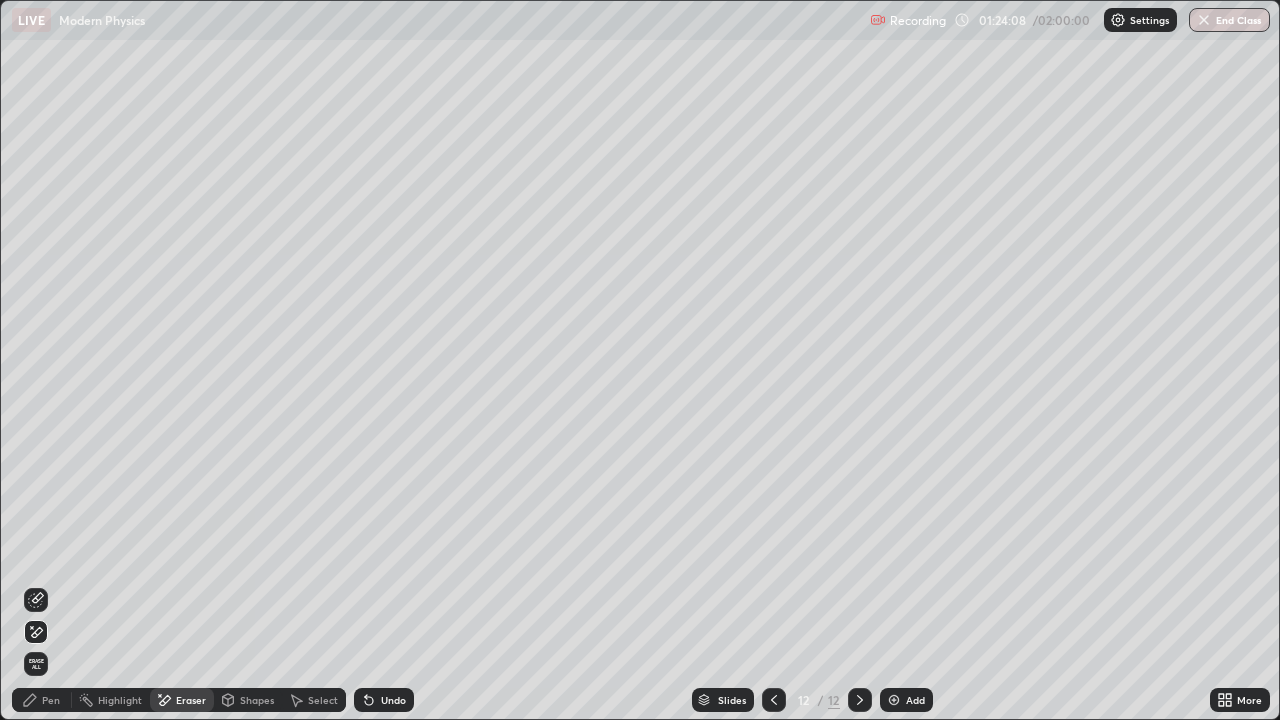click on "Pen" at bounding box center [51, 700] 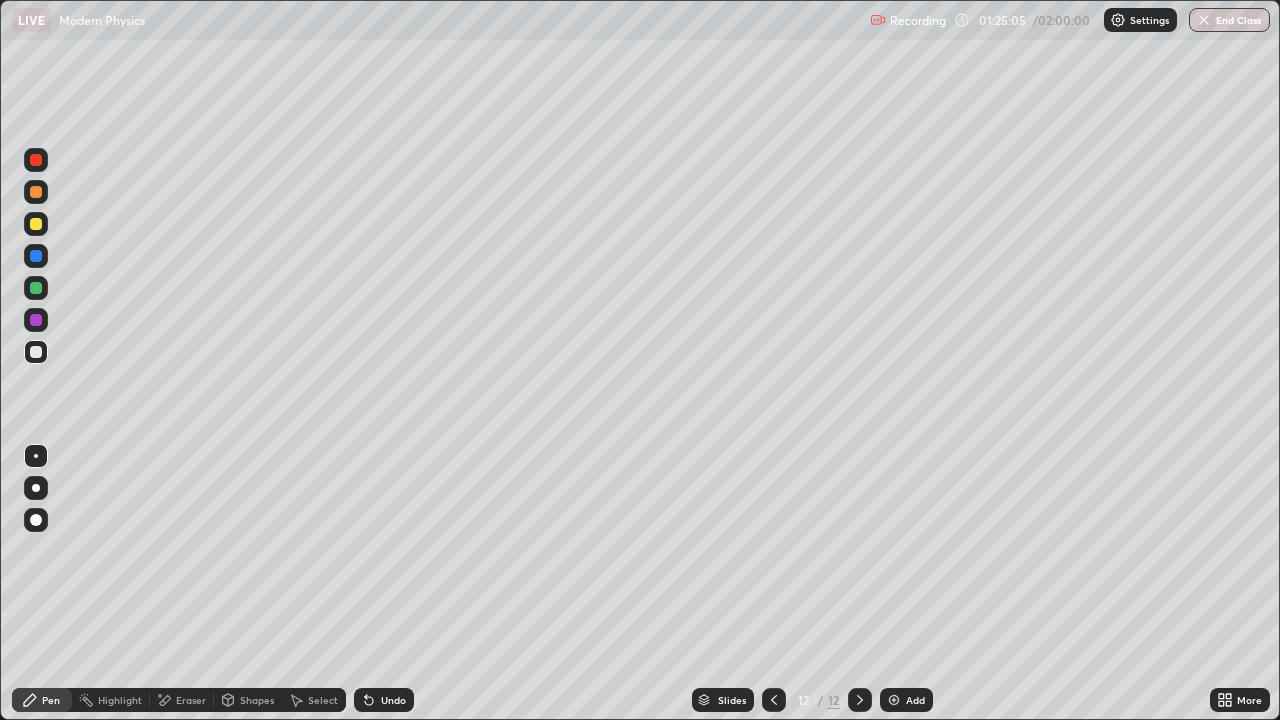 click on "Undo" at bounding box center (393, 700) 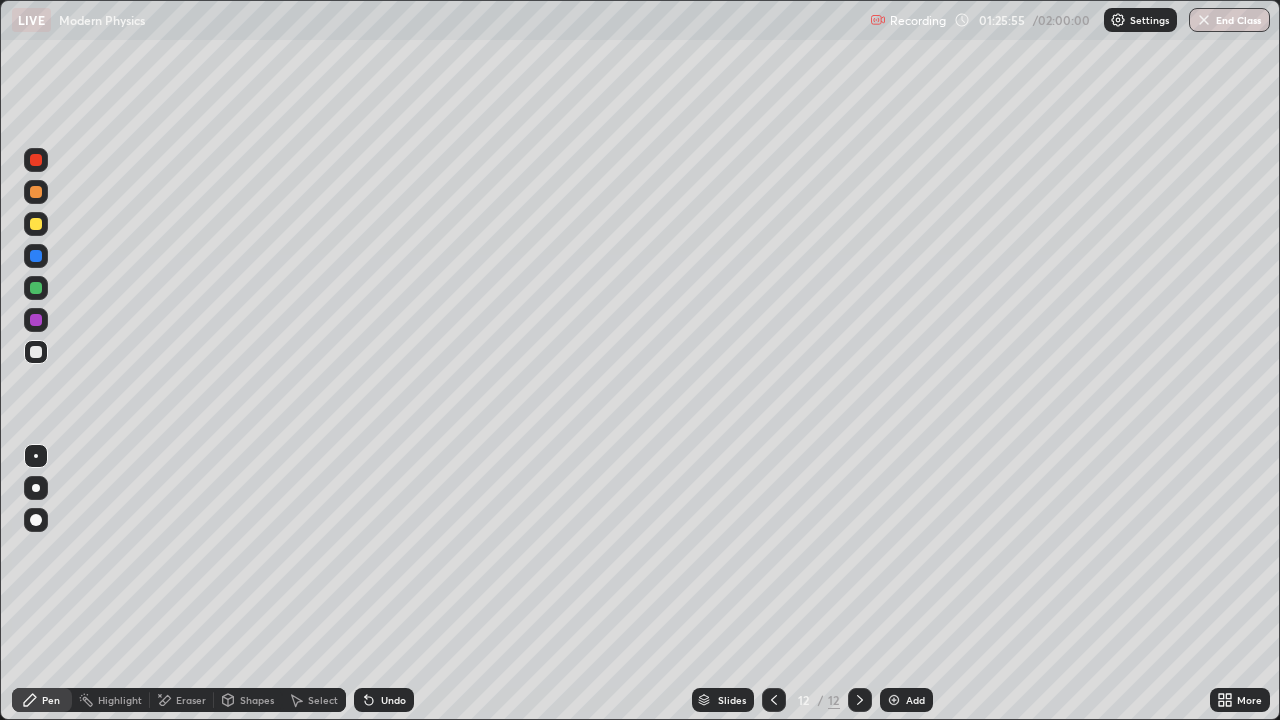 click on "Undo" at bounding box center [393, 700] 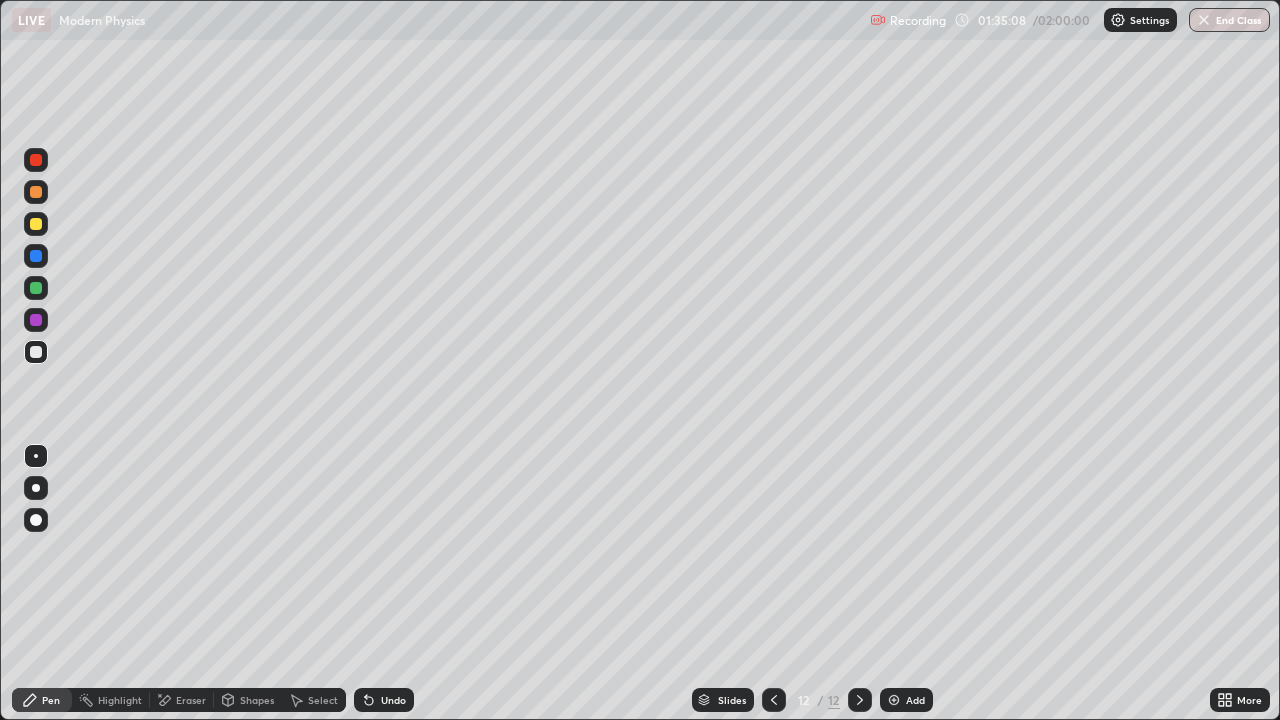 click on "Add" at bounding box center [915, 700] 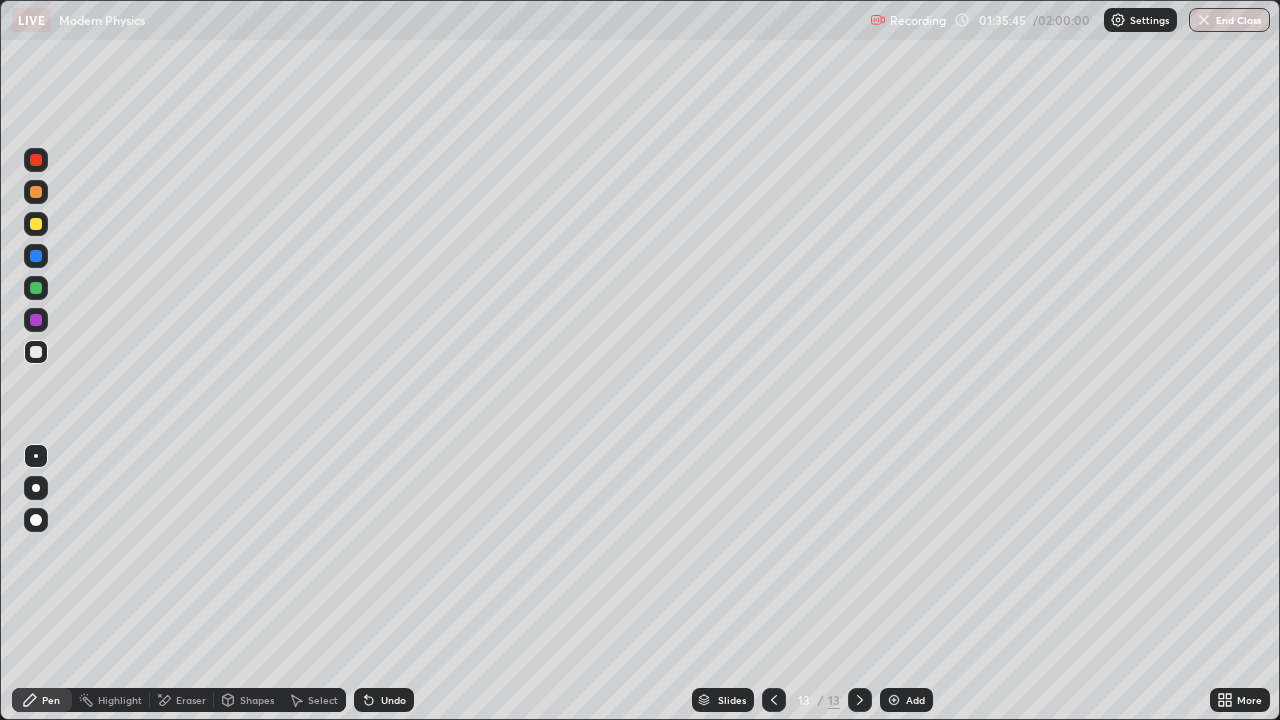 click on "Undo" at bounding box center [393, 700] 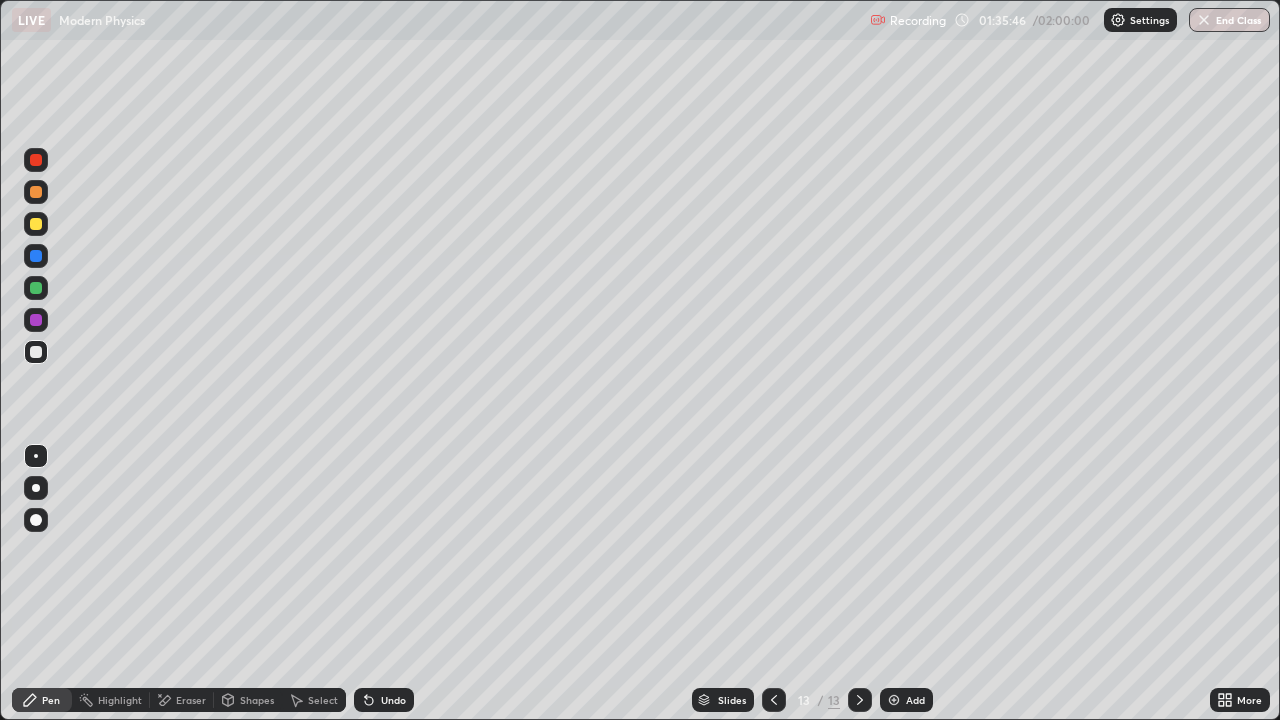 click on "Undo" at bounding box center [393, 700] 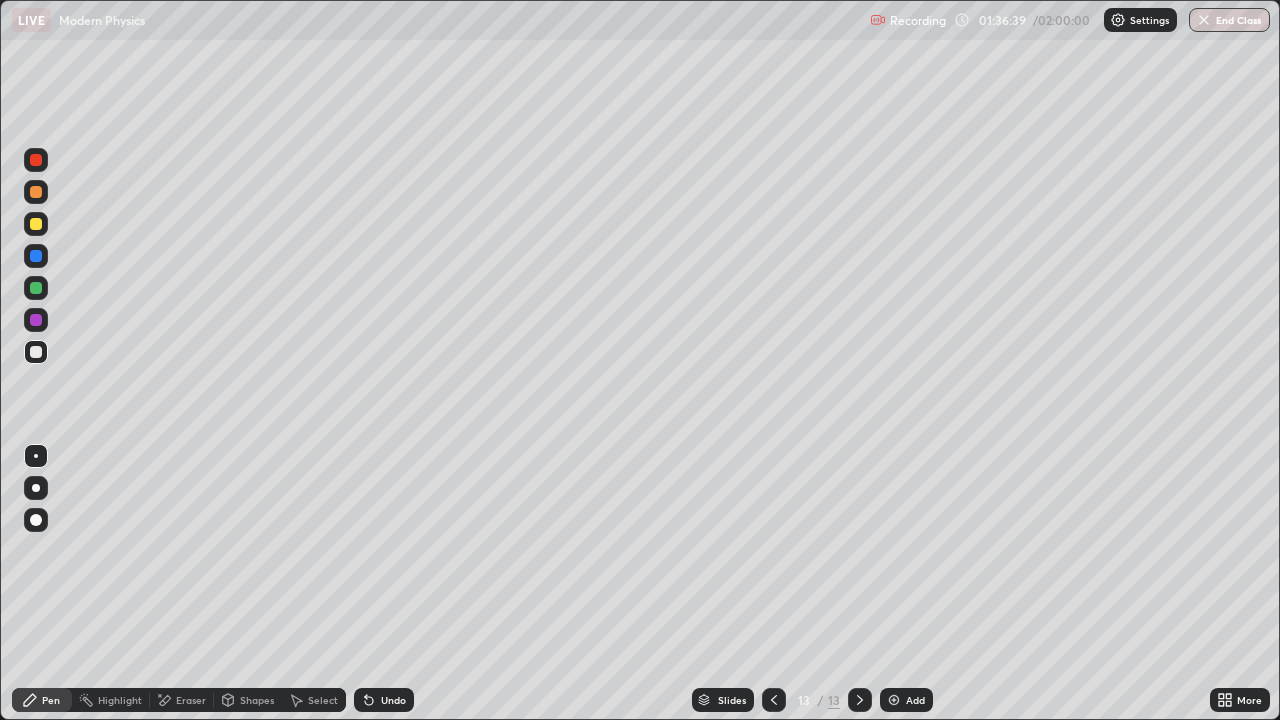 click on "Undo" at bounding box center (393, 700) 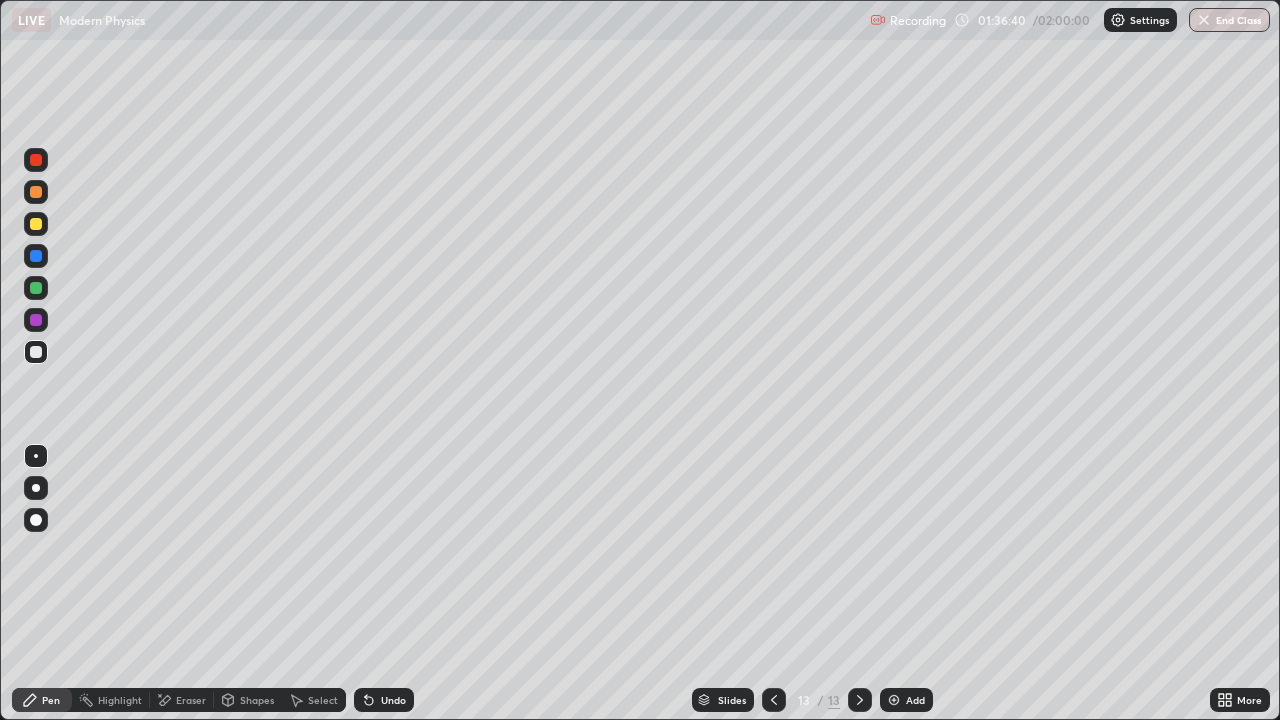click on "Undo" at bounding box center (393, 700) 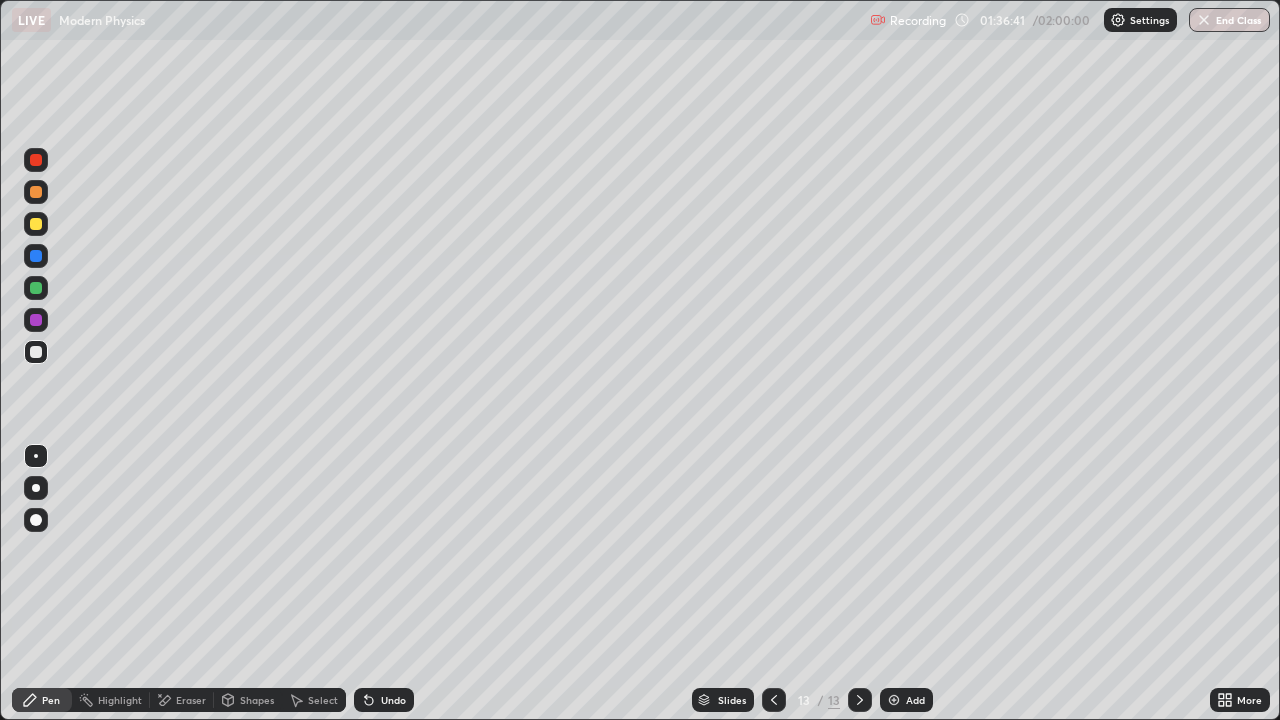 click on "Undo" at bounding box center (393, 700) 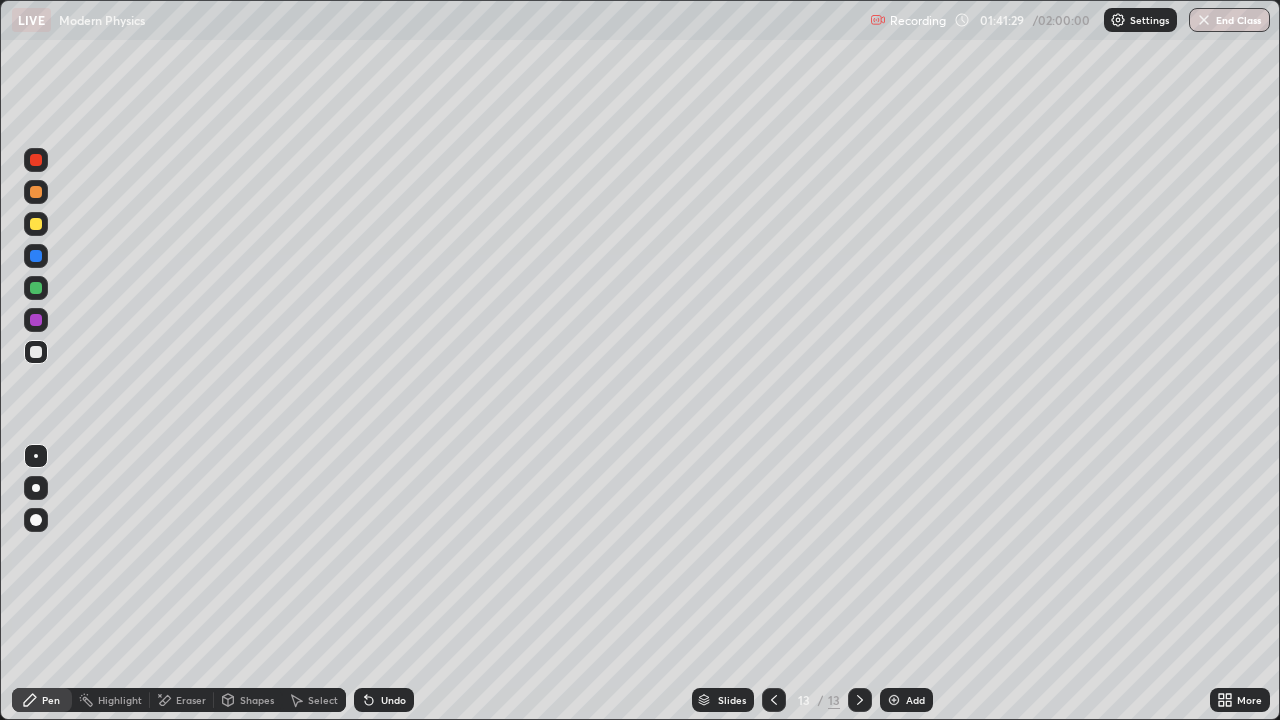 click on "Add" at bounding box center (915, 700) 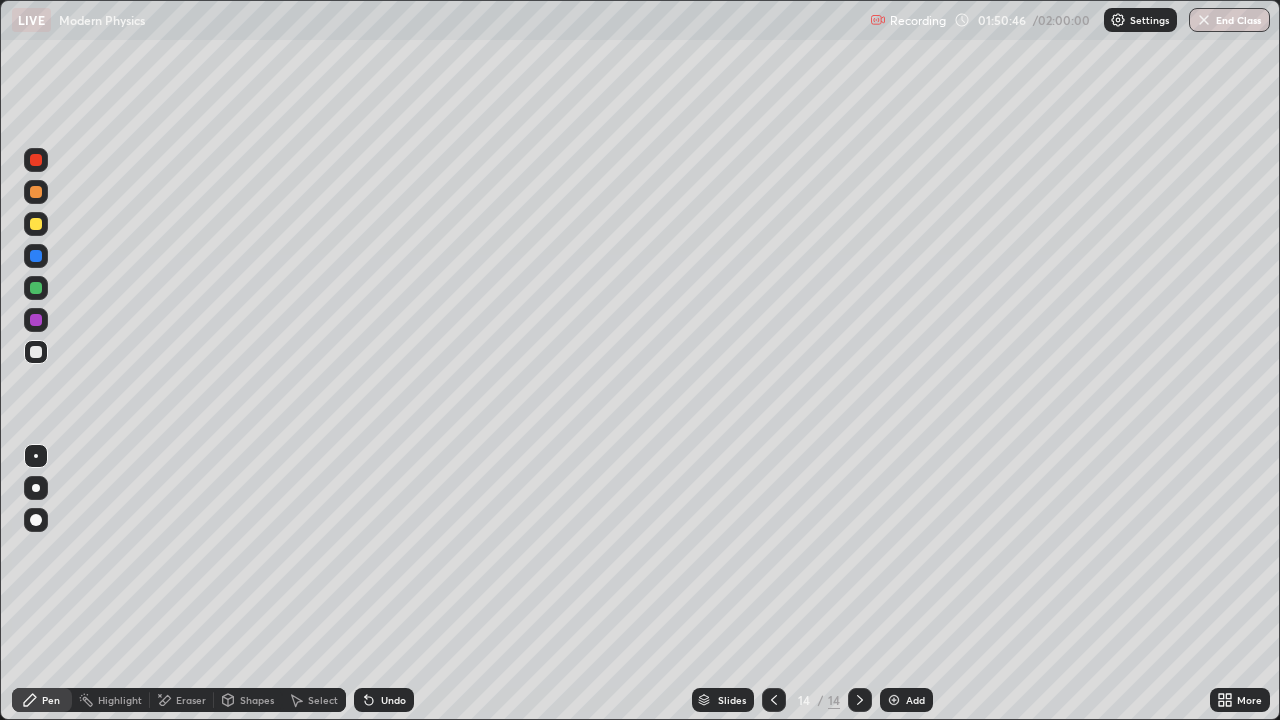 click 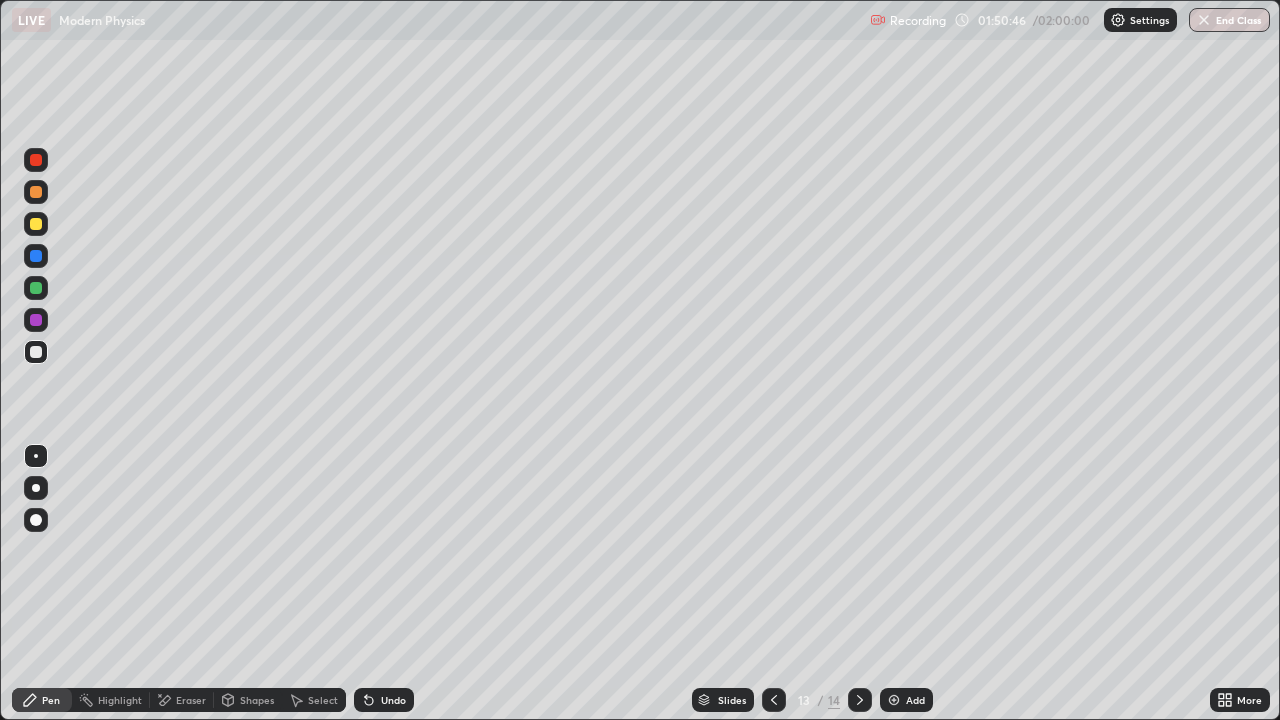 click 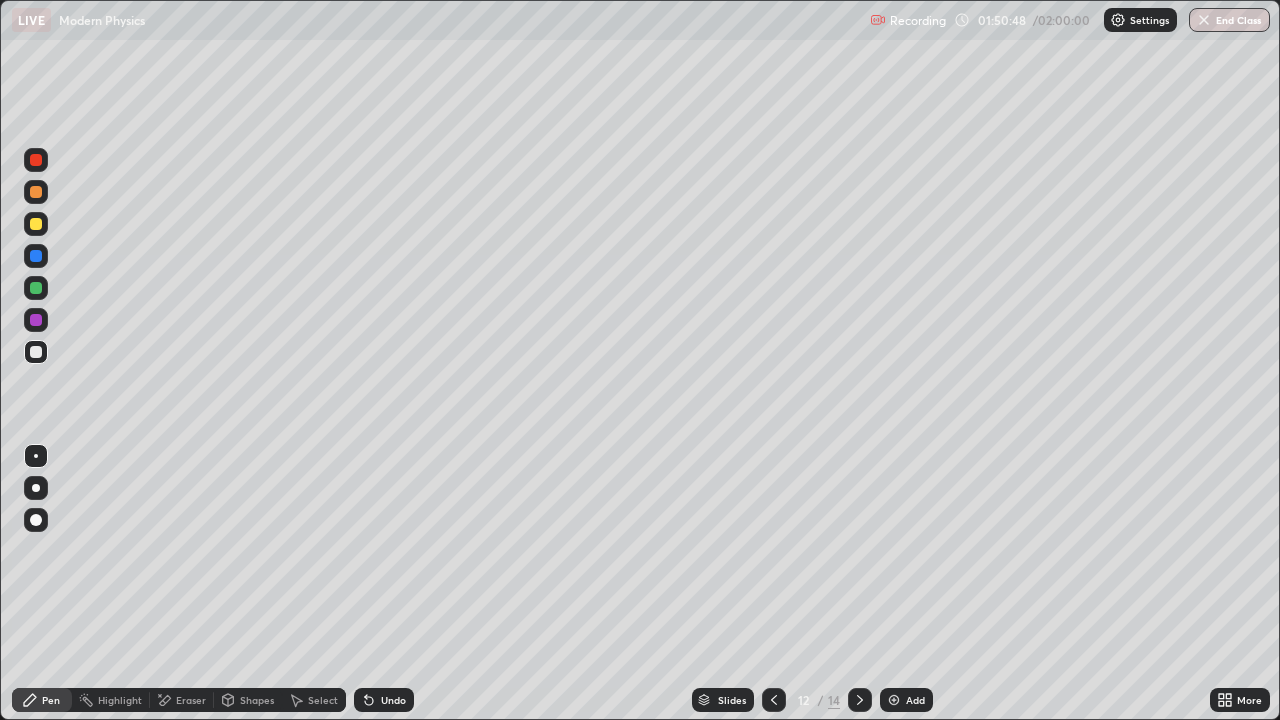 click 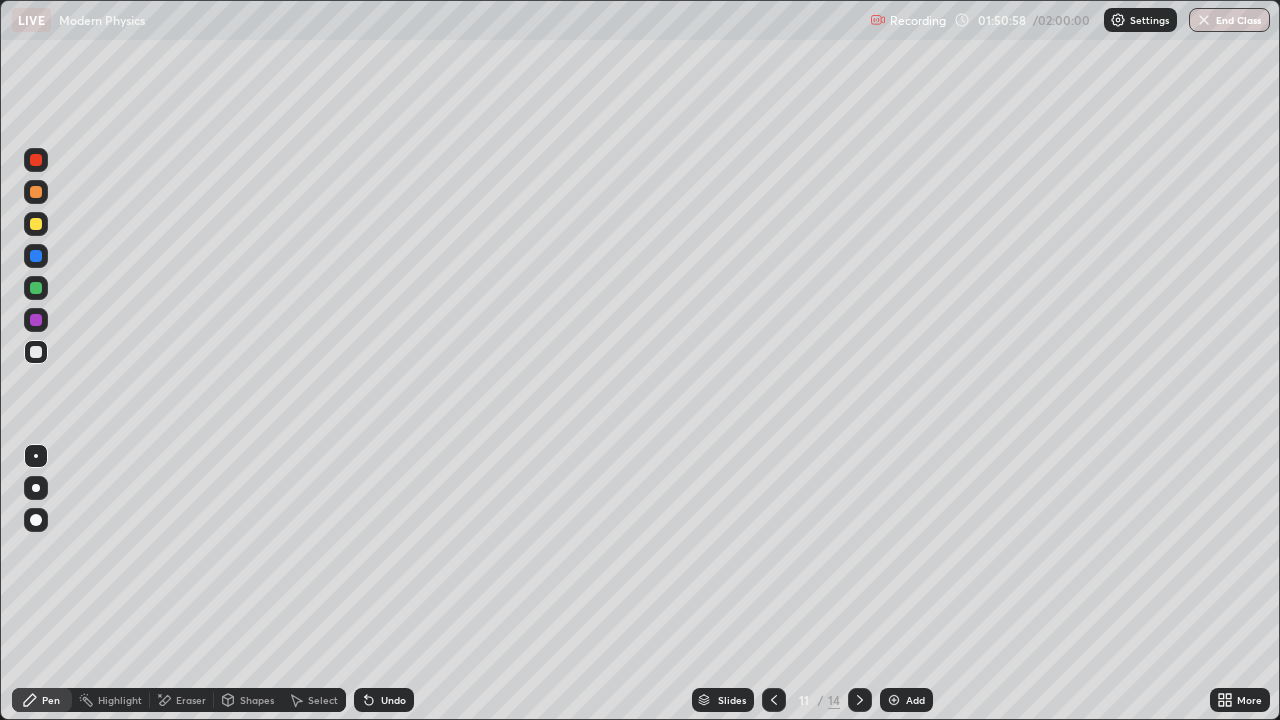 click 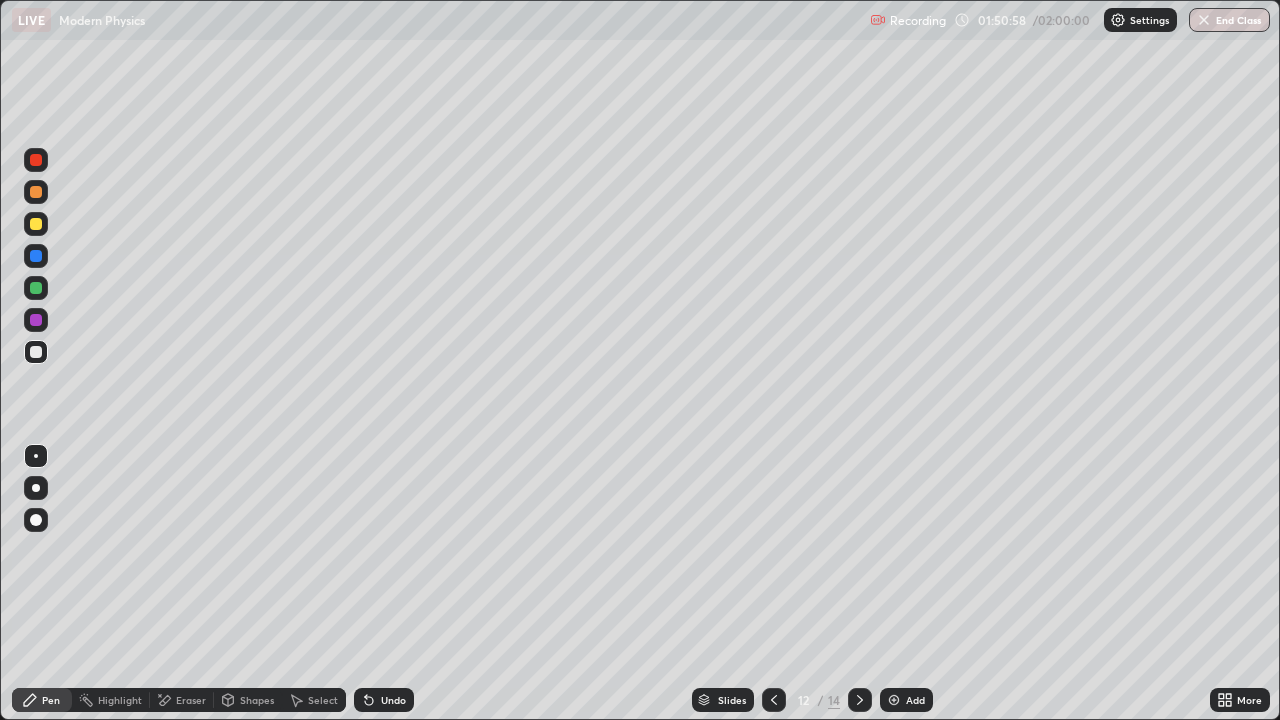 click 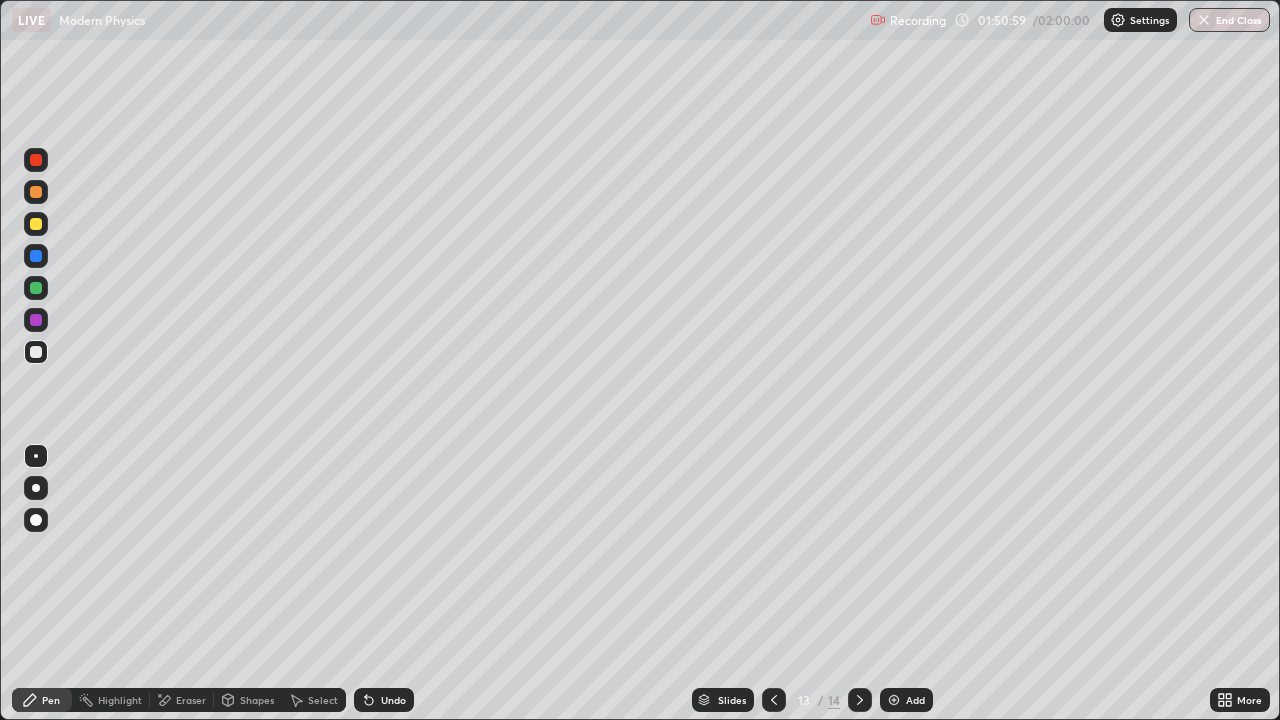 click 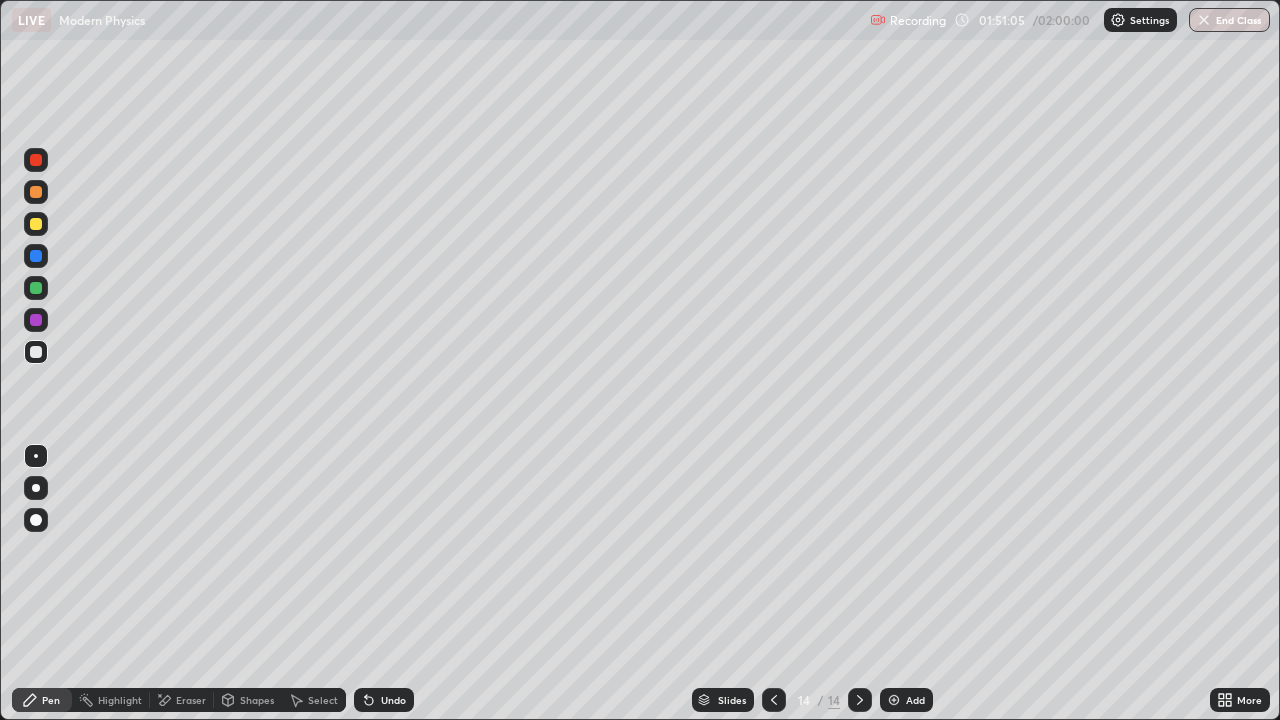 click on "Undo" at bounding box center (384, 700) 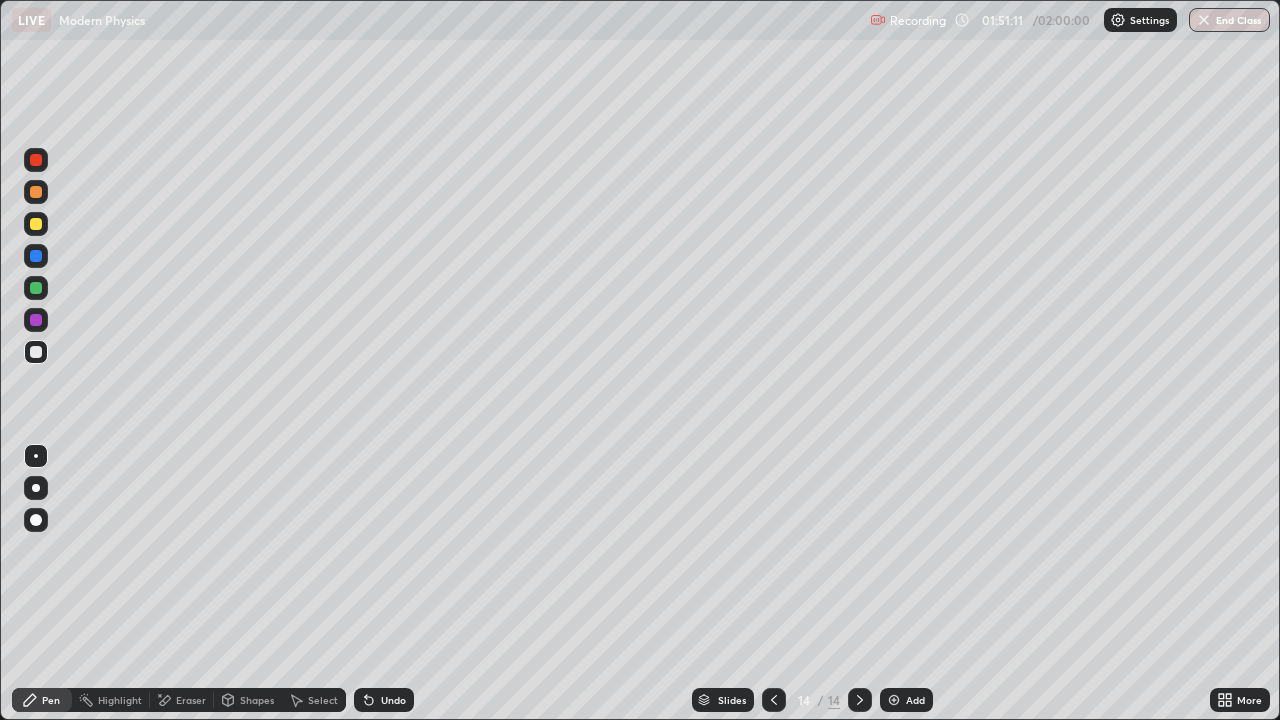 click on "Undo" at bounding box center (384, 700) 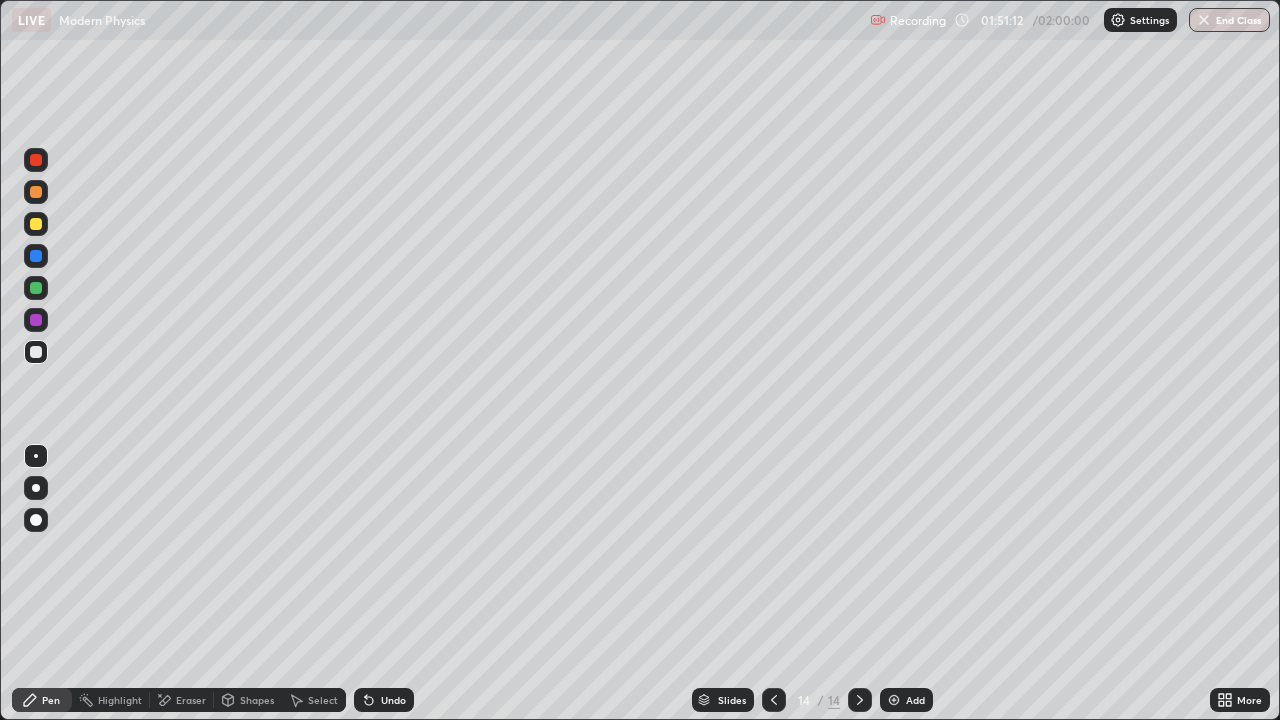 click on "Undo" at bounding box center [384, 700] 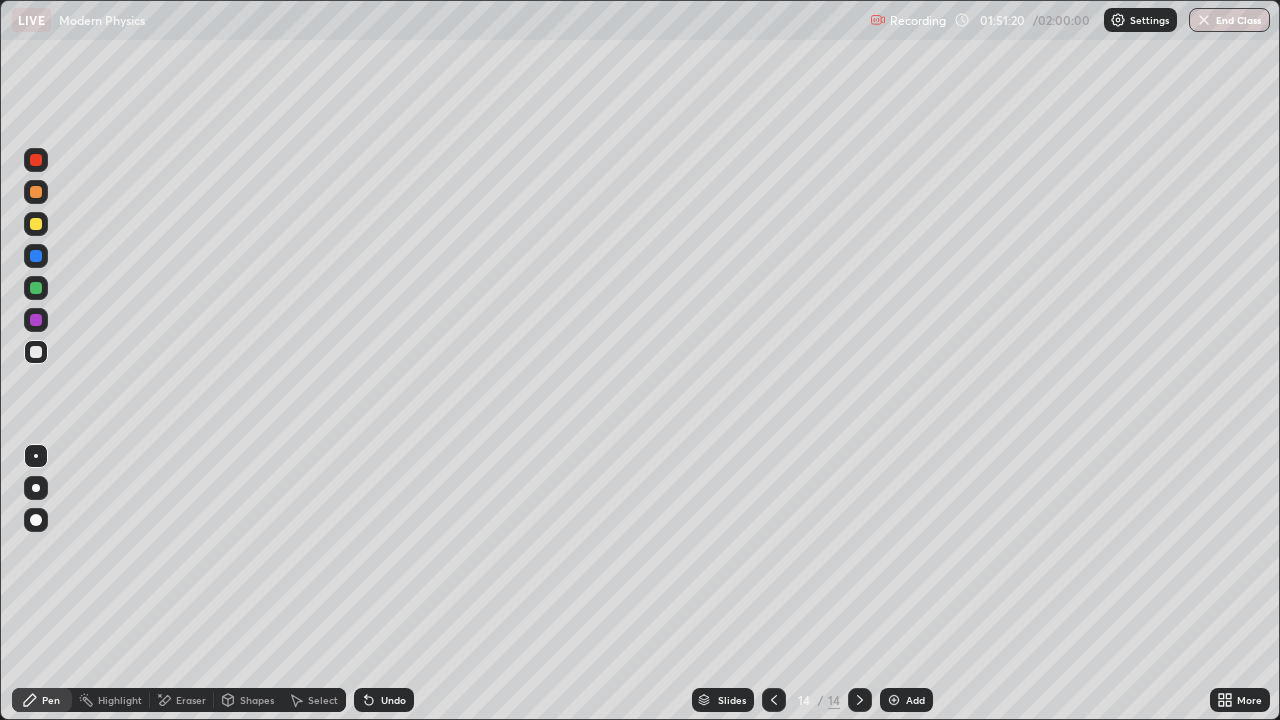 click 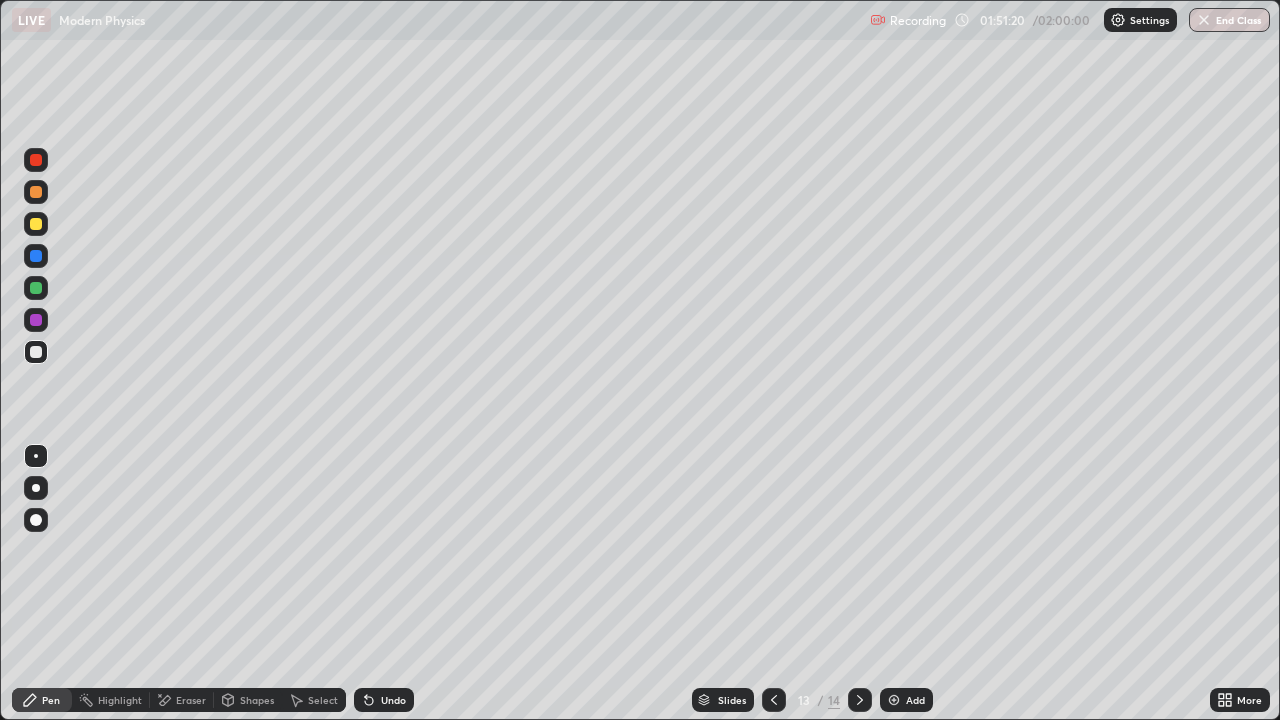 click 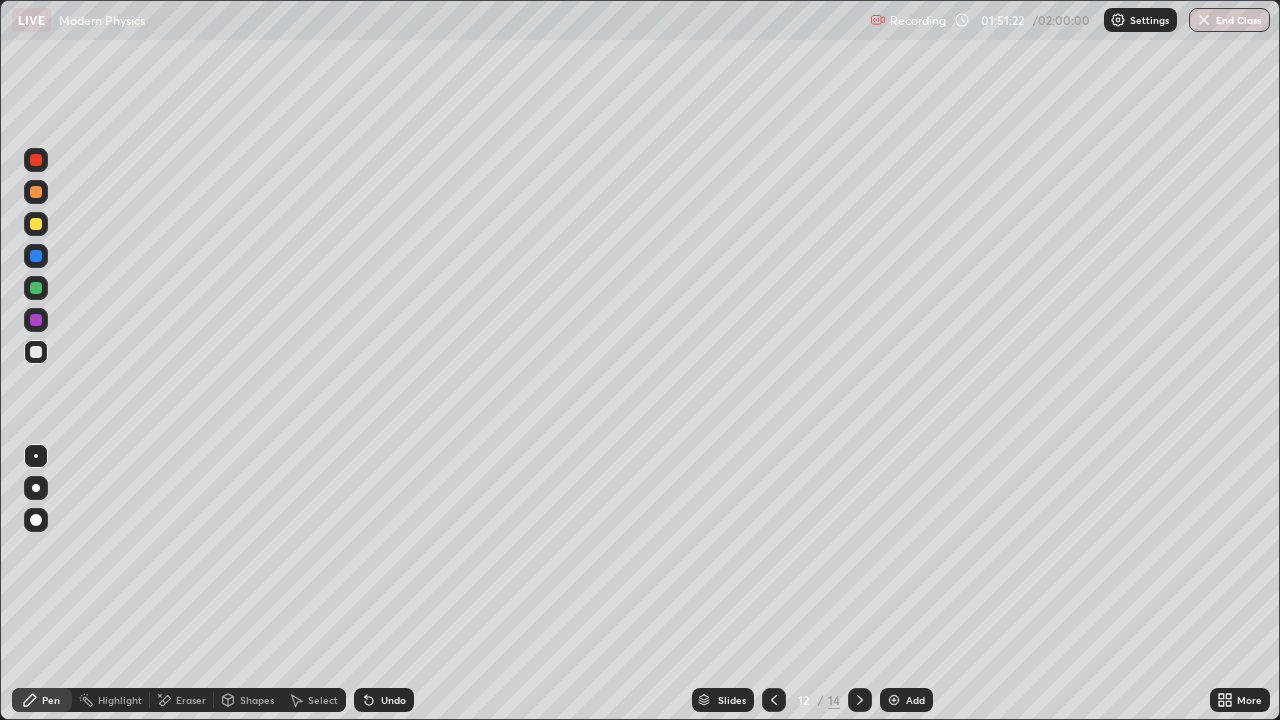 click 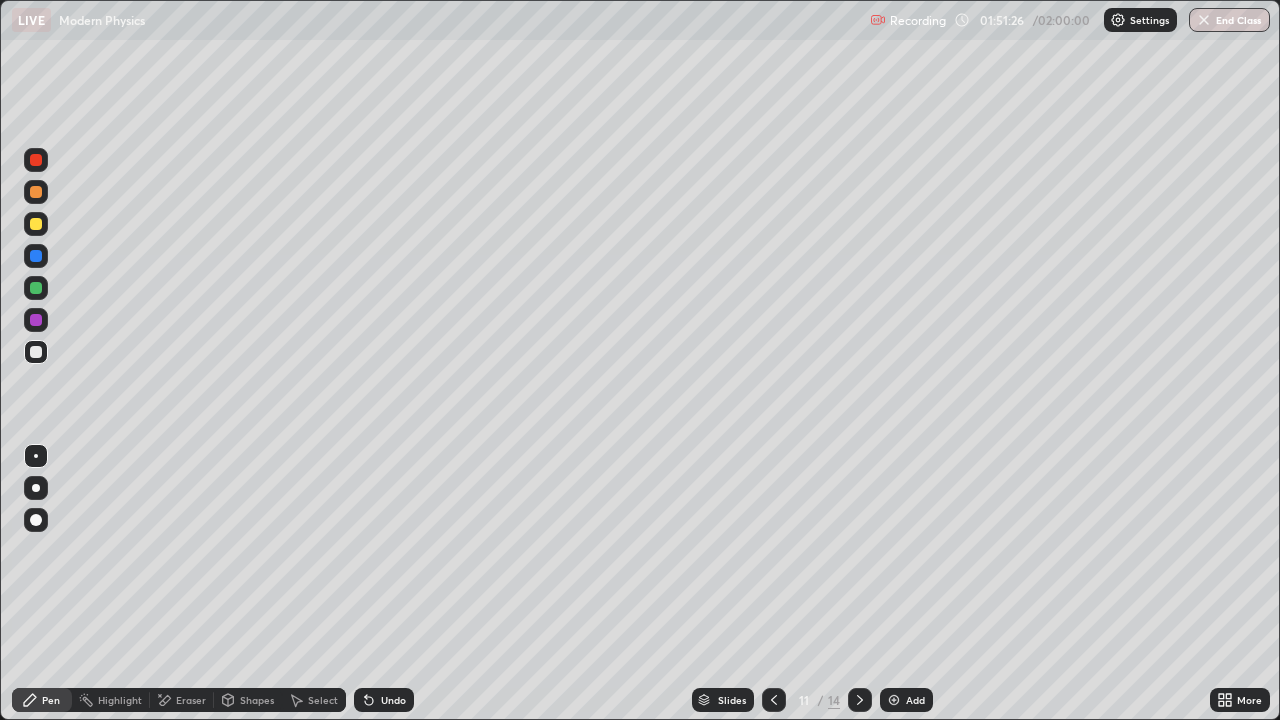 click 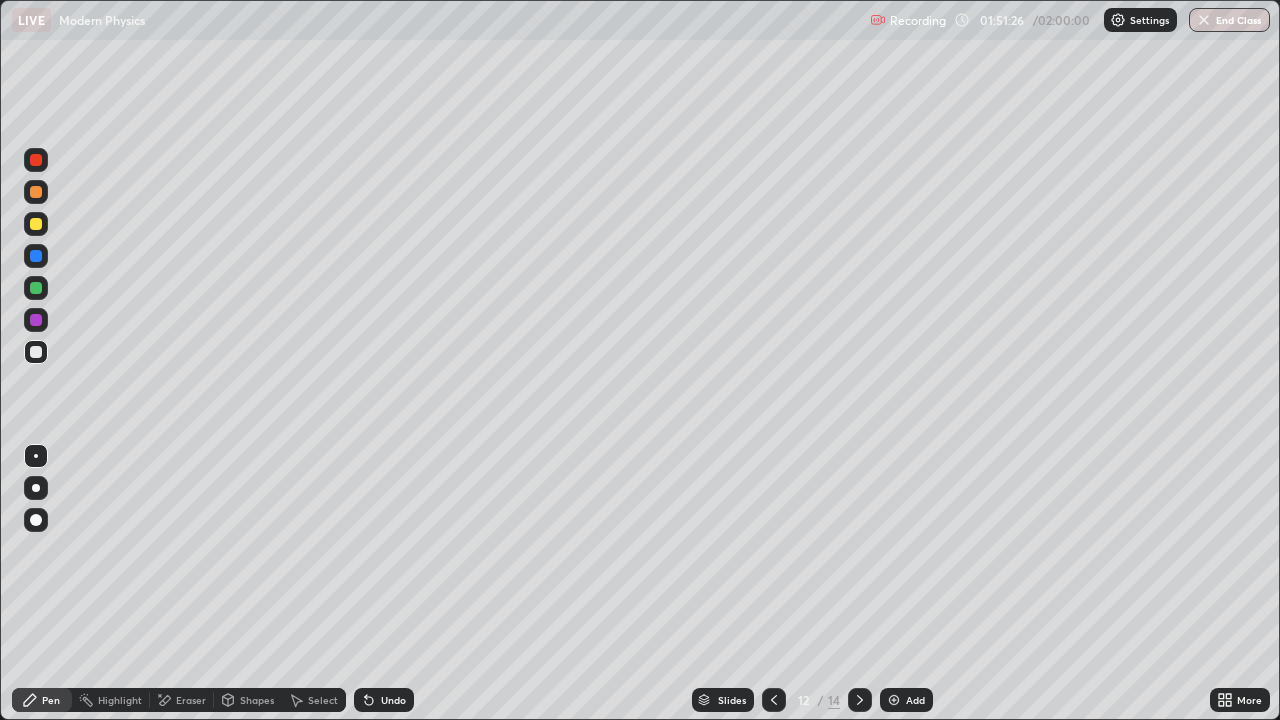 click 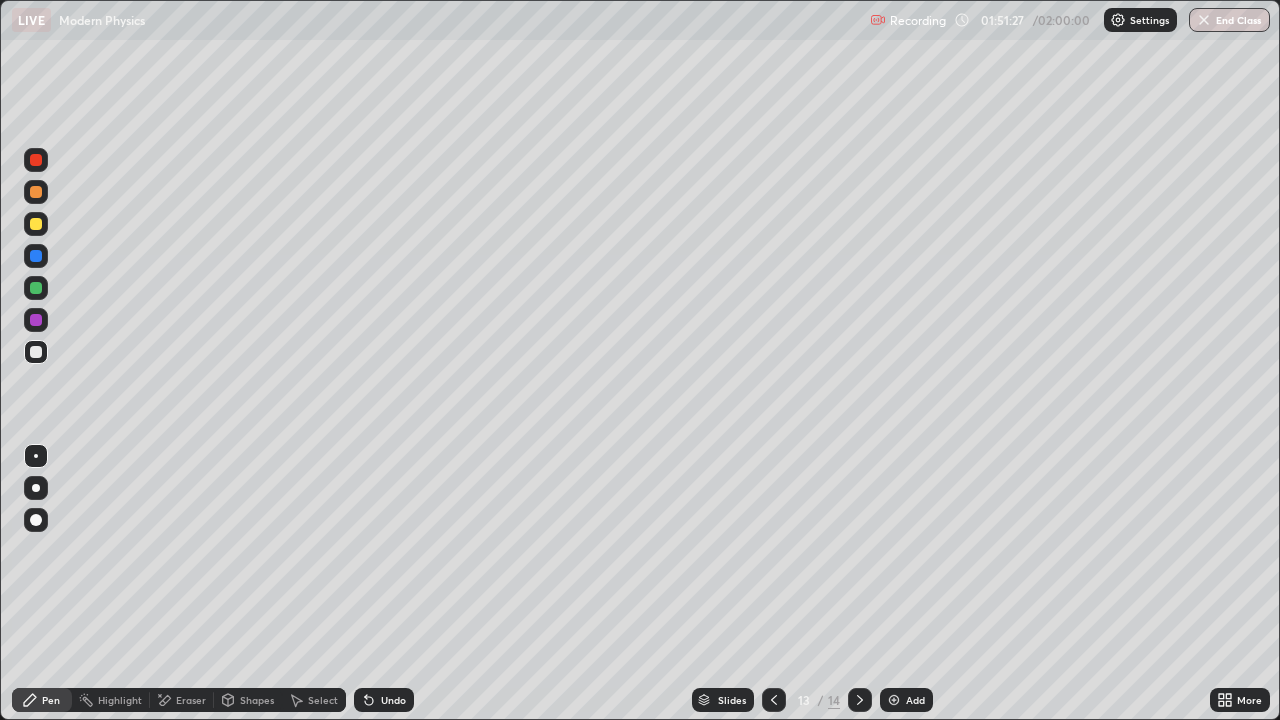 click 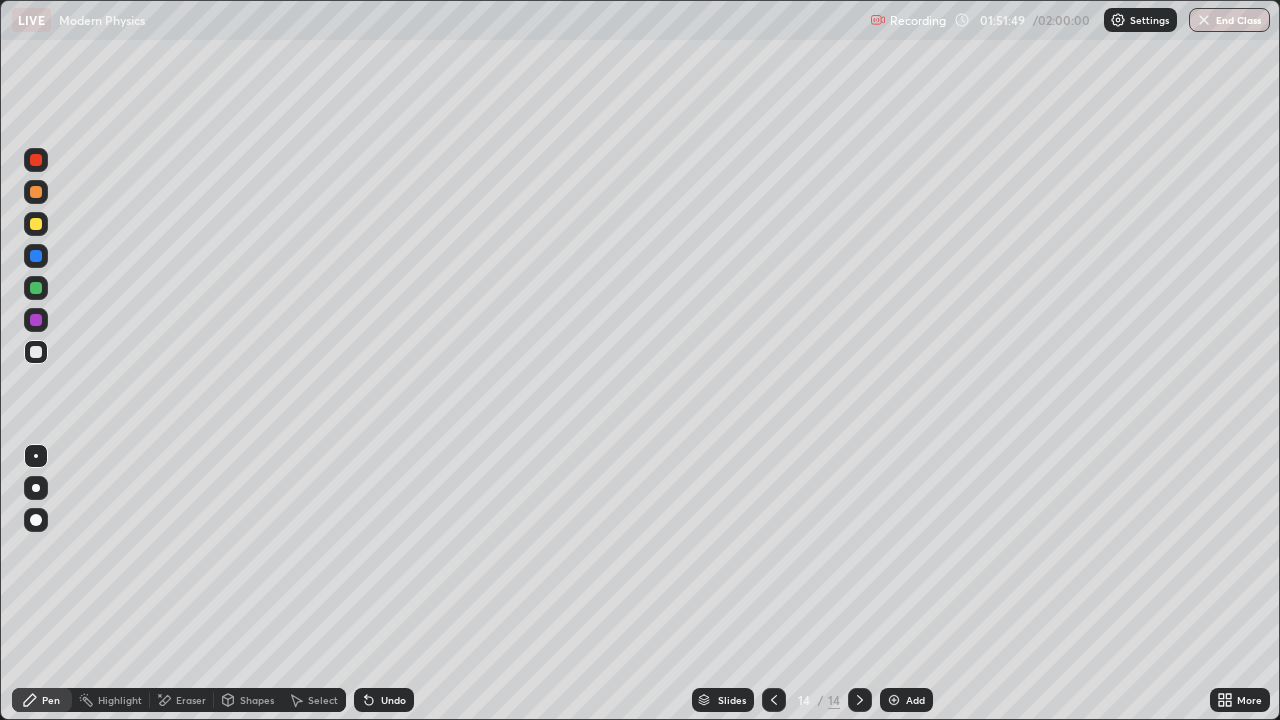 click on "Undo" at bounding box center (384, 700) 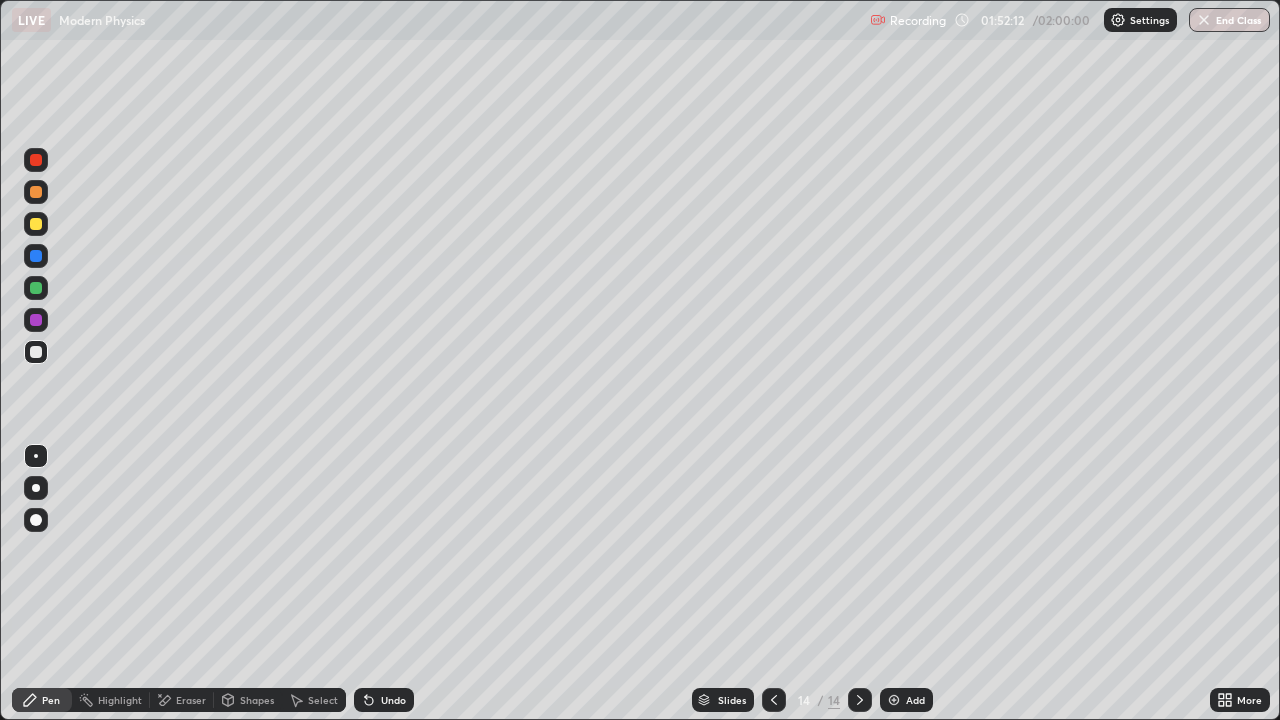 click on "Undo" at bounding box center (384, 700) 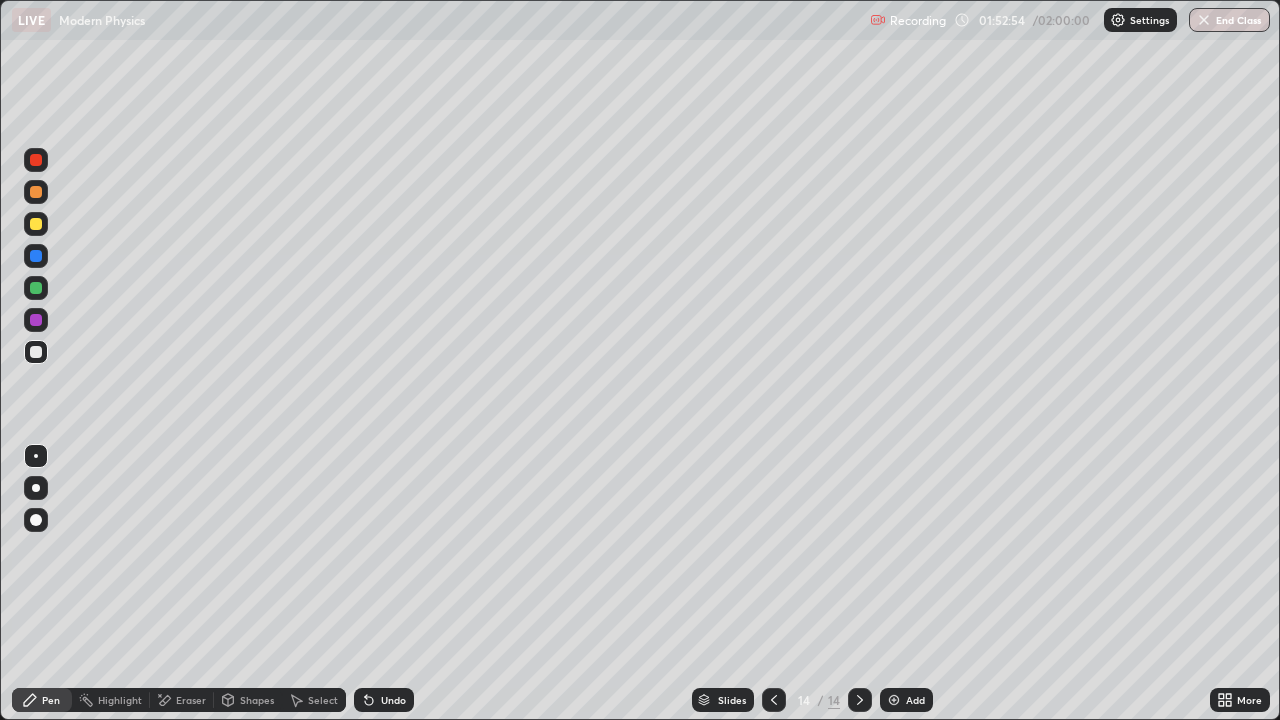 click on "Add" at bounding box center [906, 700] 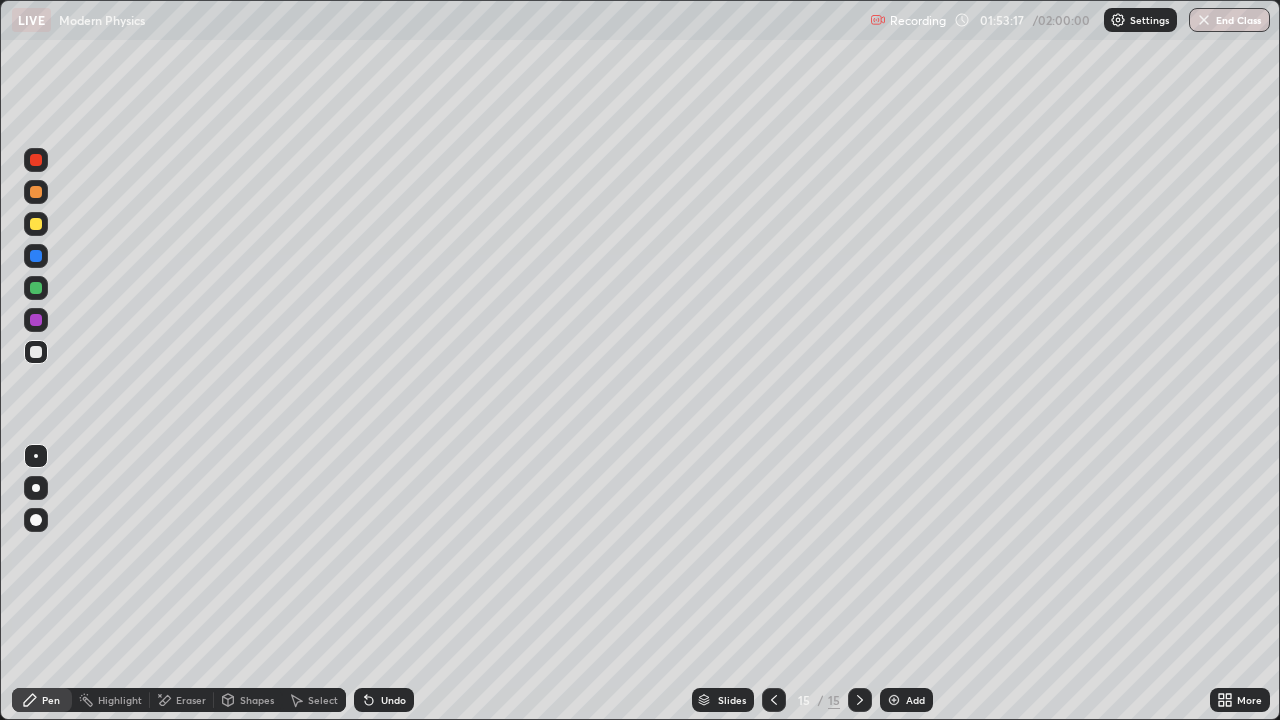 click on "Eraser" at bounding box center (191, 700) 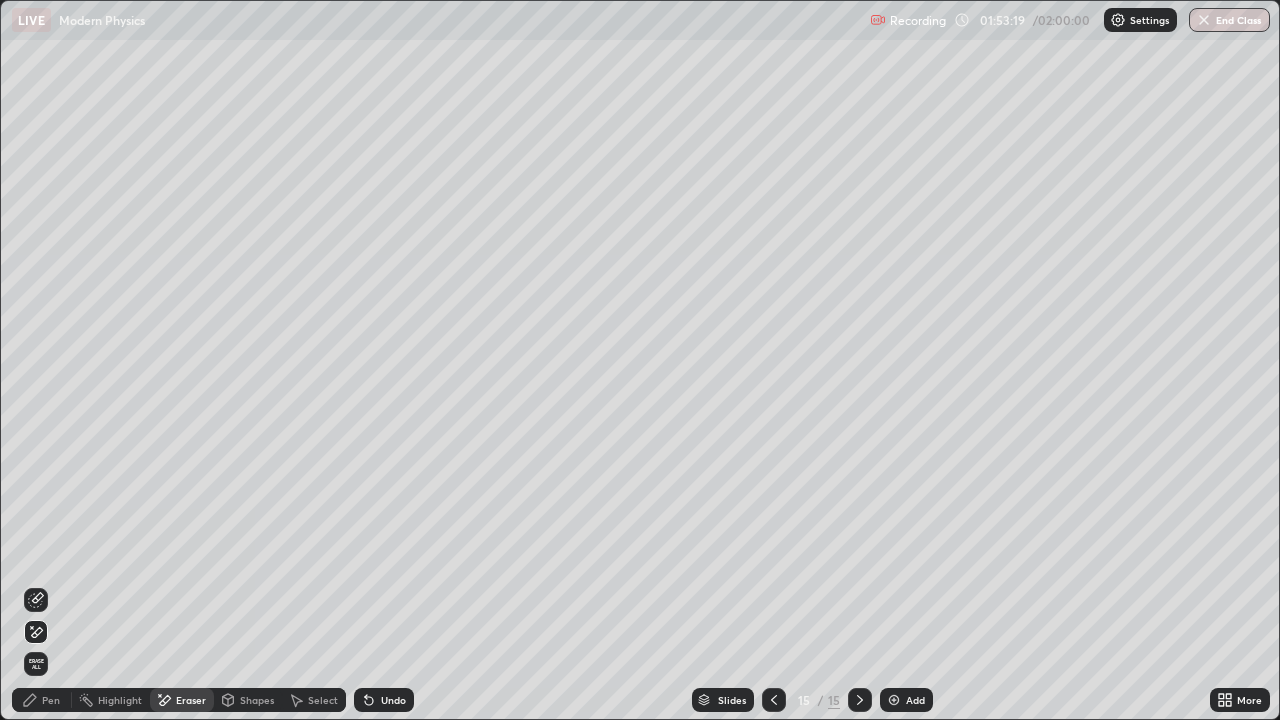 click on "Pen" at bounding box center [51, 700] 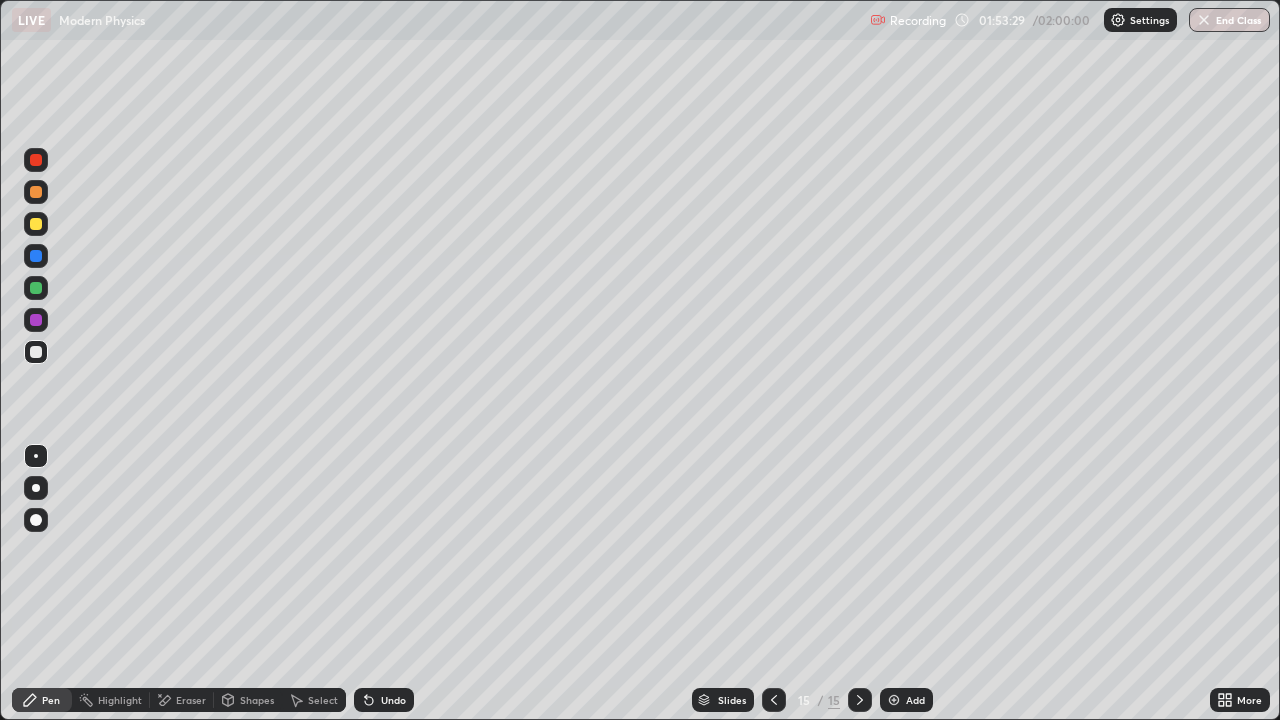 click 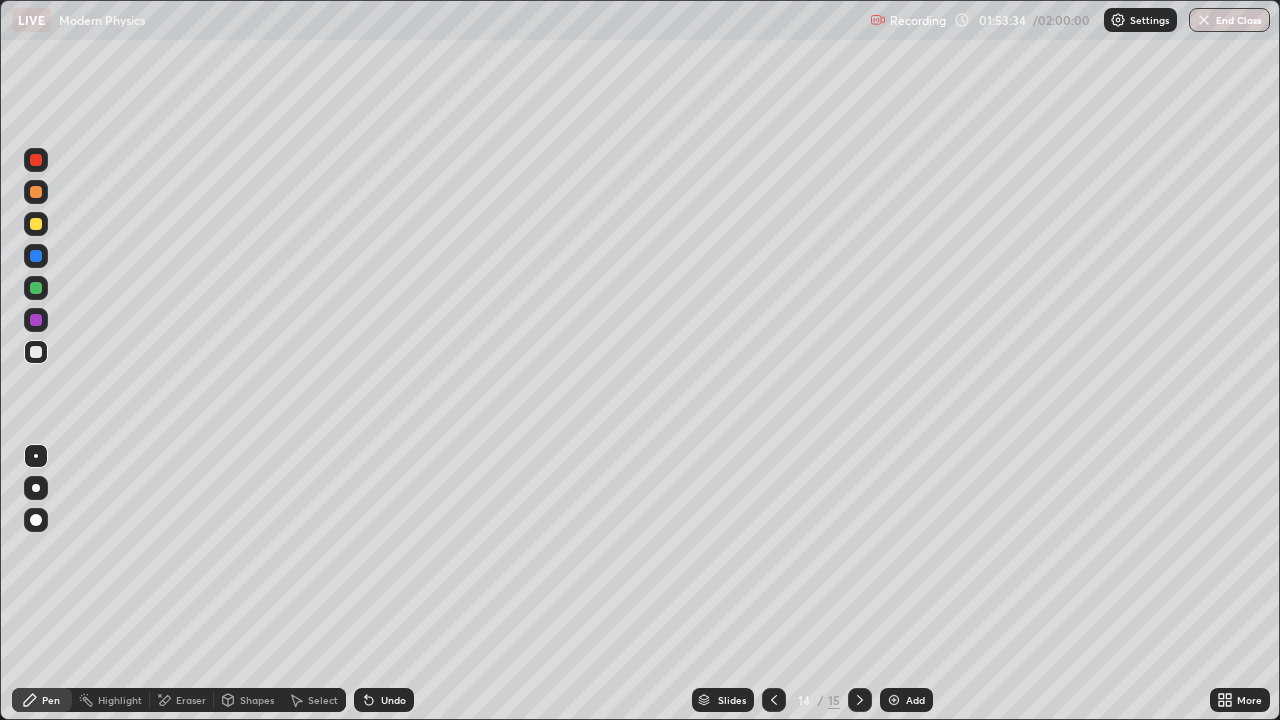 click 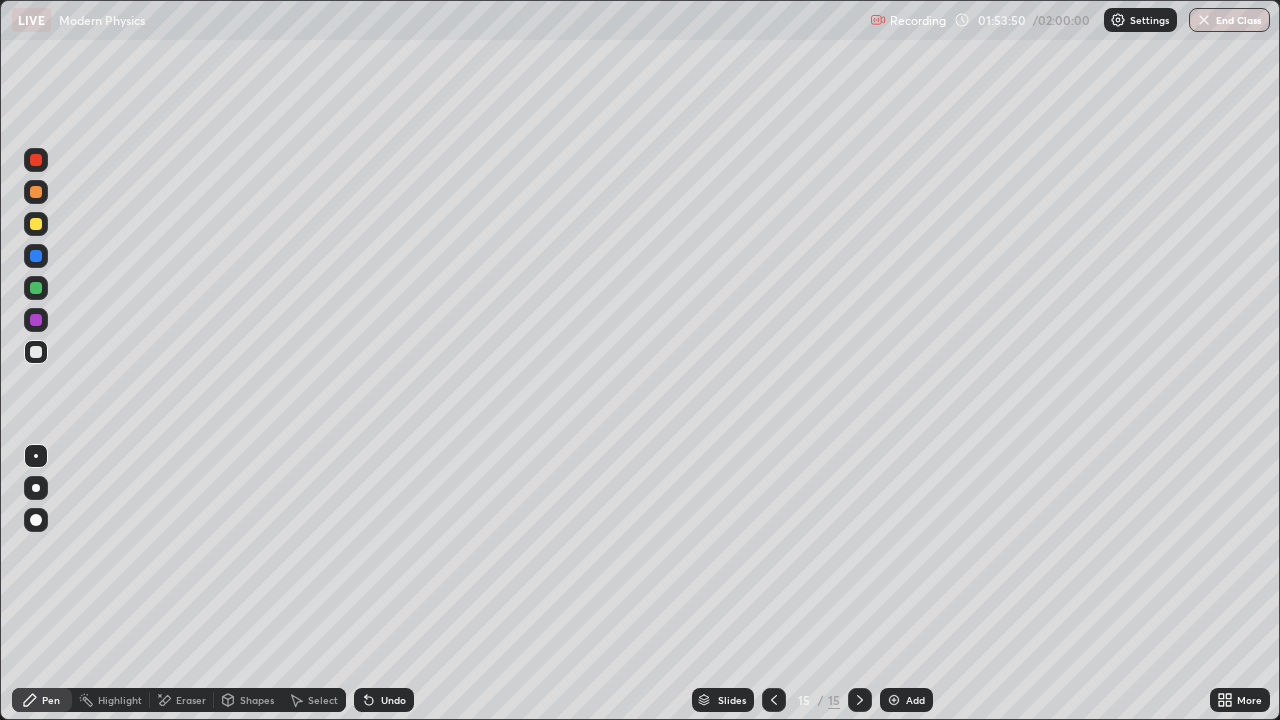 click on "Undo" at bounding box center (393, 700) 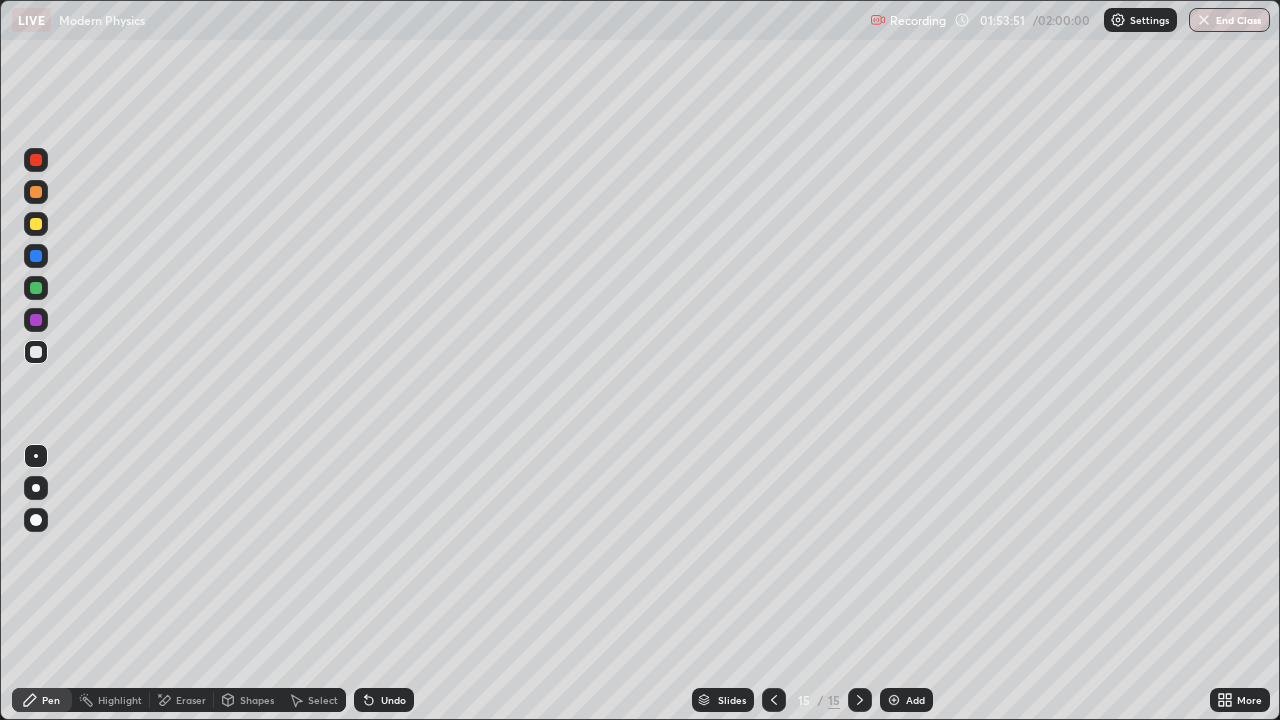 click on "Undo" at bounding box center (393, 700) 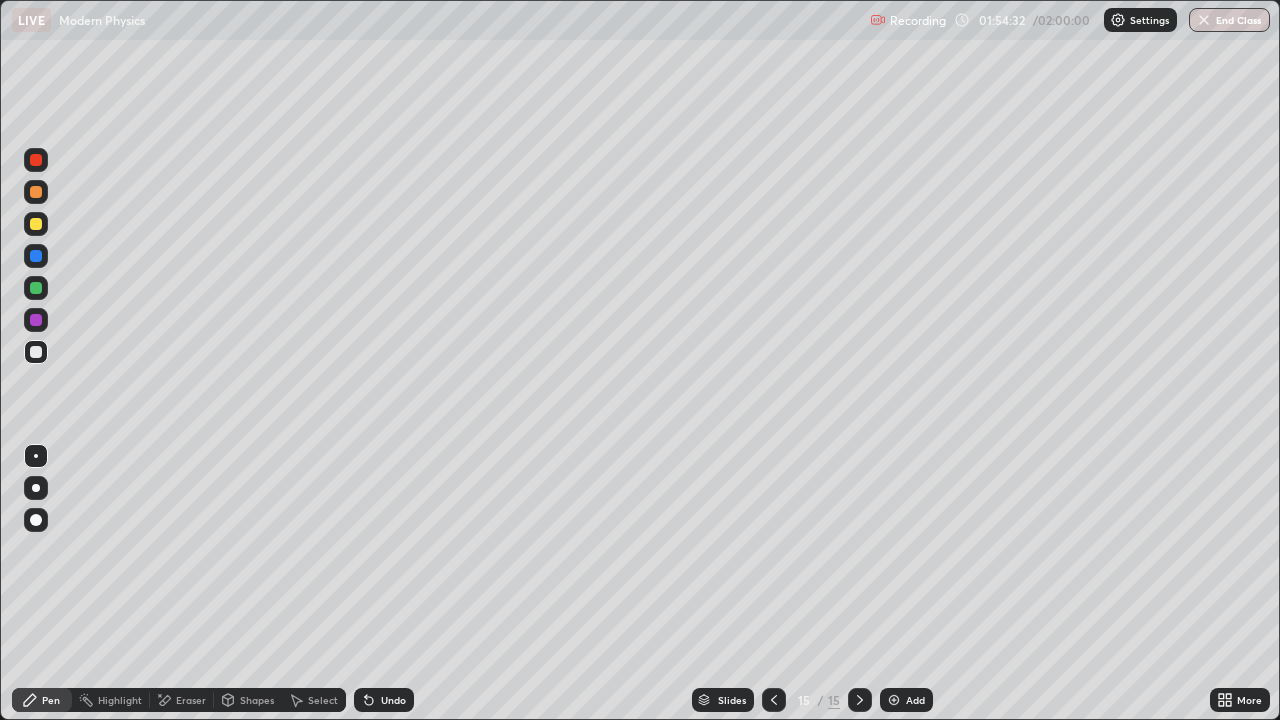click on "Undo" at bounding box center (384, 700) 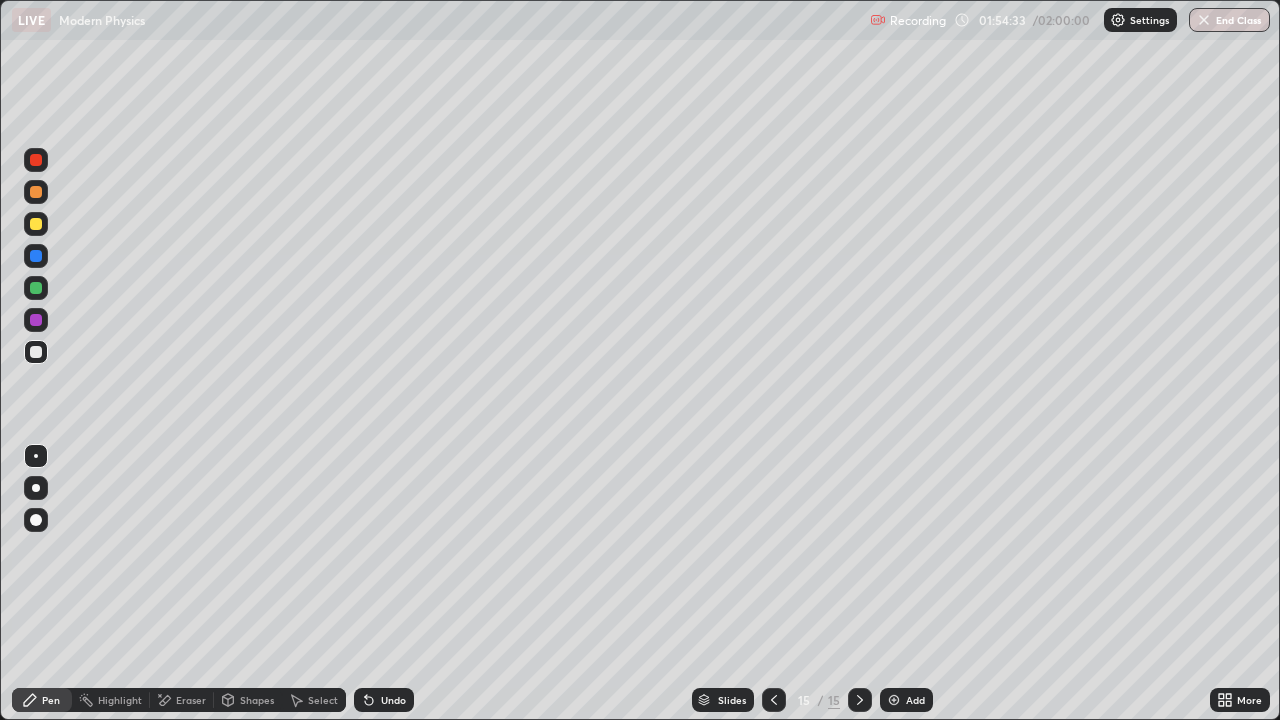 click on "Undo" at bounding box center (384, 700) 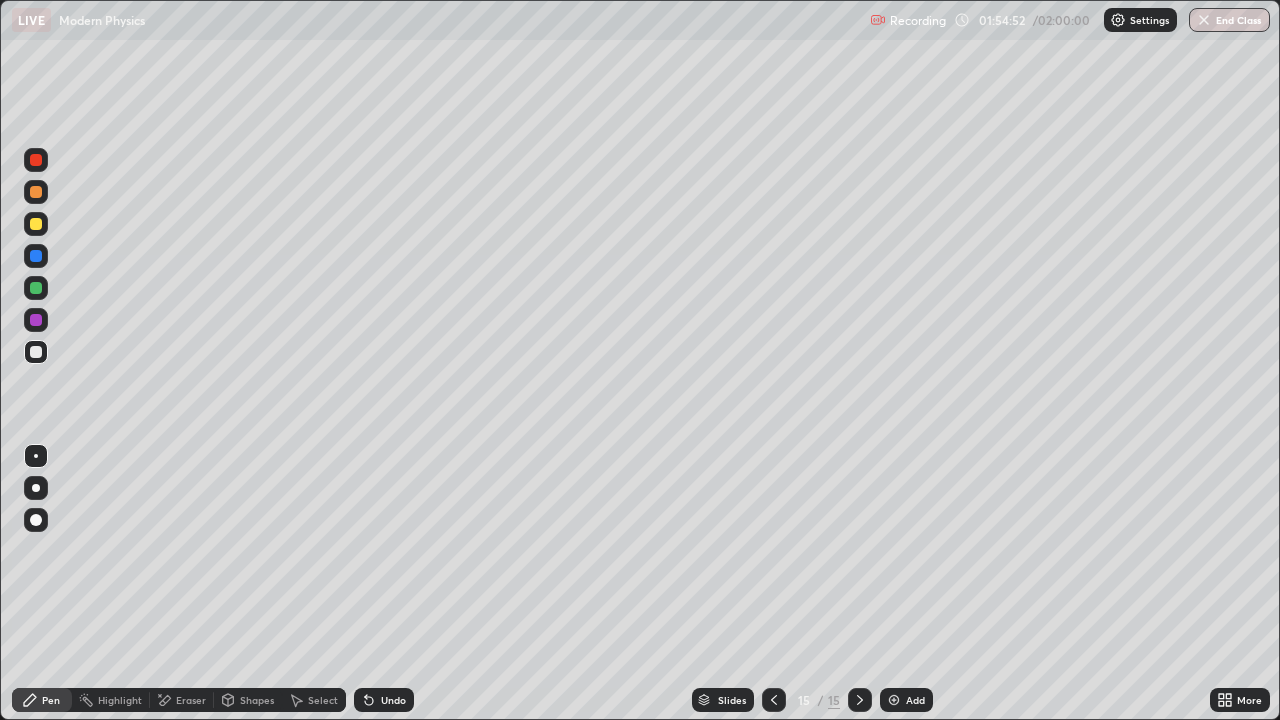 click 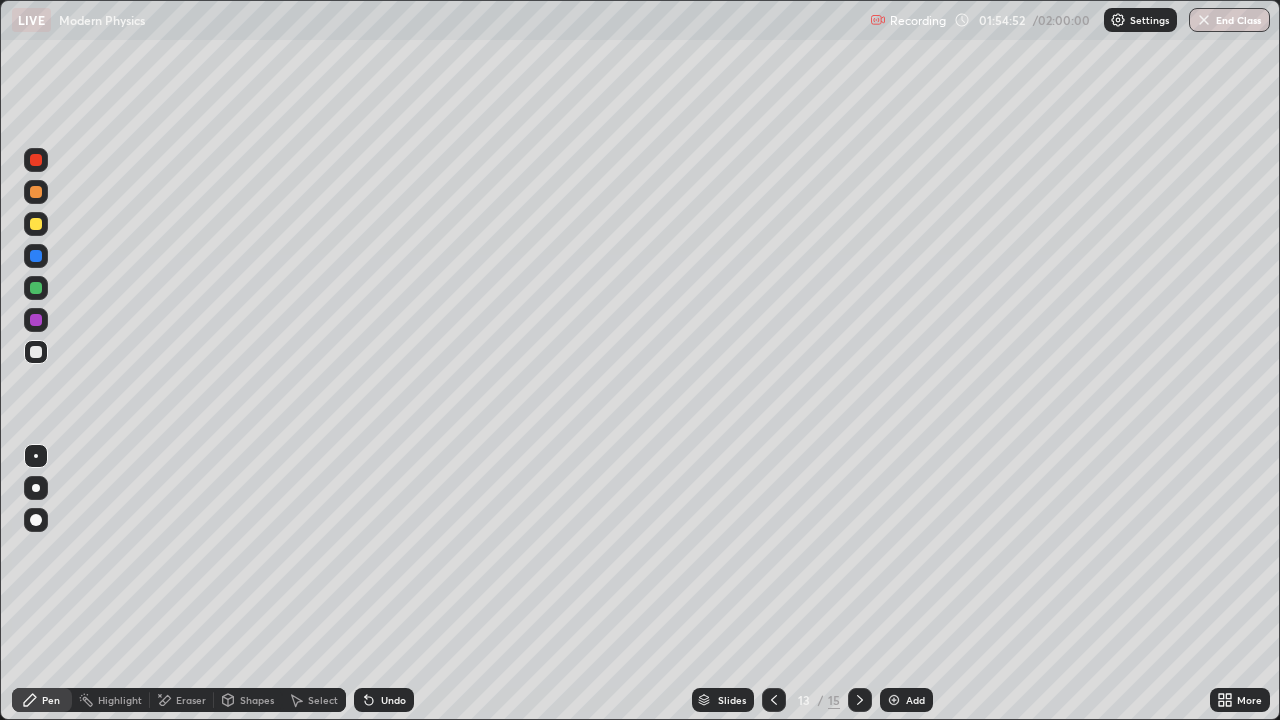 click 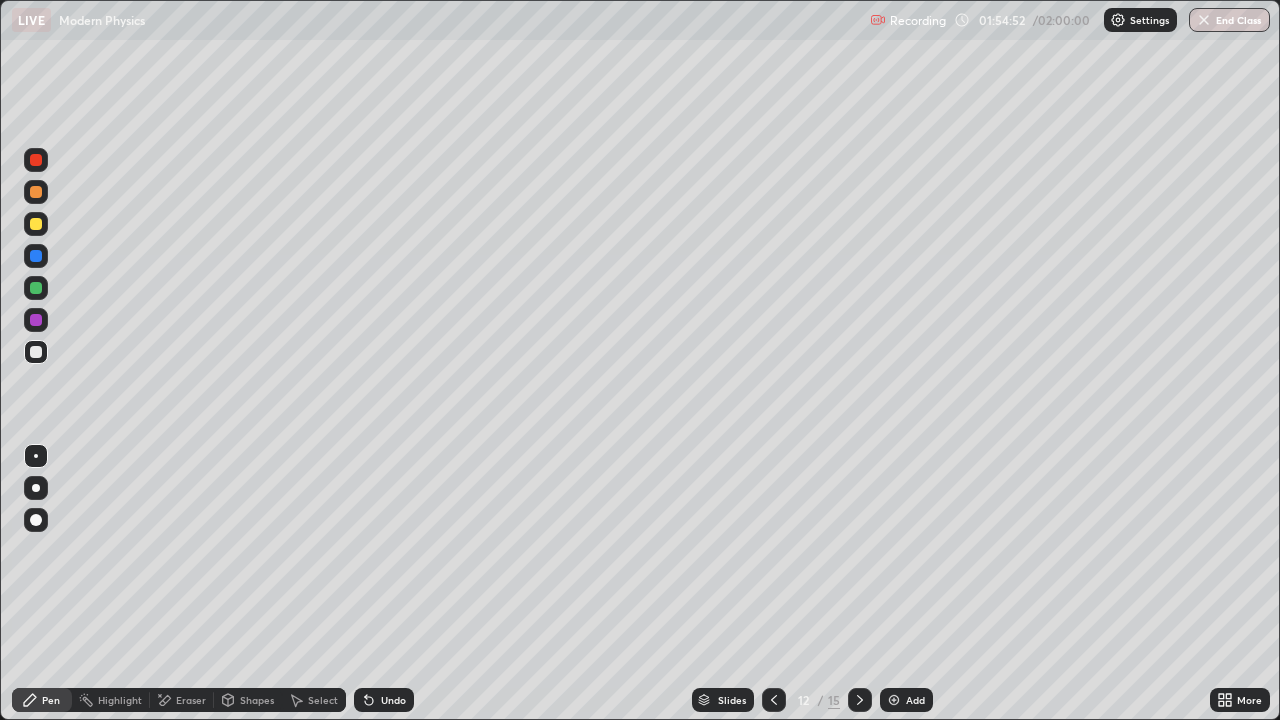 click 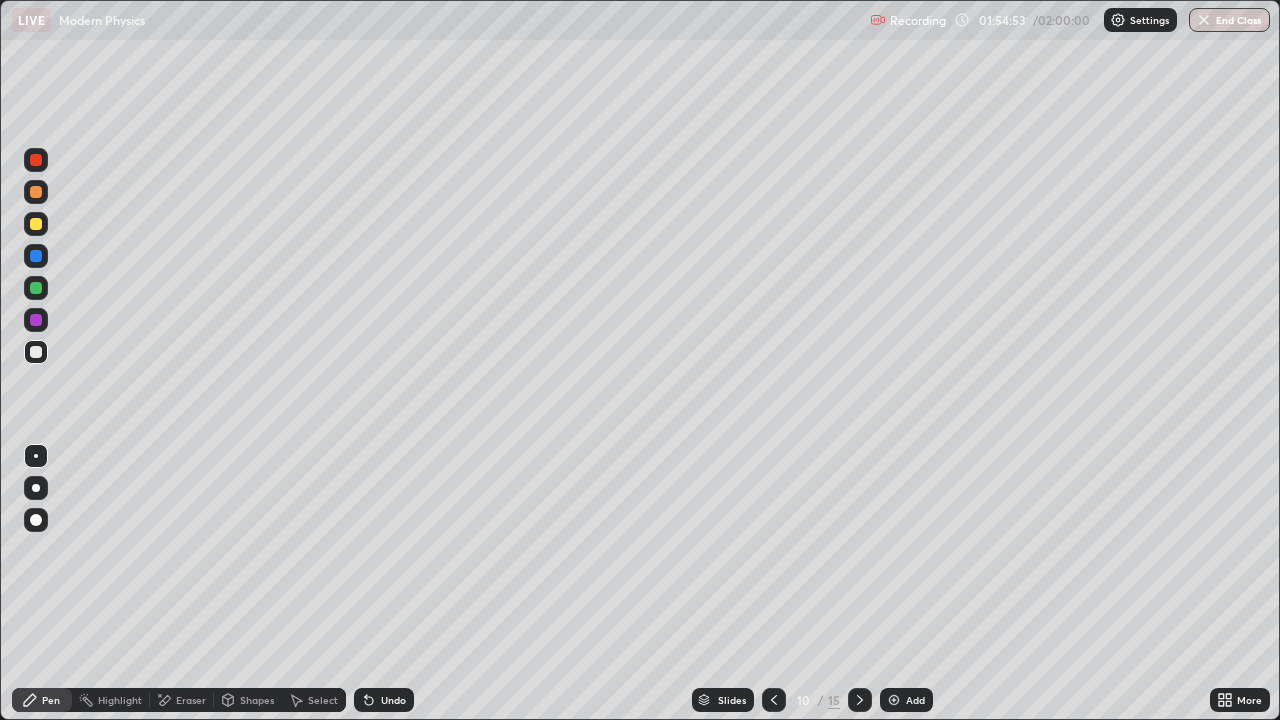 click 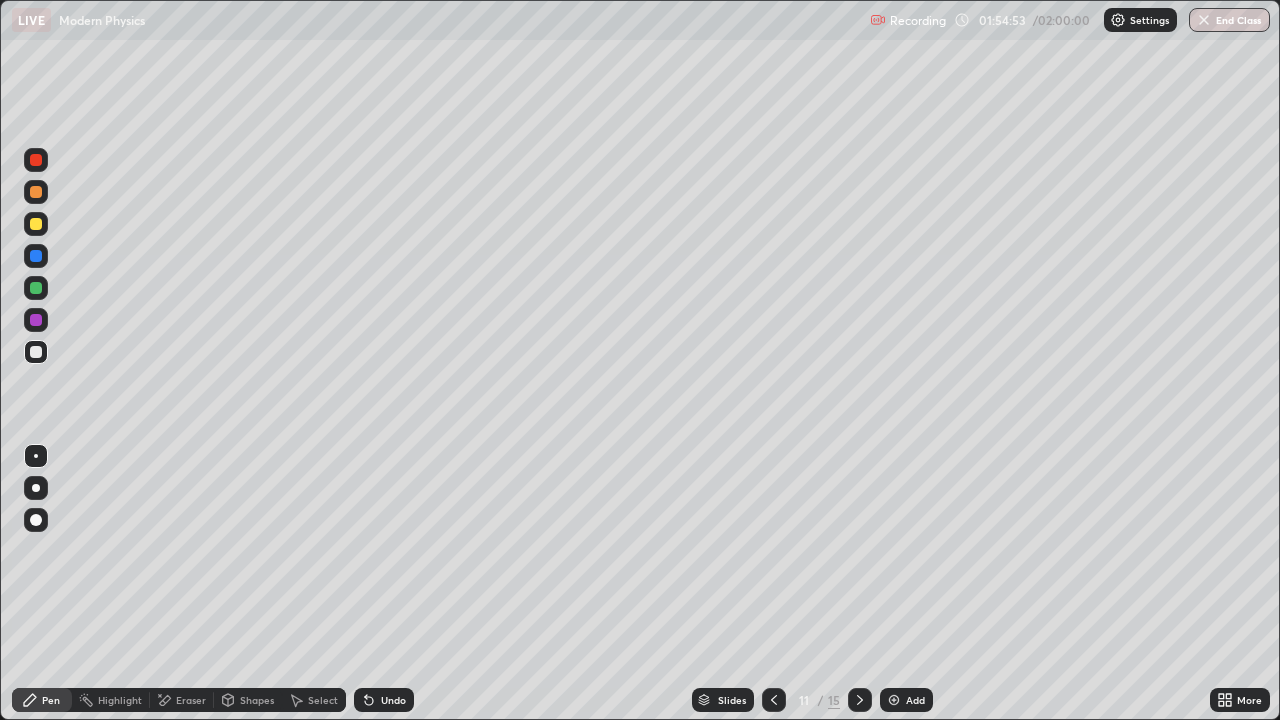 click 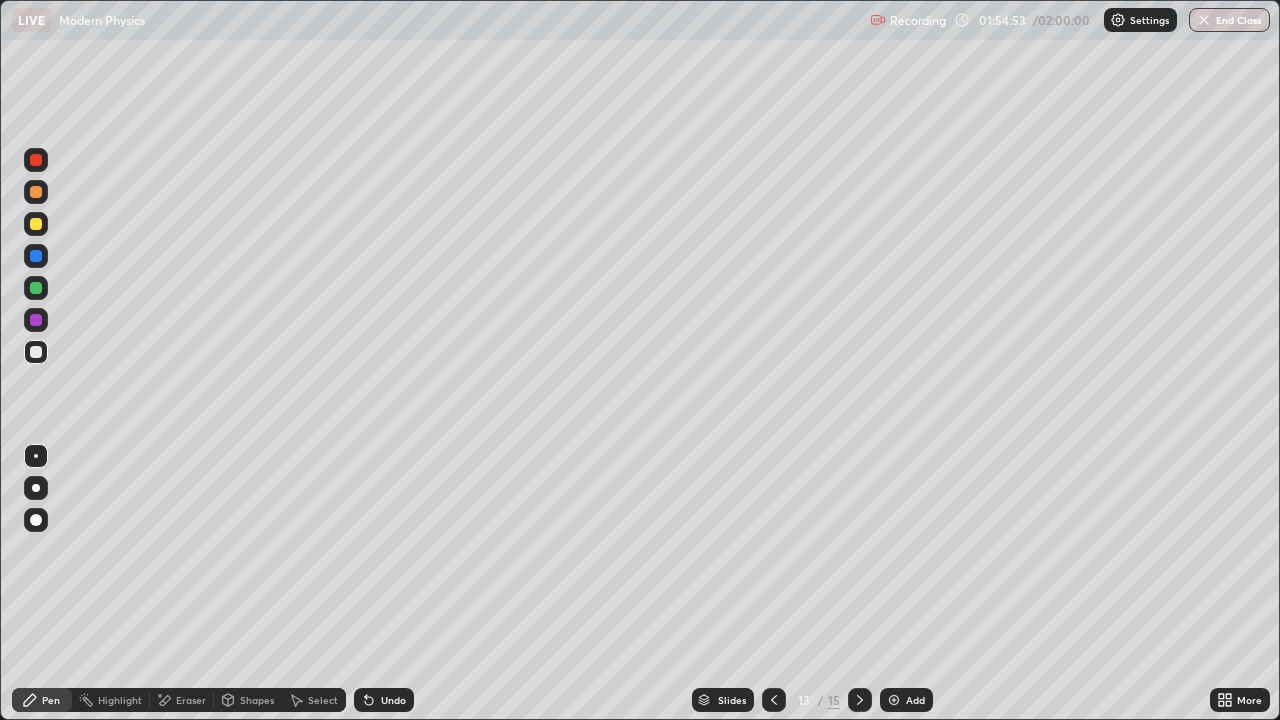 click at bounding box center (860, 700) 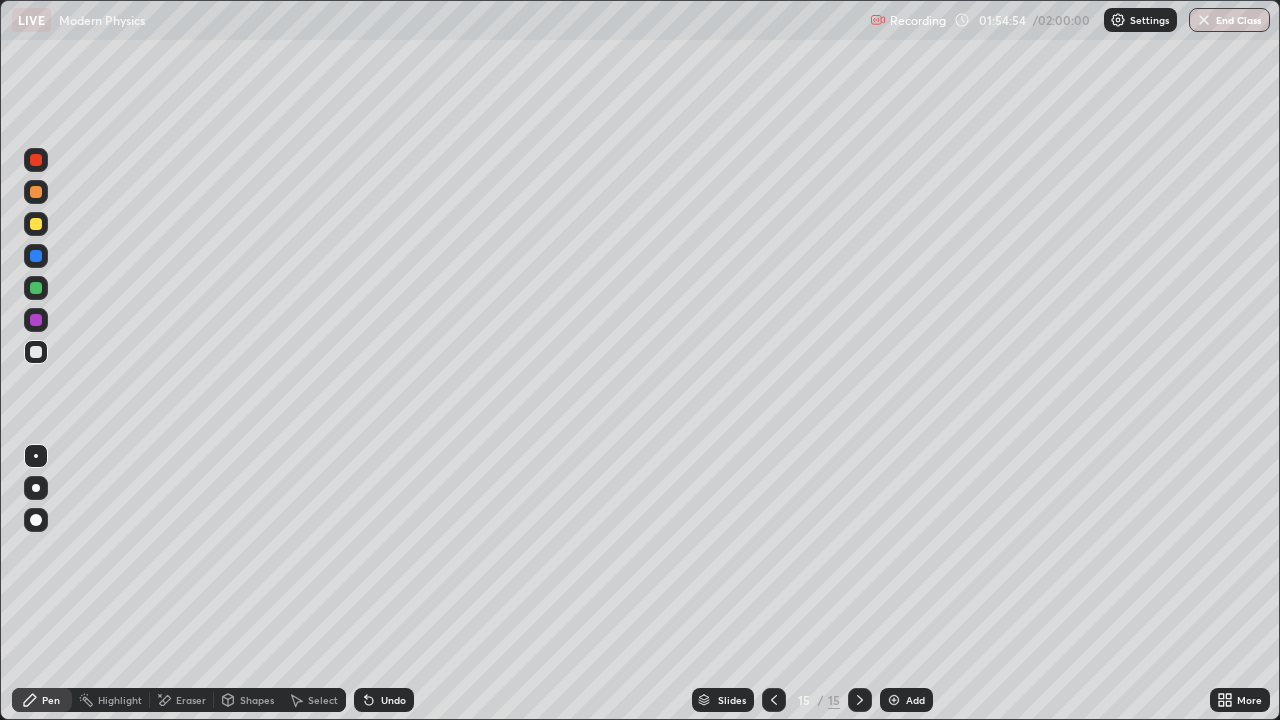 click 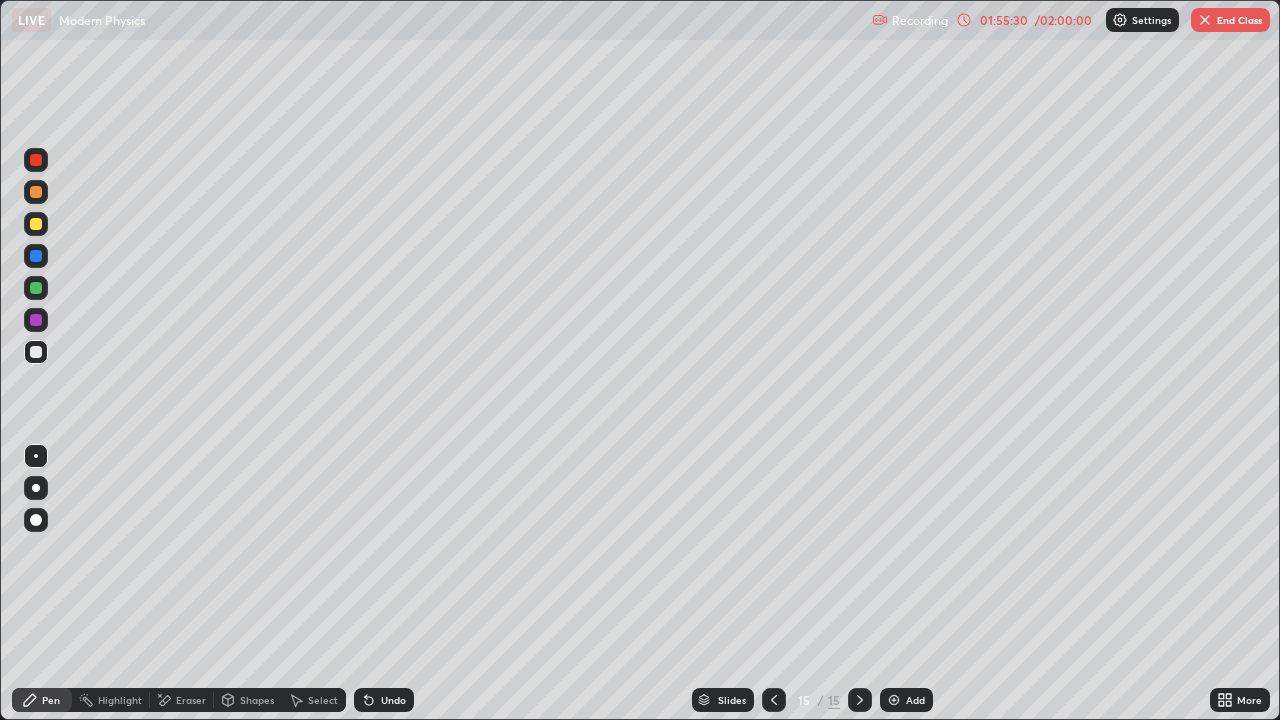 click on "Undo" at bounding box center [393, 700] 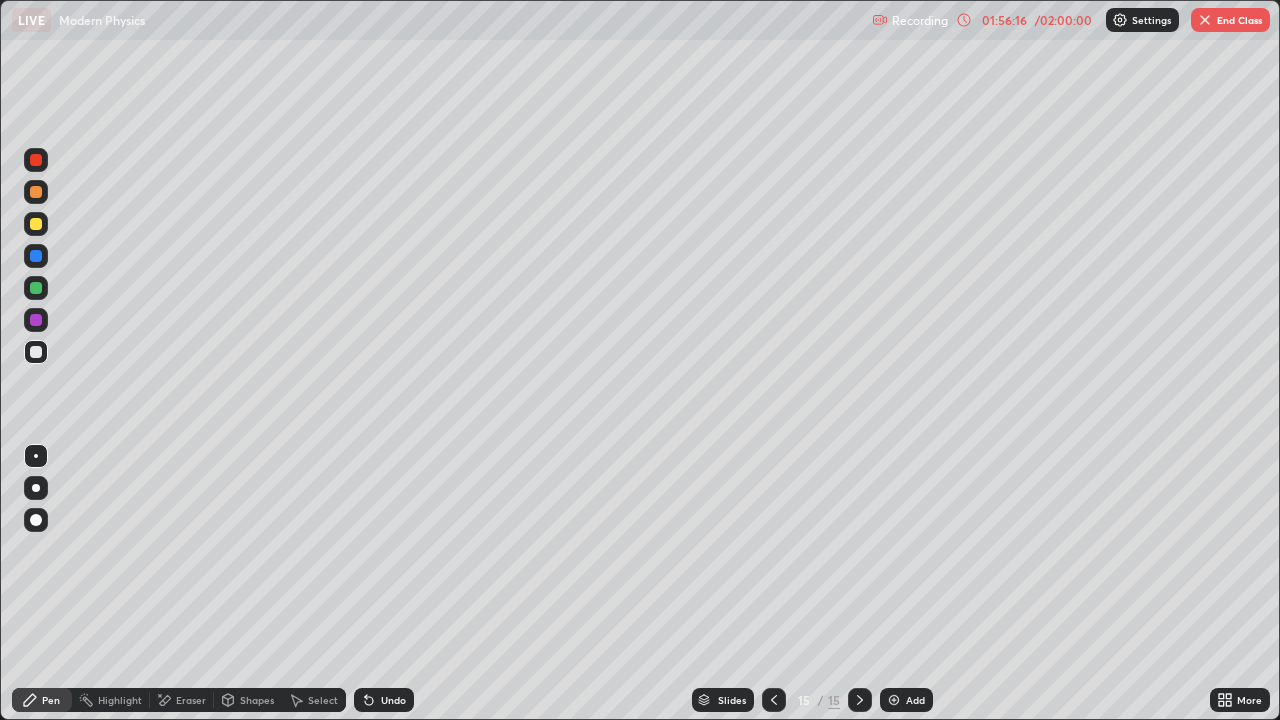 click on "Add" at bounding box center [906, 700] 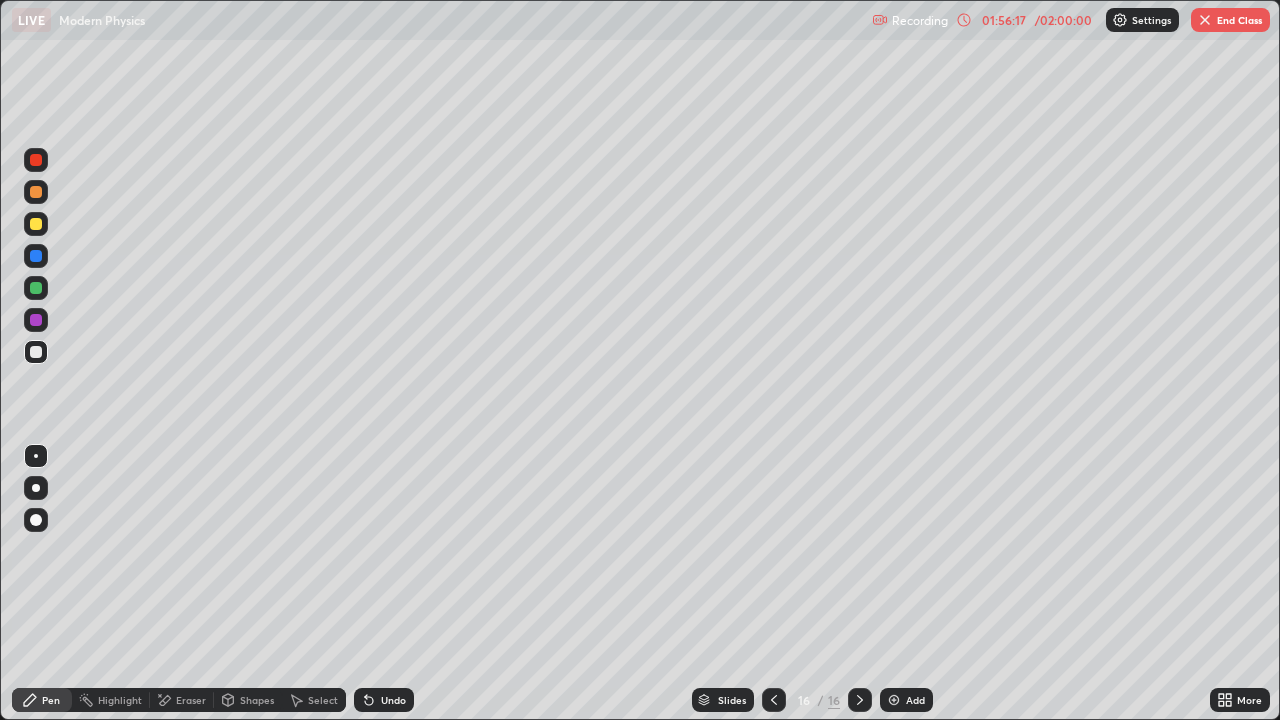 click 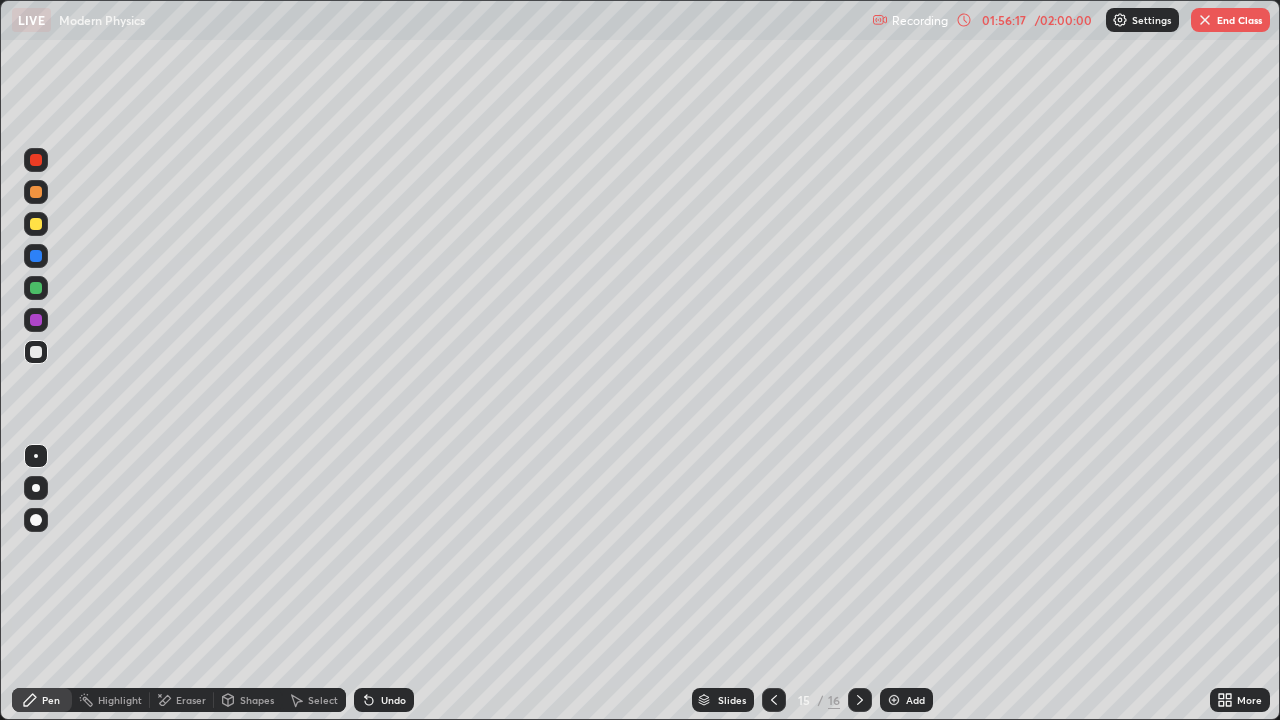 click 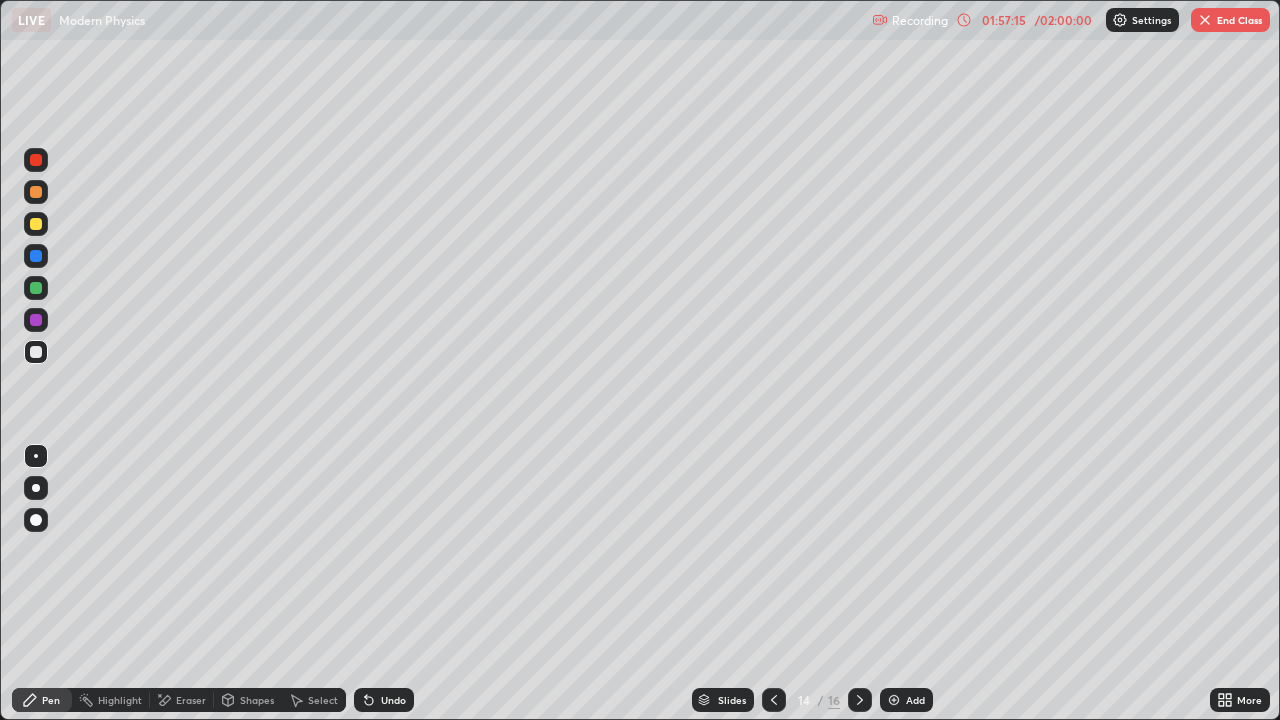 click 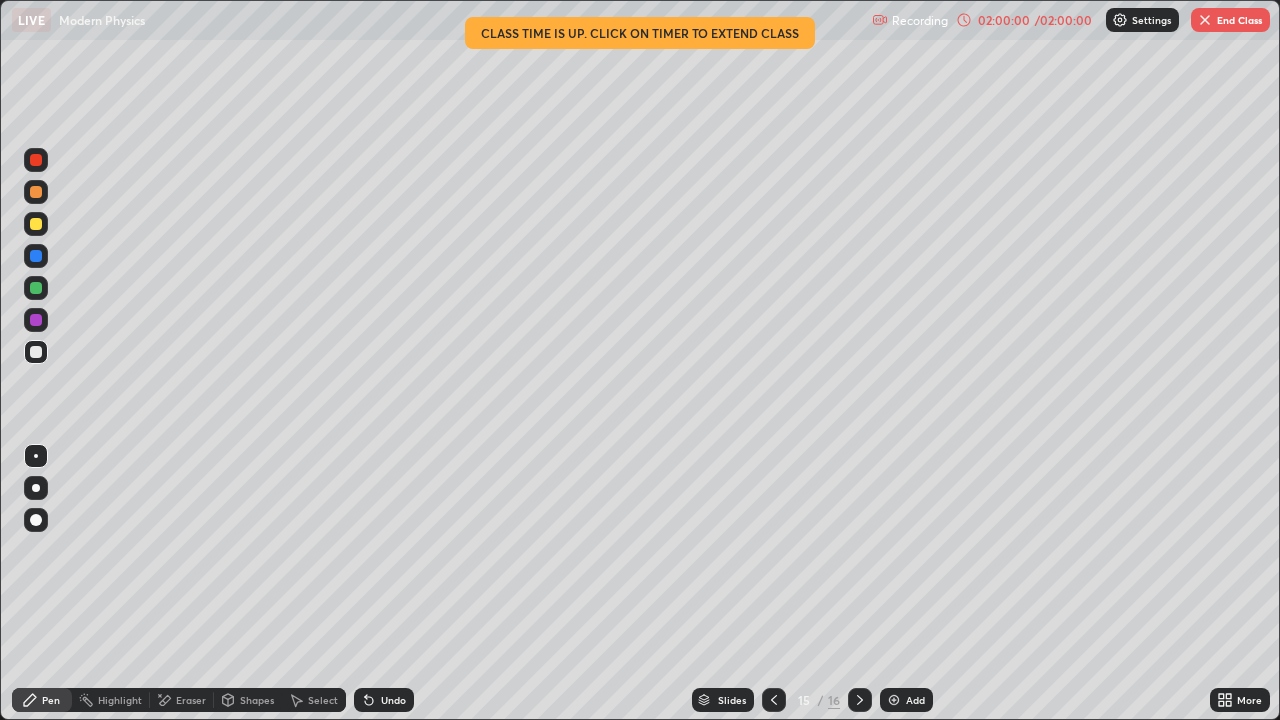click 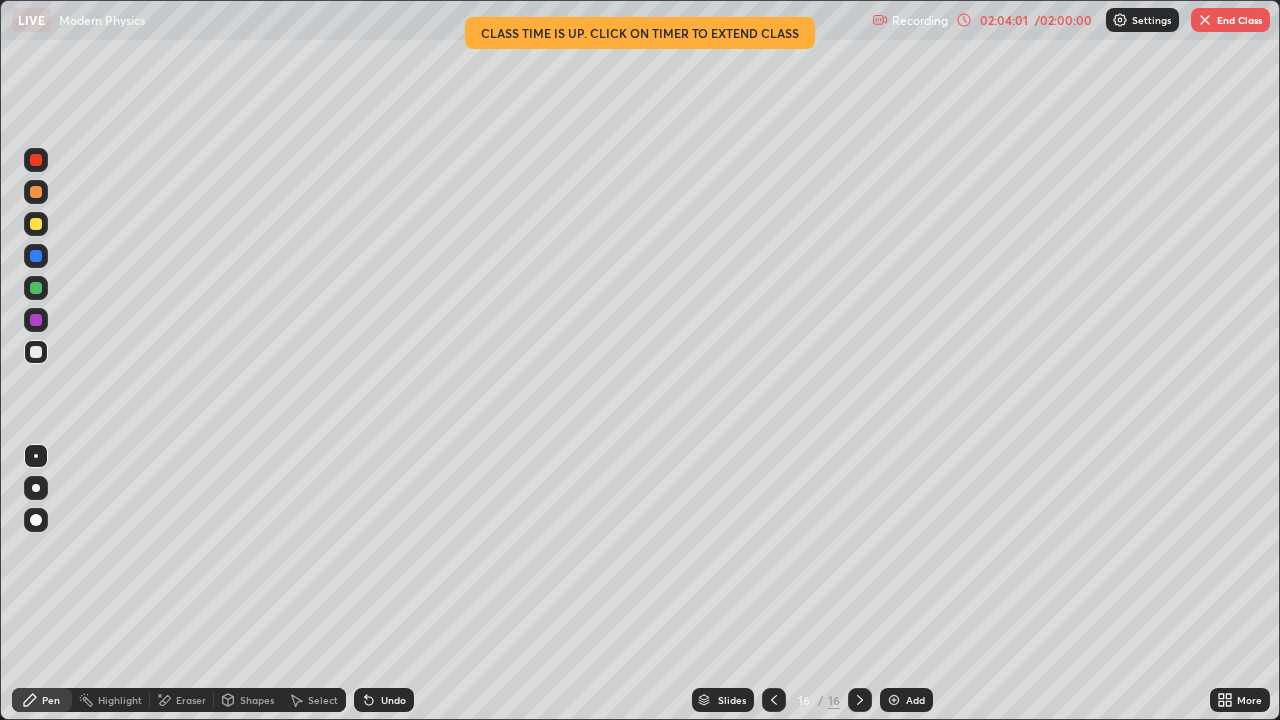 click on "End Class" at bounding box center [1230, 20] 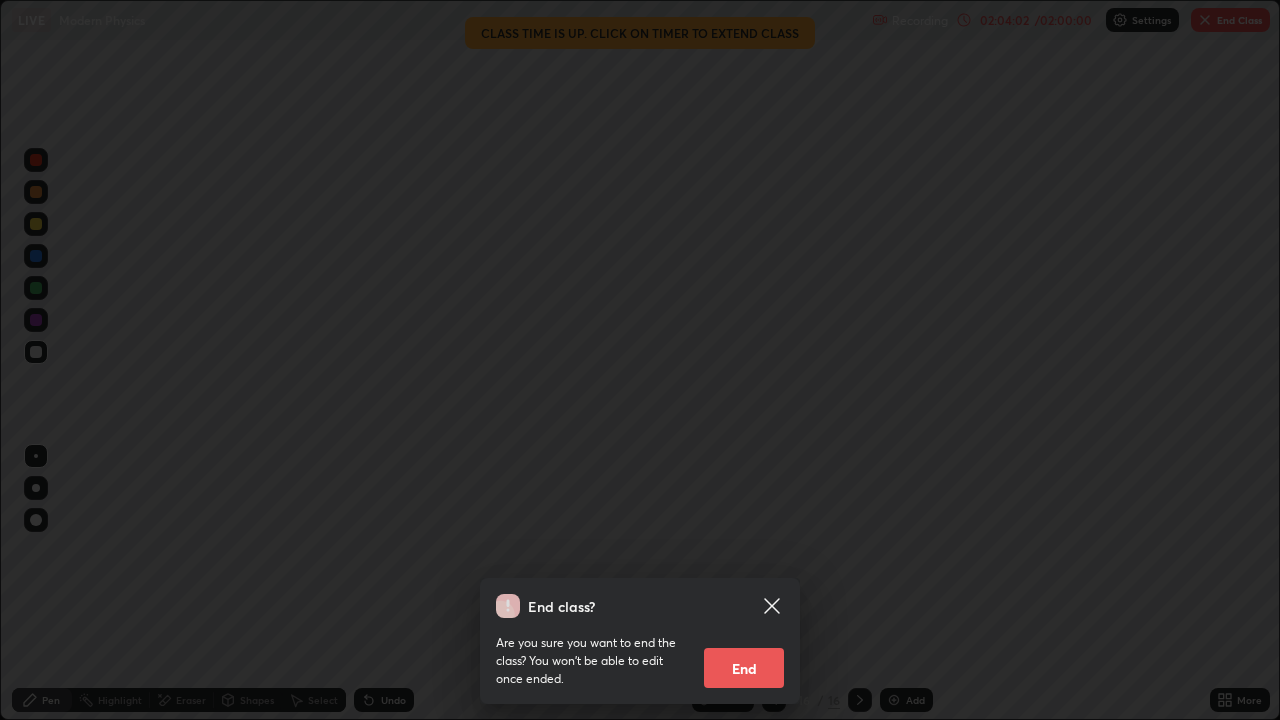 click on "End" at bounding box center [744, 668] 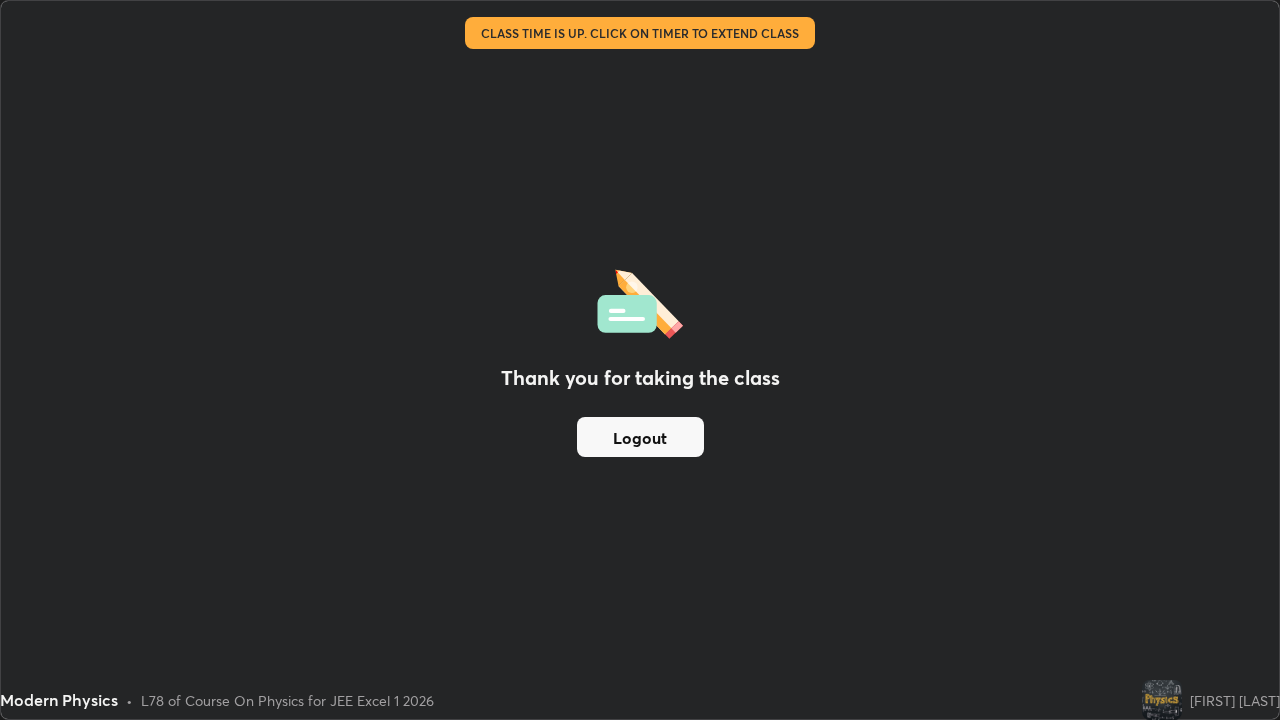 click on "Logout" at bounding box center (640, 437) 